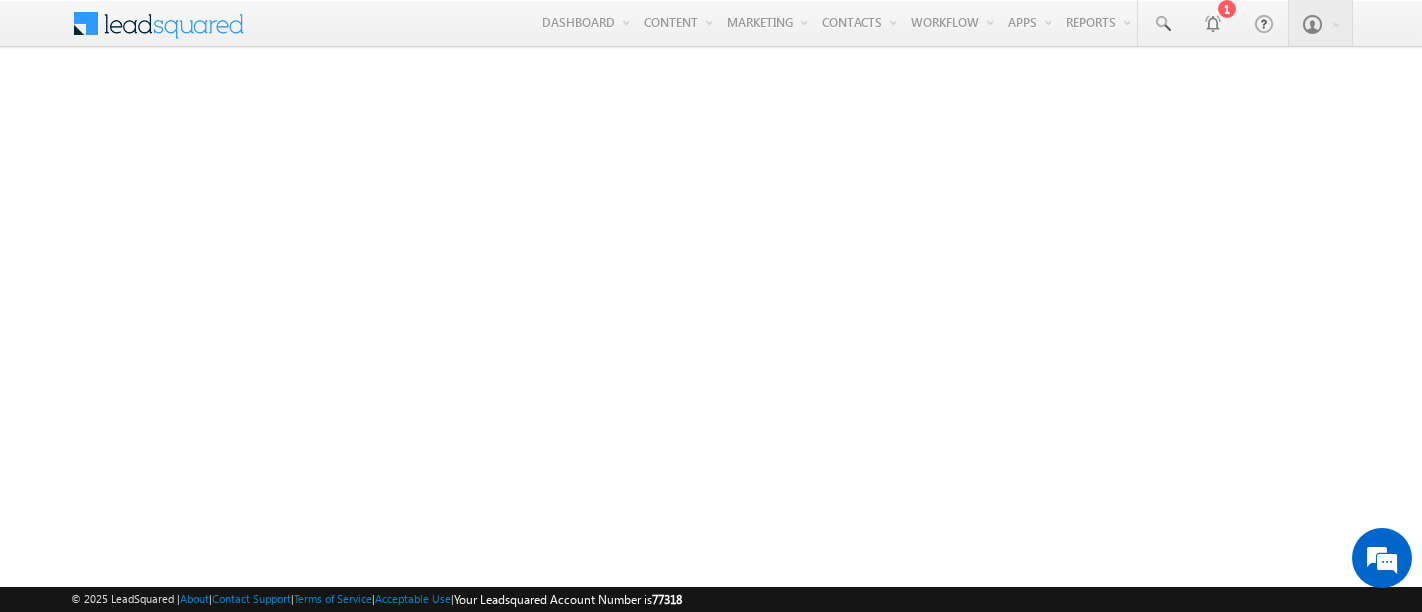 scroll, scrollTop: 0, scrollLeft: 0, axis: both 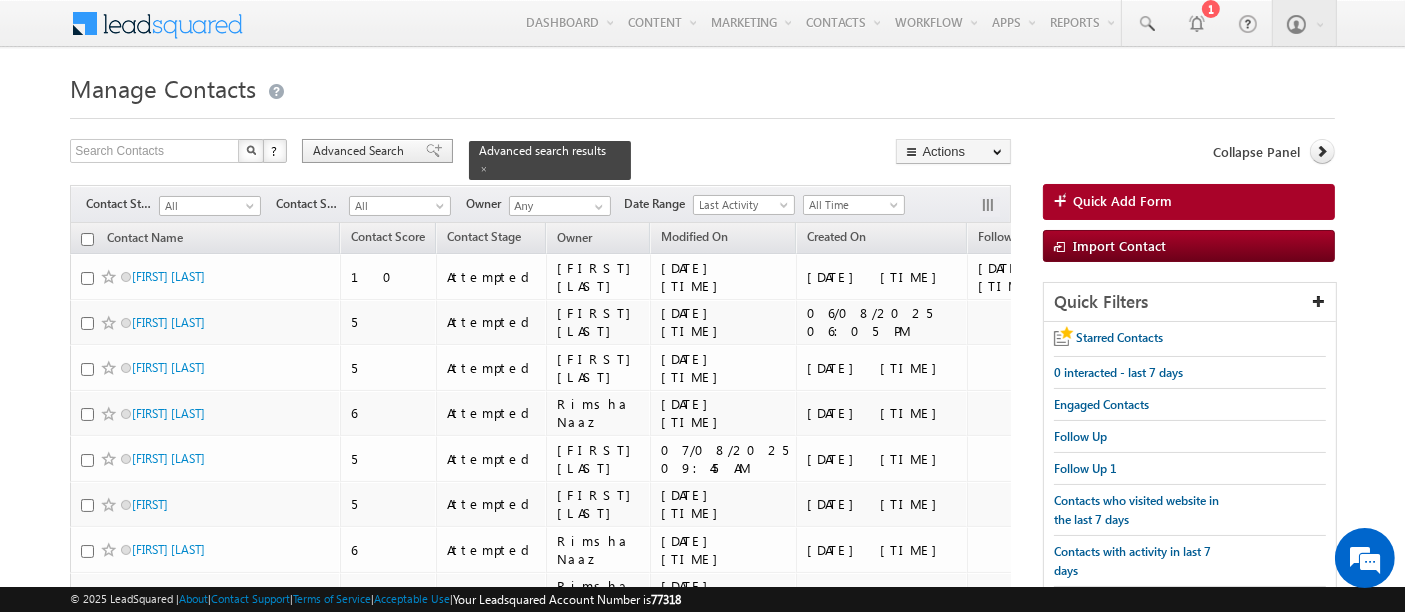 click on "Advanced Search" at bounding box center [361, 151] 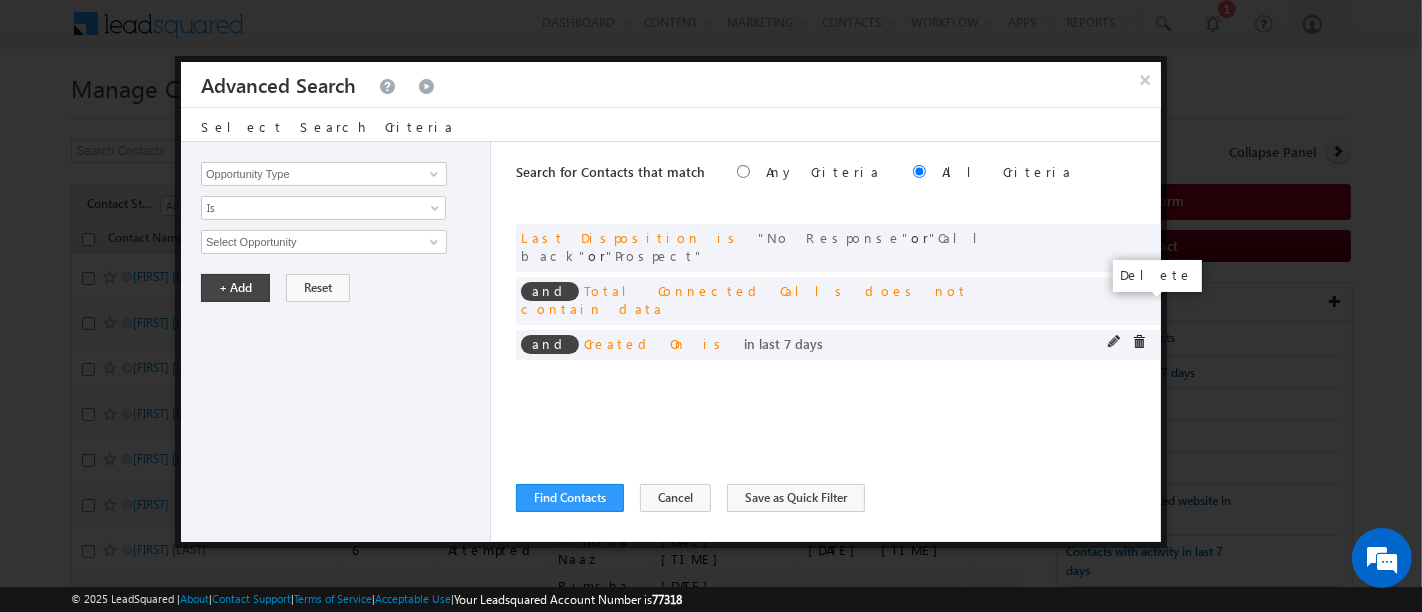 click at bounding box center [1139, 342] 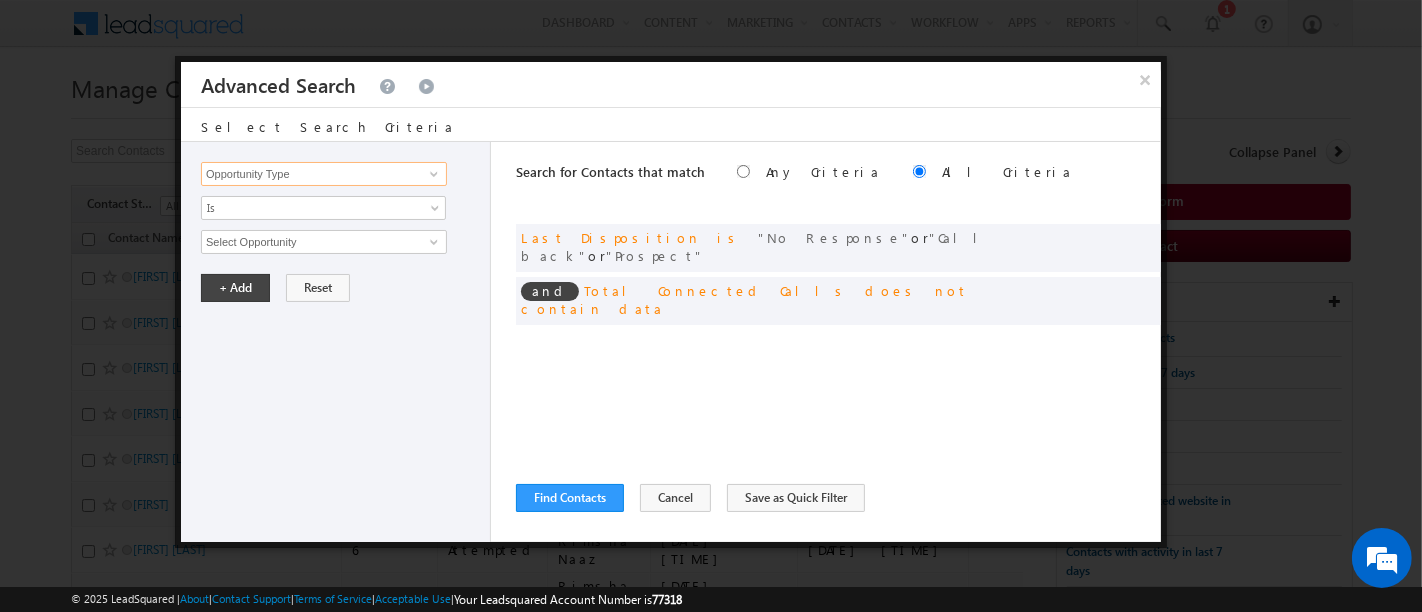 click on "Opportunity Type" at bounding box center [324, 174] 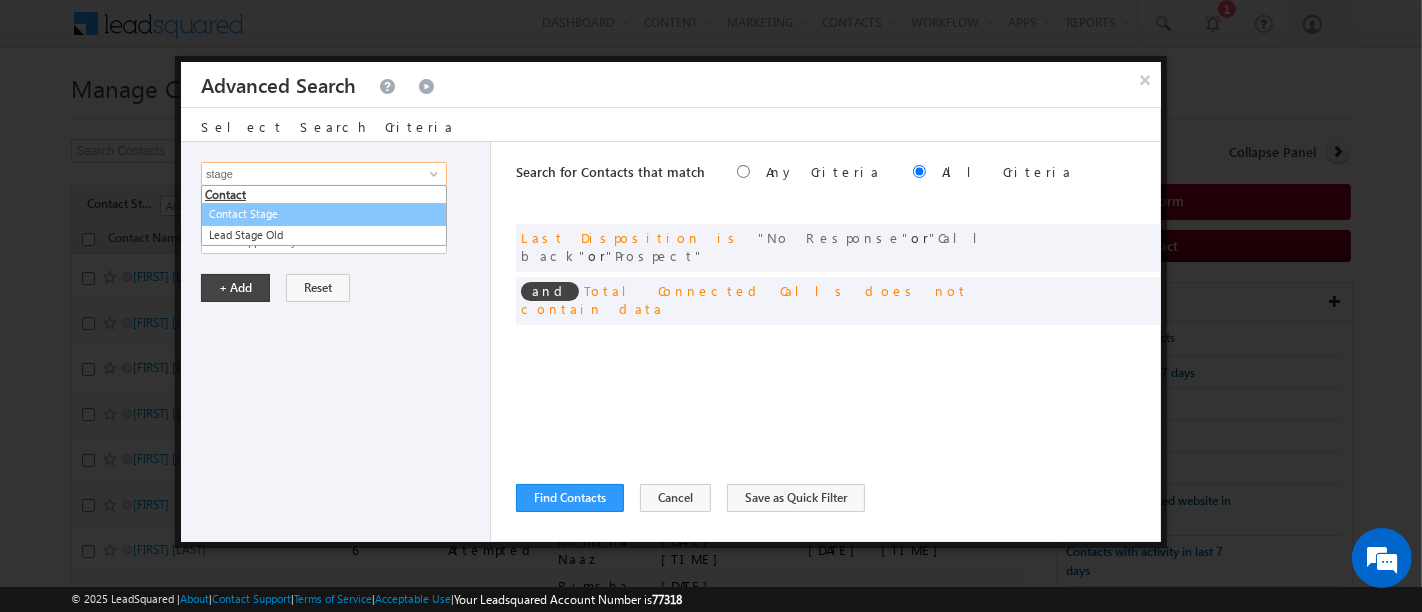 click on "Contact Stage" at bounding box center [324, 214] 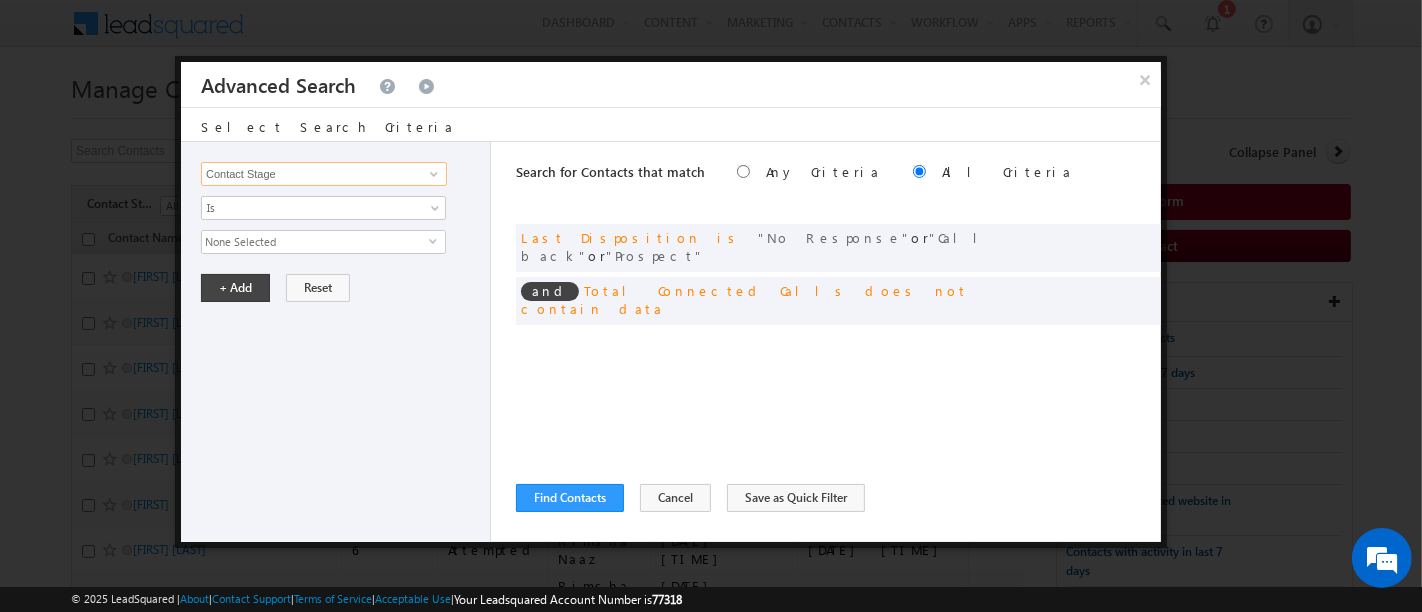 type on "Contact Stage" 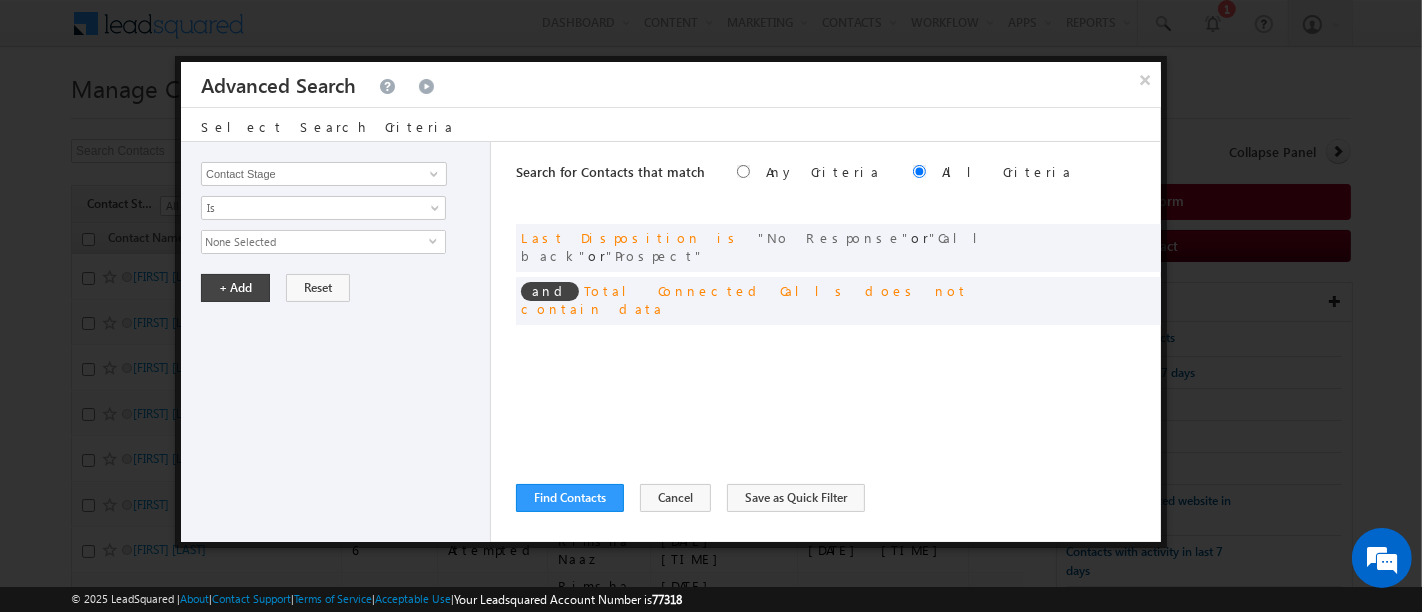 click on "None Selected" at bounding box center [315, 242] 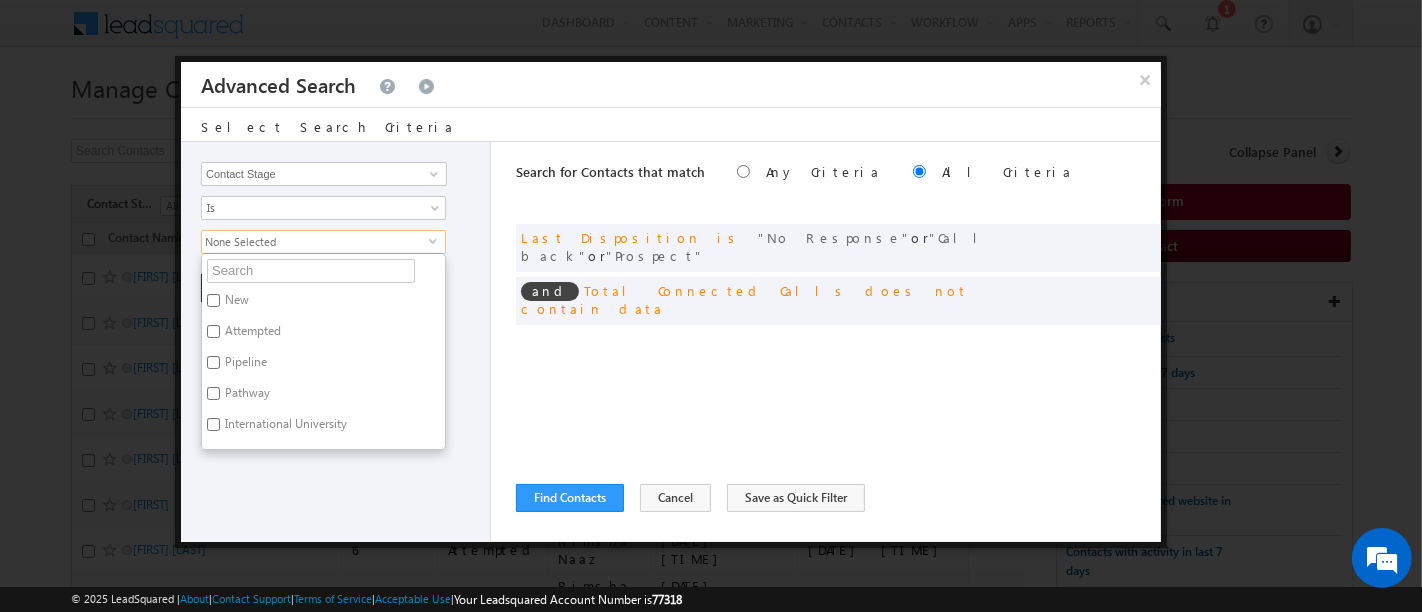 scroll, scrollTop: 148, scrollLeft: 0, axis: vertical 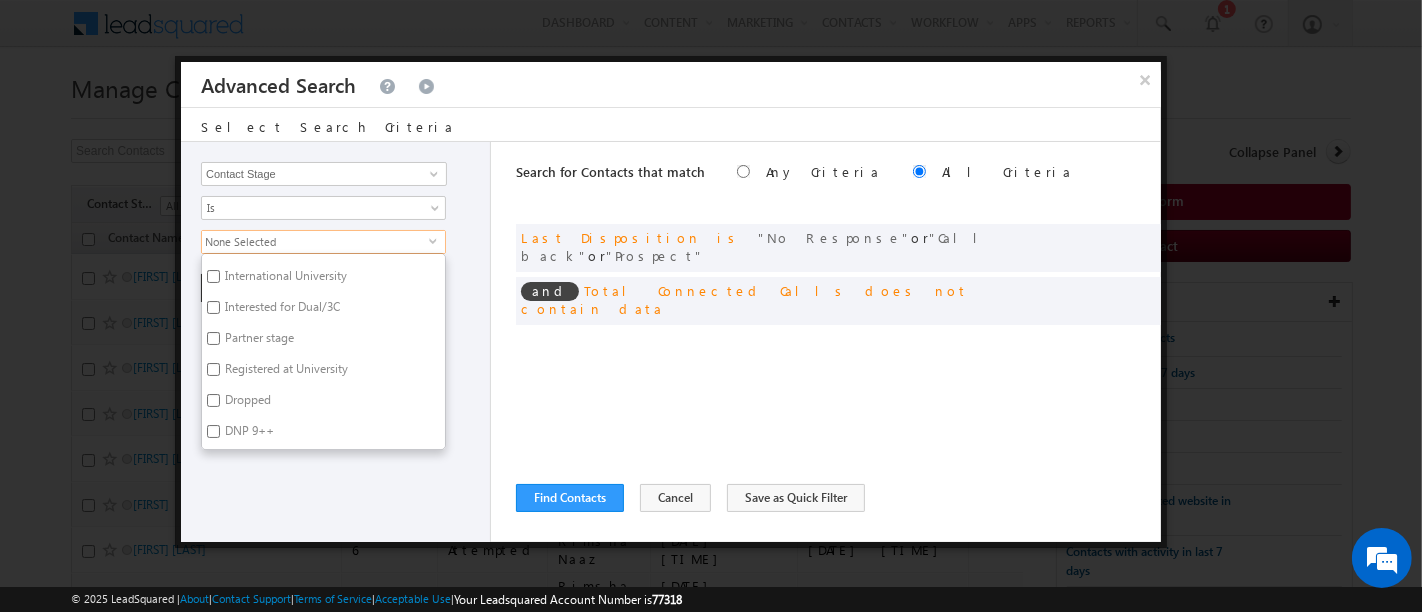 click on "DNP 9++" at bounding box center [248, 434] 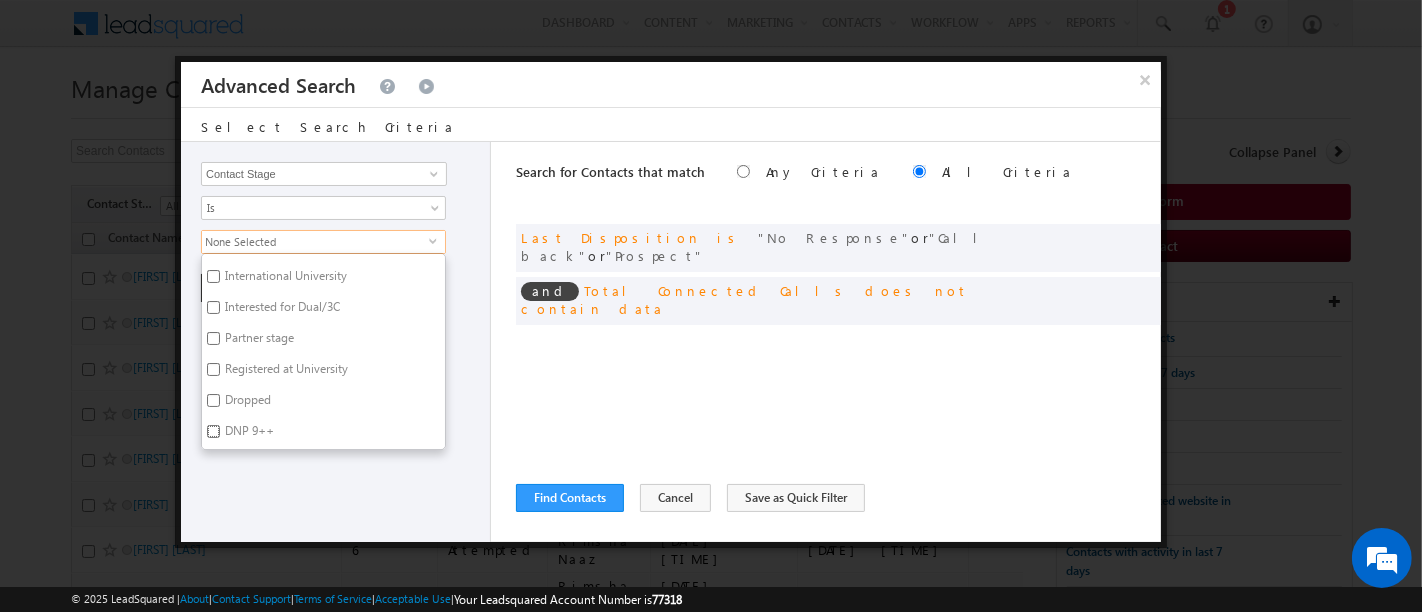 click on "DNP 9++" at bounding box center (213, 431) 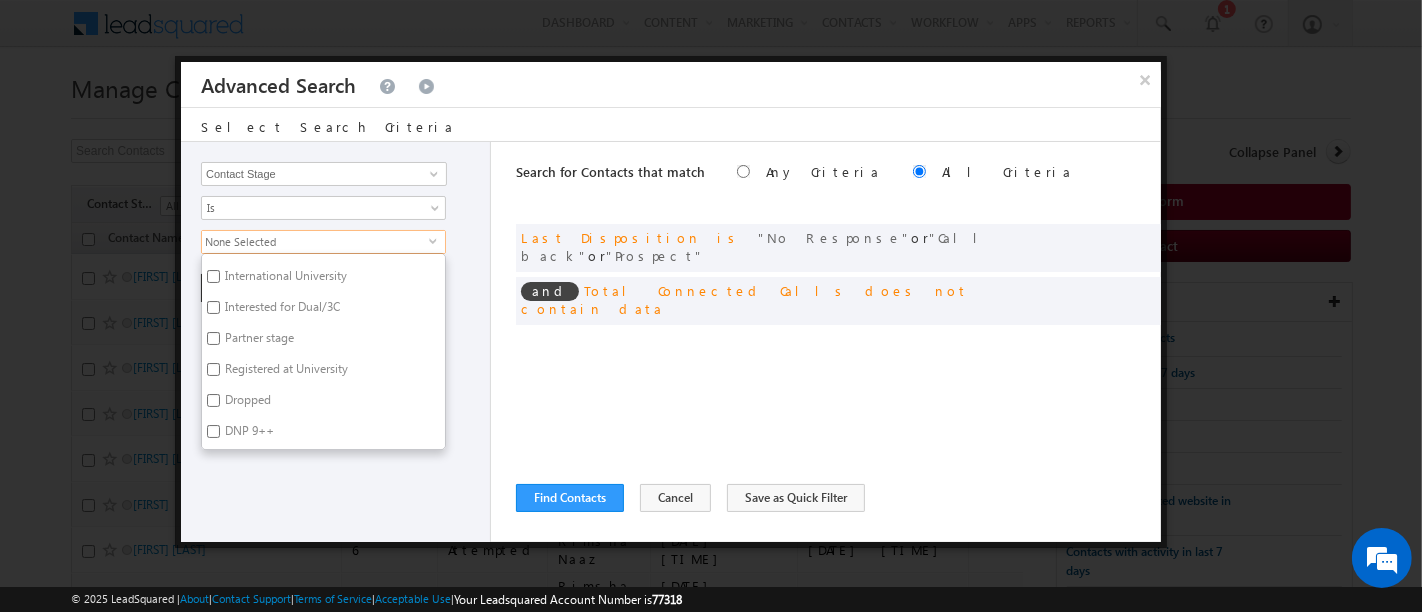 checkbox on "true" 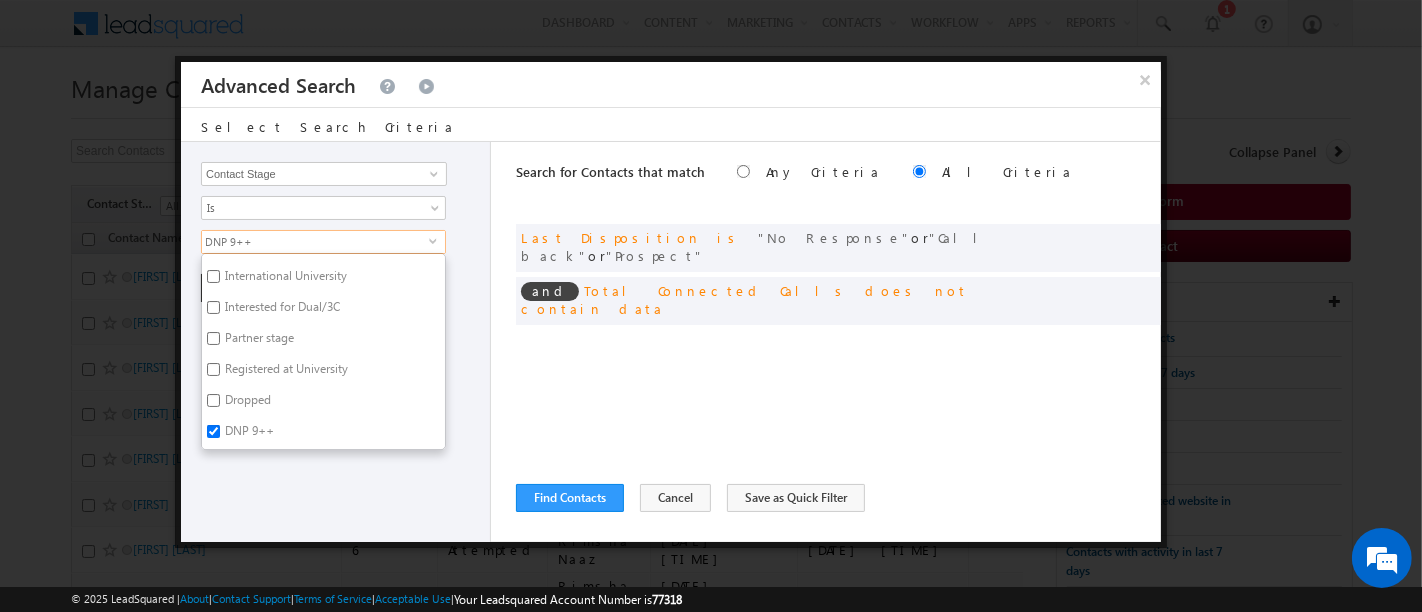 click on "Opportunity Type Contact Activity Task Sales Group  Prospect Id Address 1 Address 2 Any Specific University Or Program Application Status Assignment date current owner Auto Login URL City Class XII Marks Company Concentration Contact Number Contact Origin Contact Score Contact Source Contact Stage Conversion Referrer URL Counselling mode Country Country Interested In New Country Interested In Old Course Course Priority Created By Id Created On Created On Old Current Opt In Status Do Not Call Do Not Email Do Not SMS Do Not Track Do You Have Scholarships Do You Have Valid Passport Documents - Status Documents - University Proof Doc Documents - 10th Marksheet Documents - 12th Marksheet Documents - UG Degree Documents - UG Marksheets Documents - PG Degree Documents - PG Marksheets Documents - Resume/CV Documents - LOR Documents - SOP Documents - Passport Documents - ELT Documents - Amity Pathway Certificate Documents - COL Documents - Deposit fee Documents - UCOL Documents - I20" at bounding box center [336, 342] 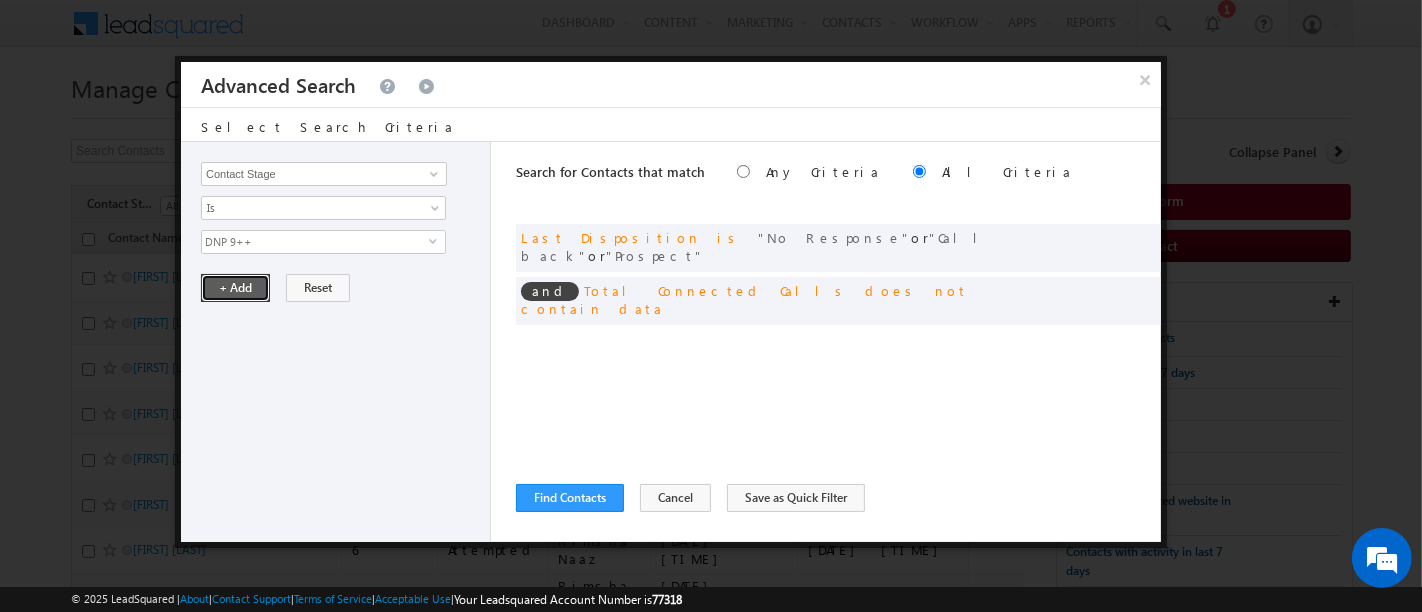 click on "+ Add" at bounding box center [235, 288] 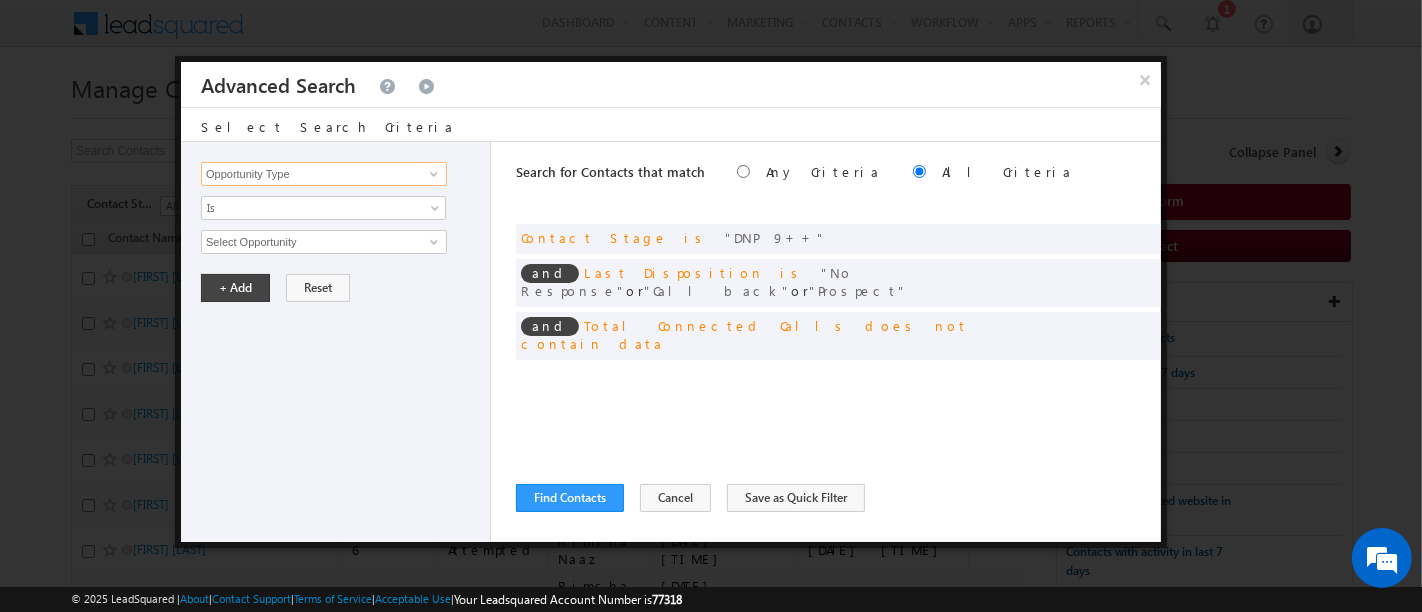 click on "Opportunity Type" at bounding box center (324, 174) 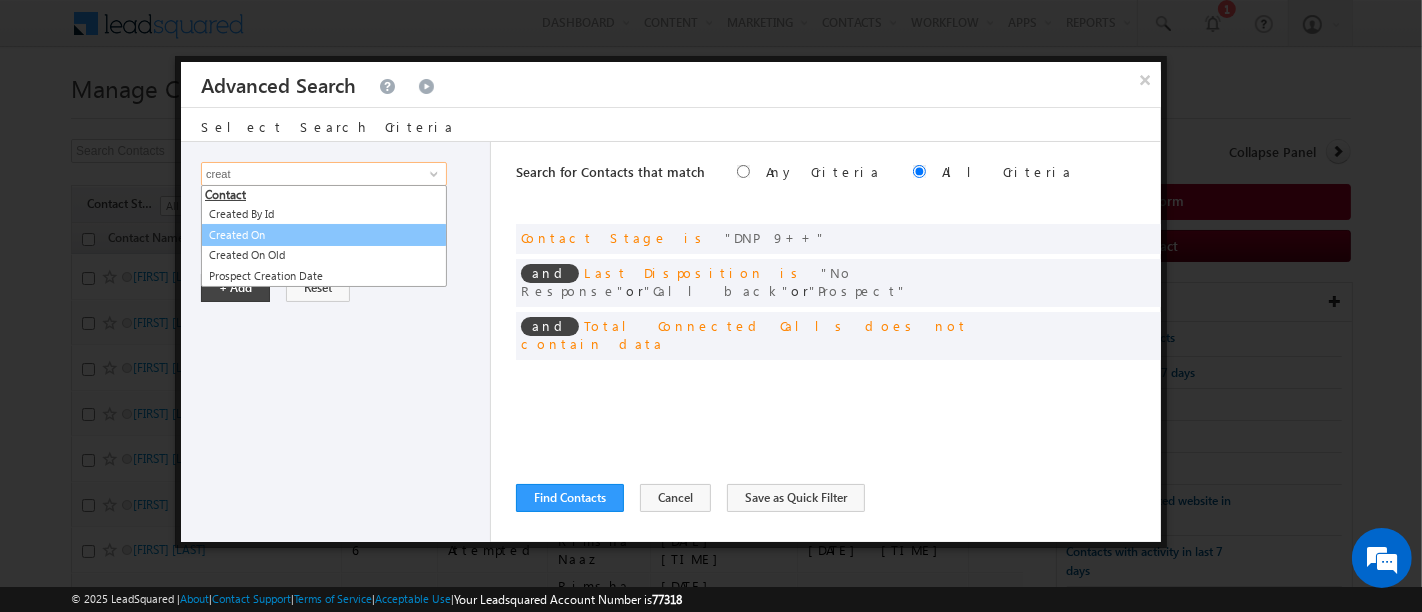 click on "Created On" at bounding box center (324, 235) 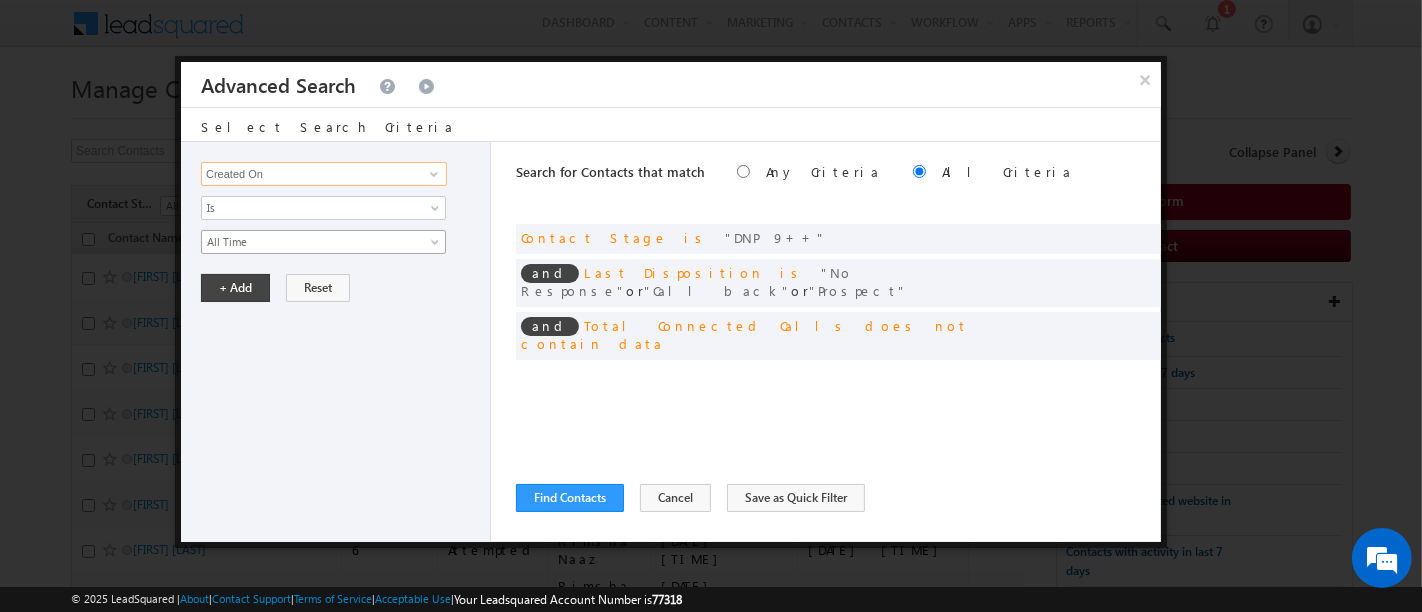 type on "Created On" 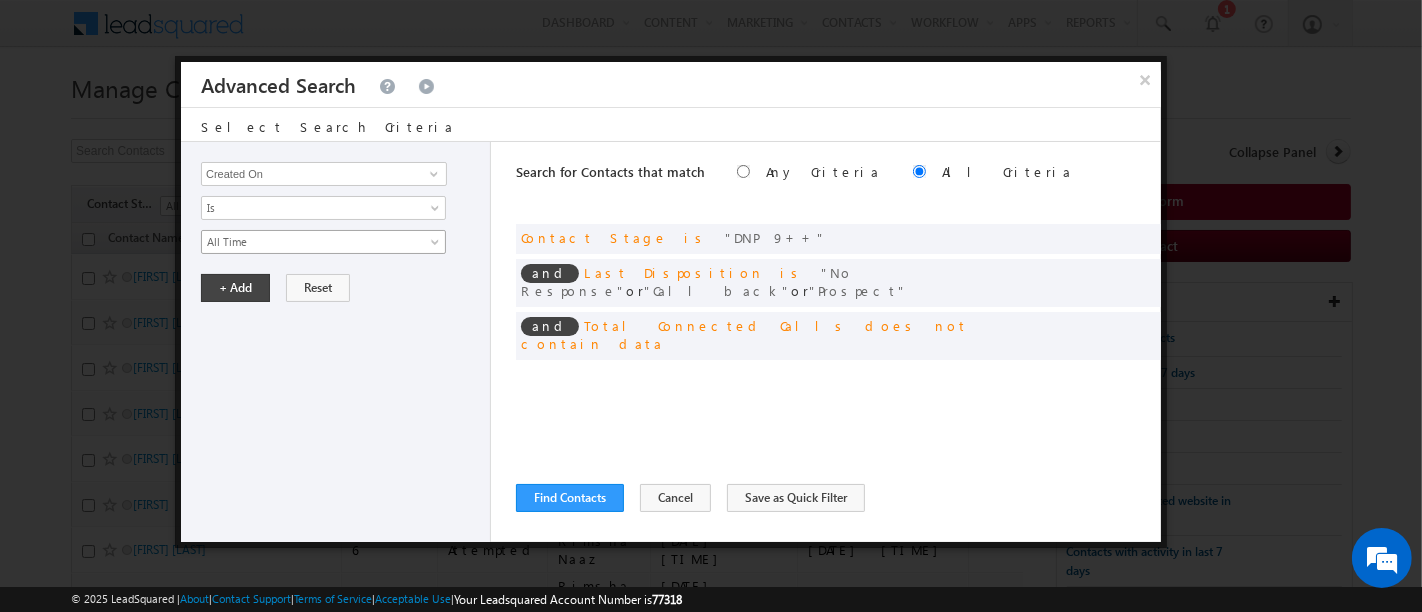 click on "All Time" at bounding box center (310, 242) 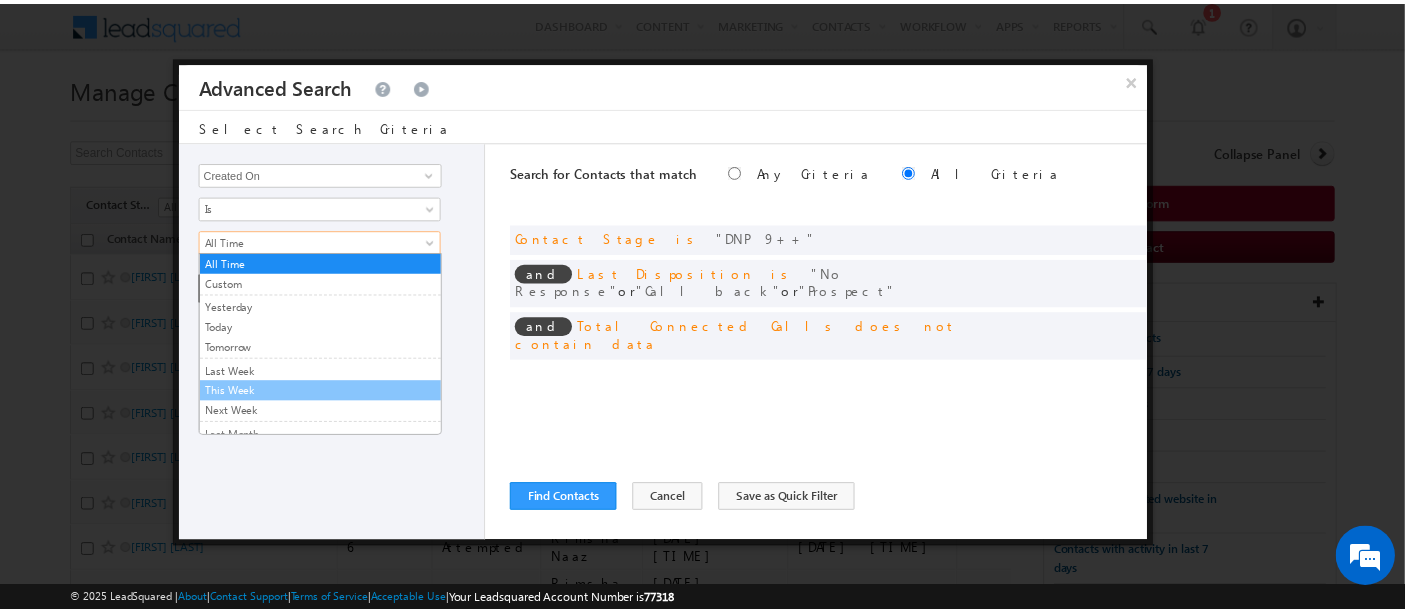 scroll, scrollTop: 125, scrollLeft: 0, axis: vertical 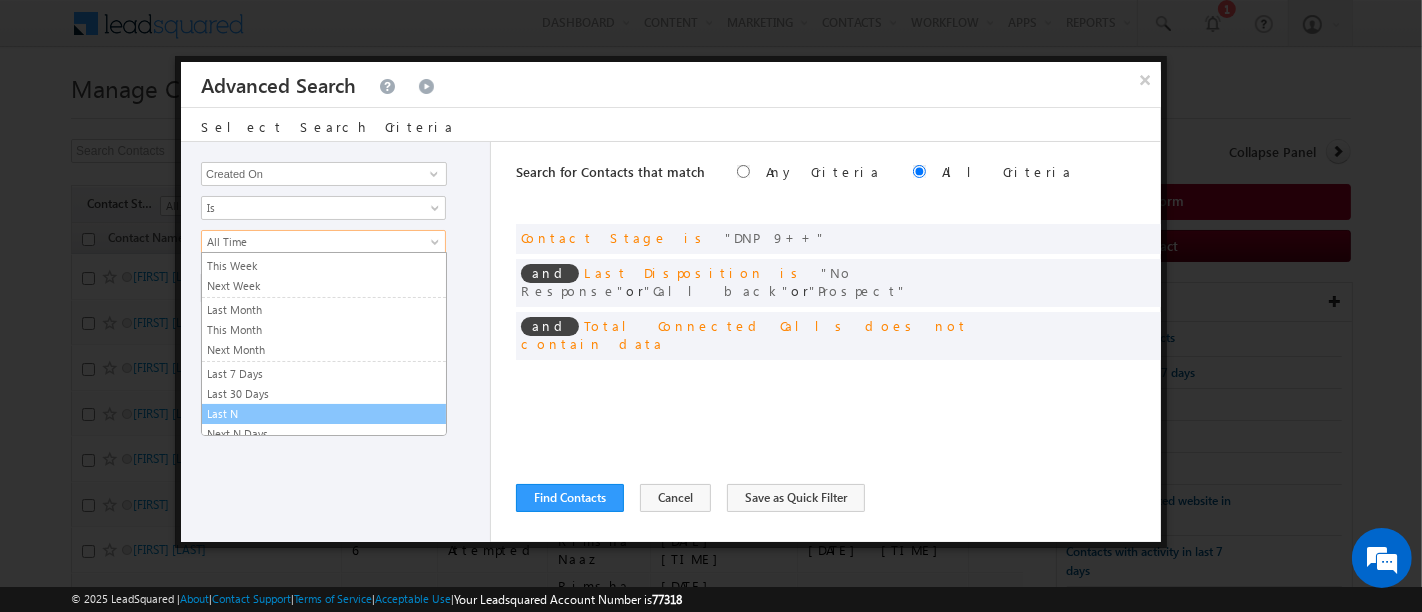click on "Last N" at bounding box center (324, 414) 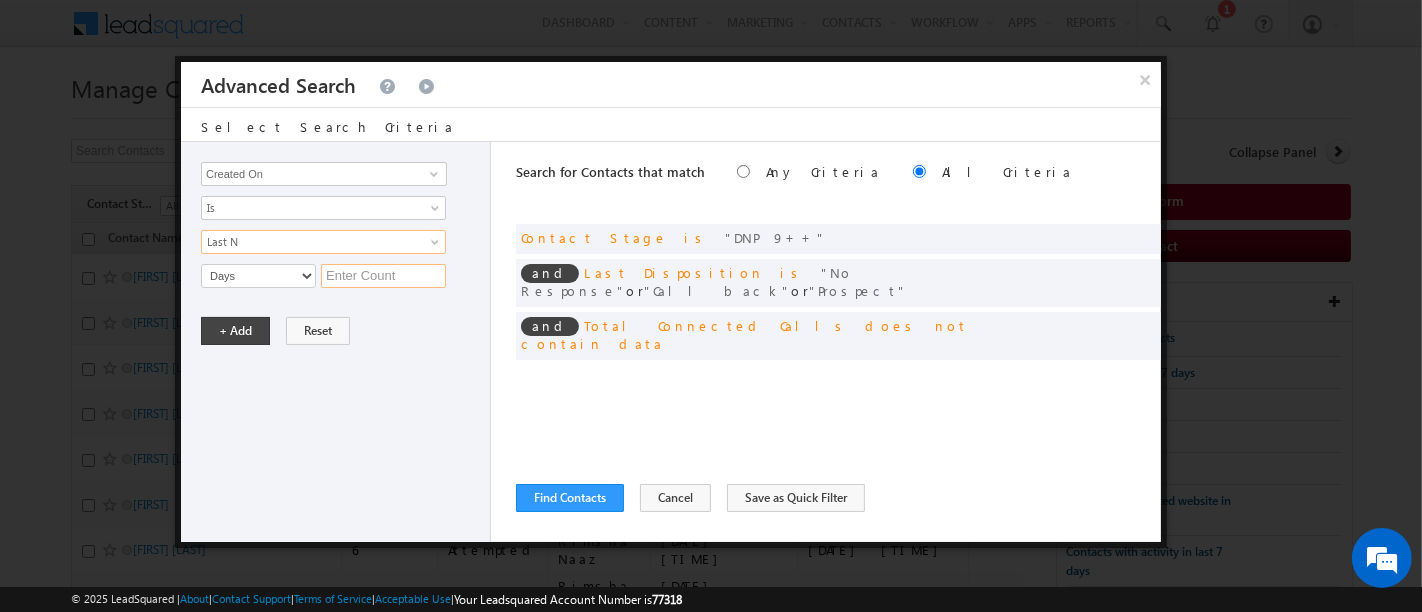 click at bounding box center [383, 276] 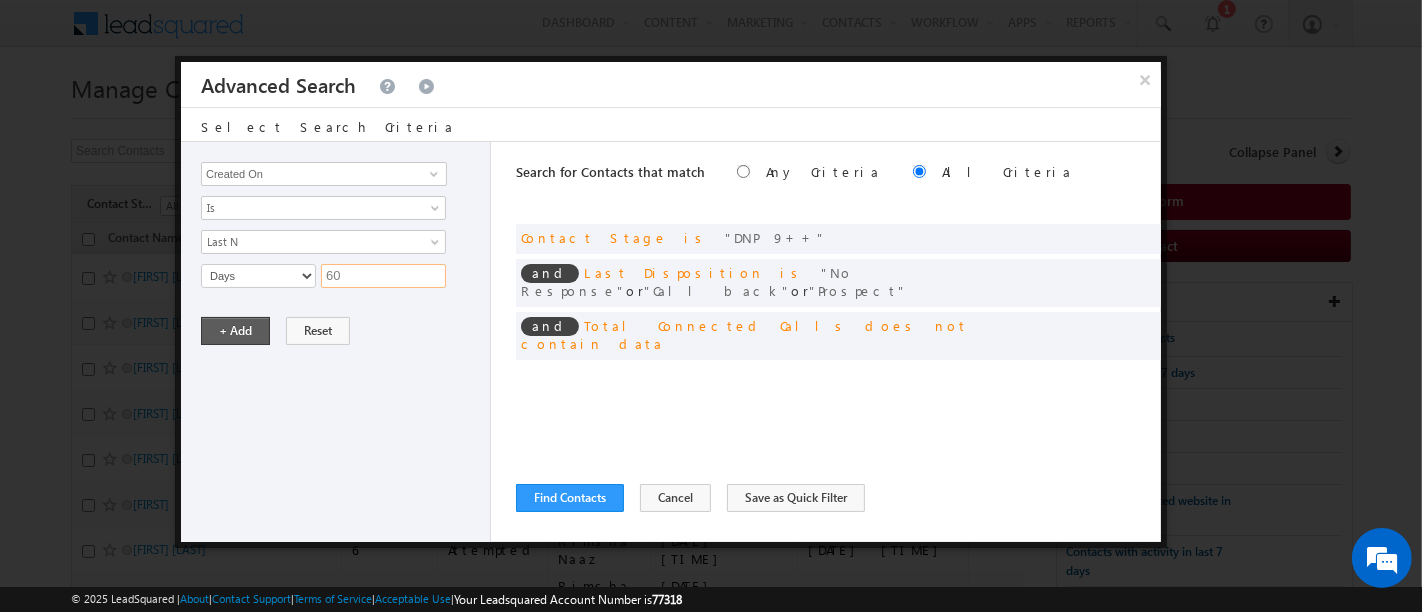 type on "60" 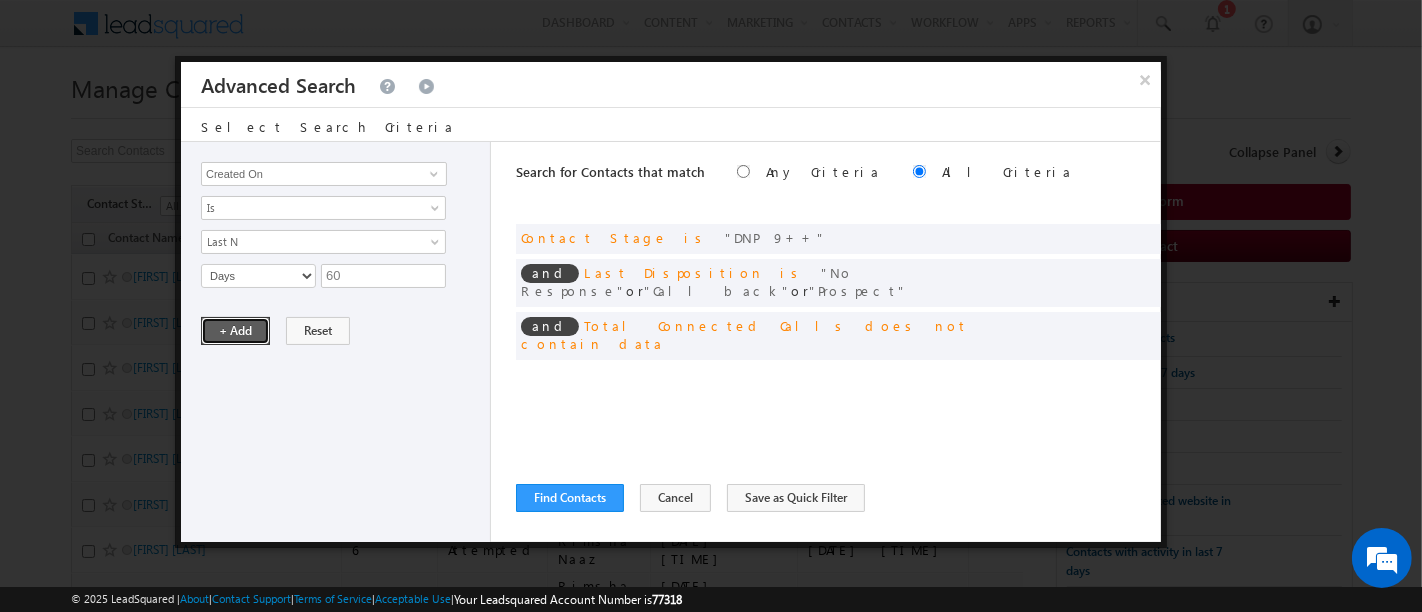 click on "+ Add" at bounding box center (235, 331) 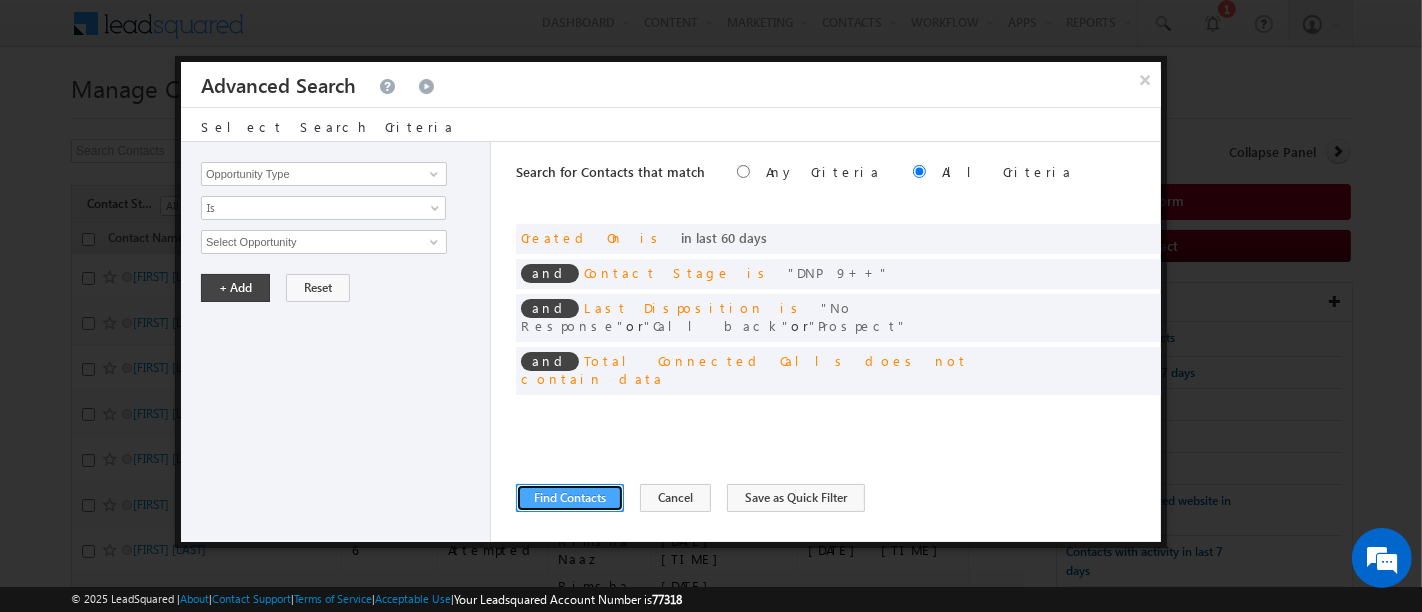 click on "Find Contacts" at bounding box center (570, 498) 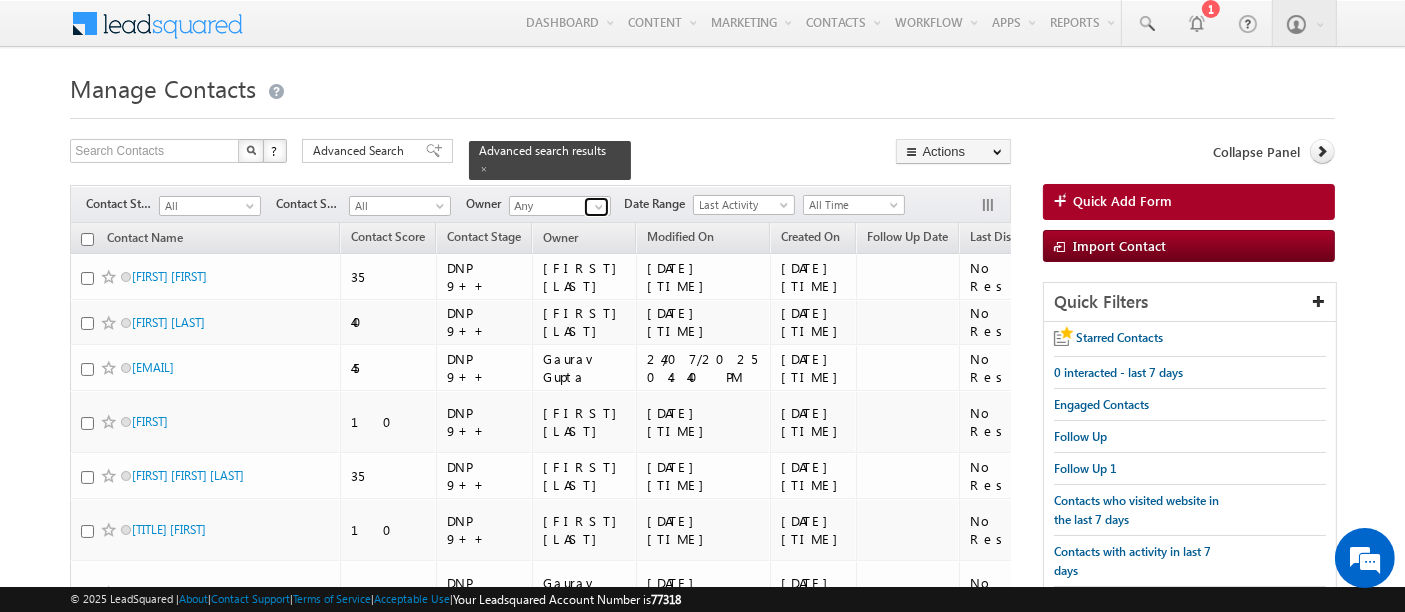 click at bounding box center [599, 207] 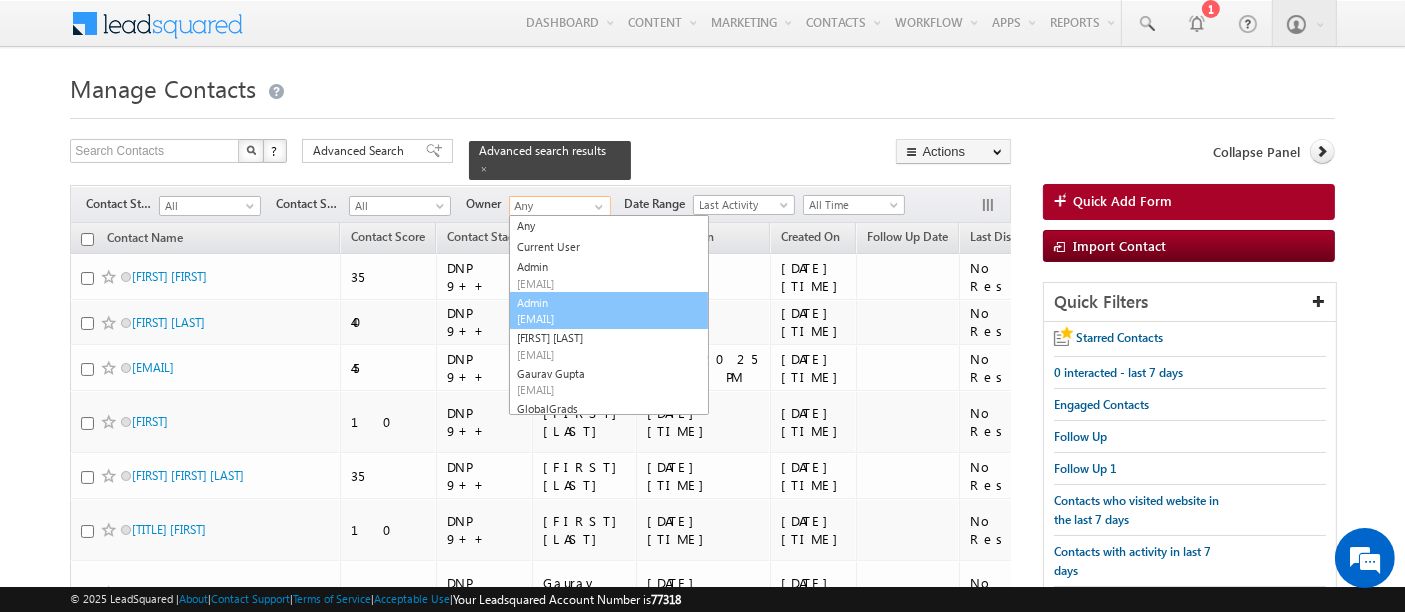 click on "[EMAIL]" at bounding box center [607, 318] 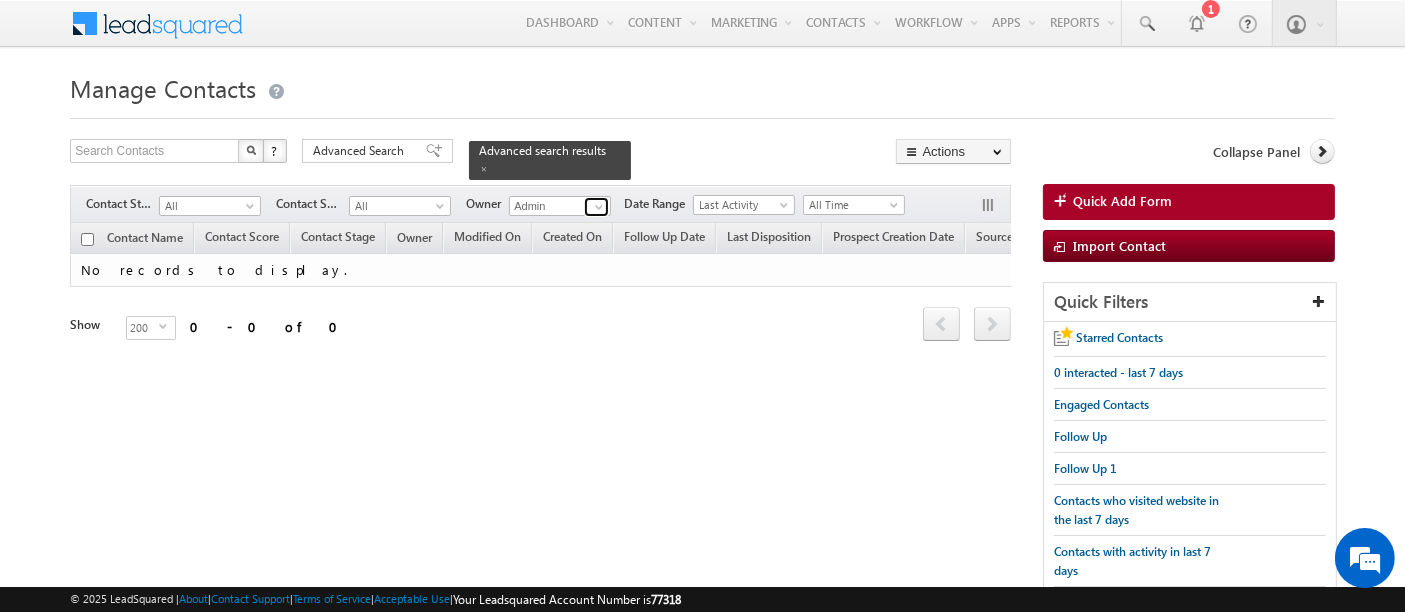 click at bounding box center [599, 207] 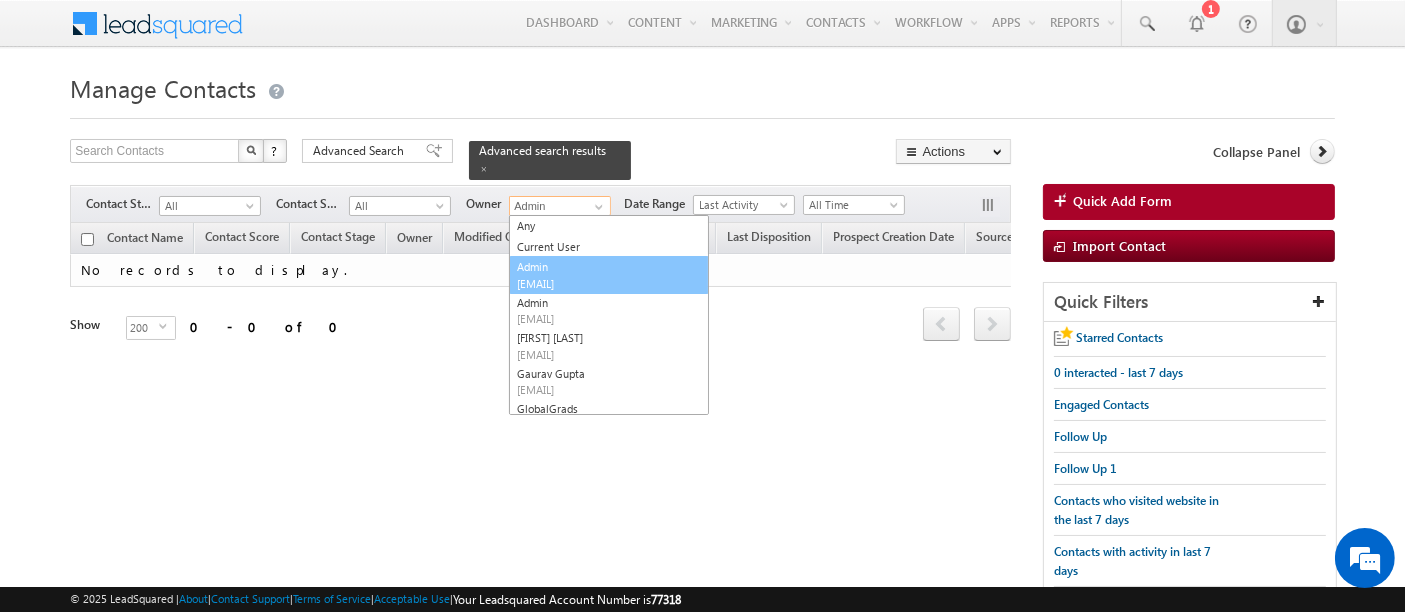 click on "[EMAIL]" at bounding box center (607, 283) 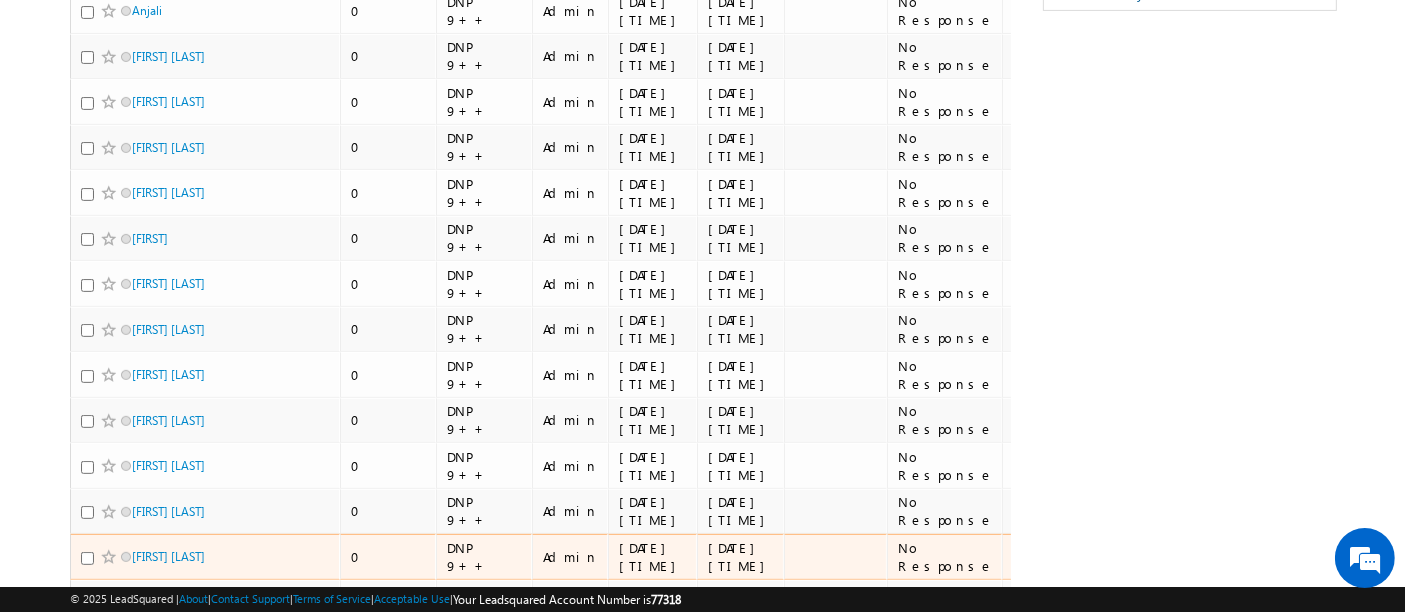 scroll, scrollTop: 0, scrollLeft: 0, axis: both 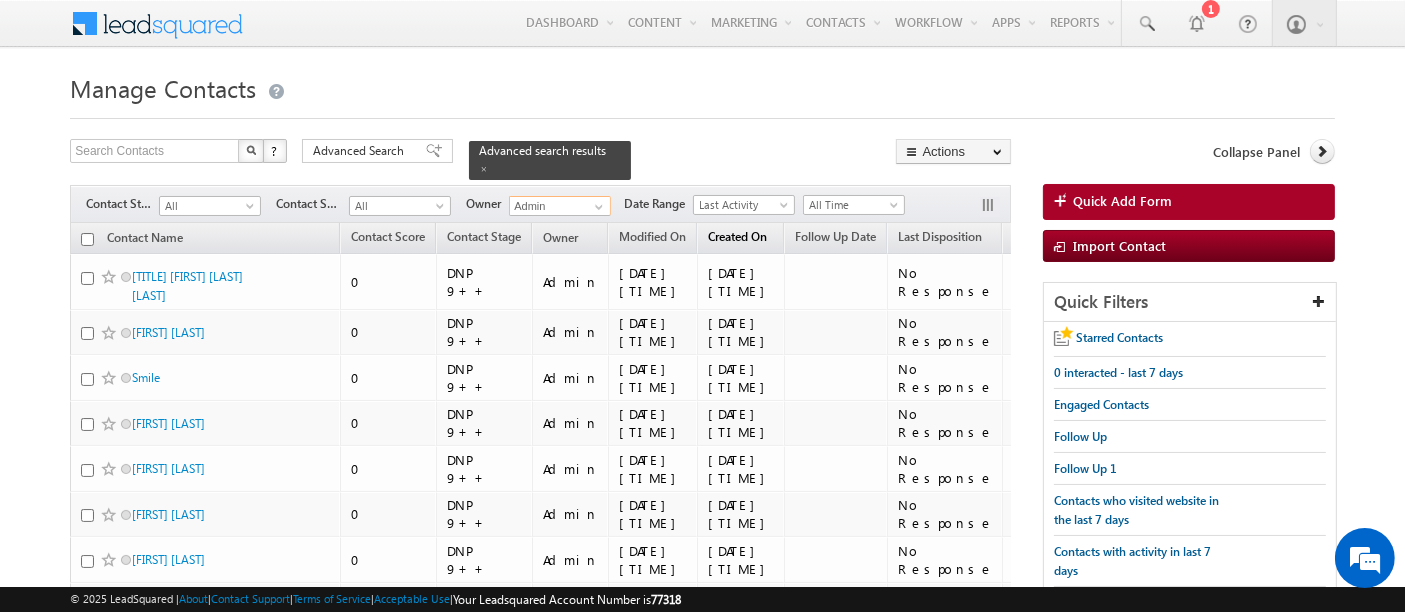 click on "Created On" at bounding box center [737, 236] 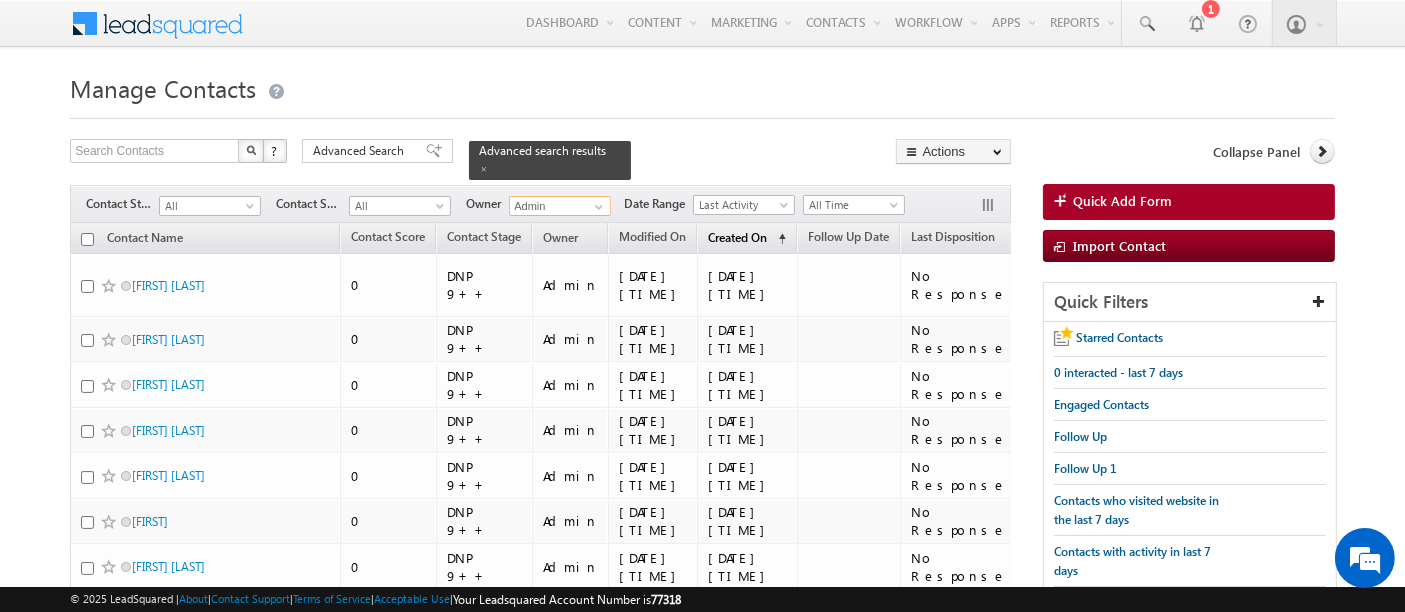 click on "Created On" at bounding box center [737, 237] 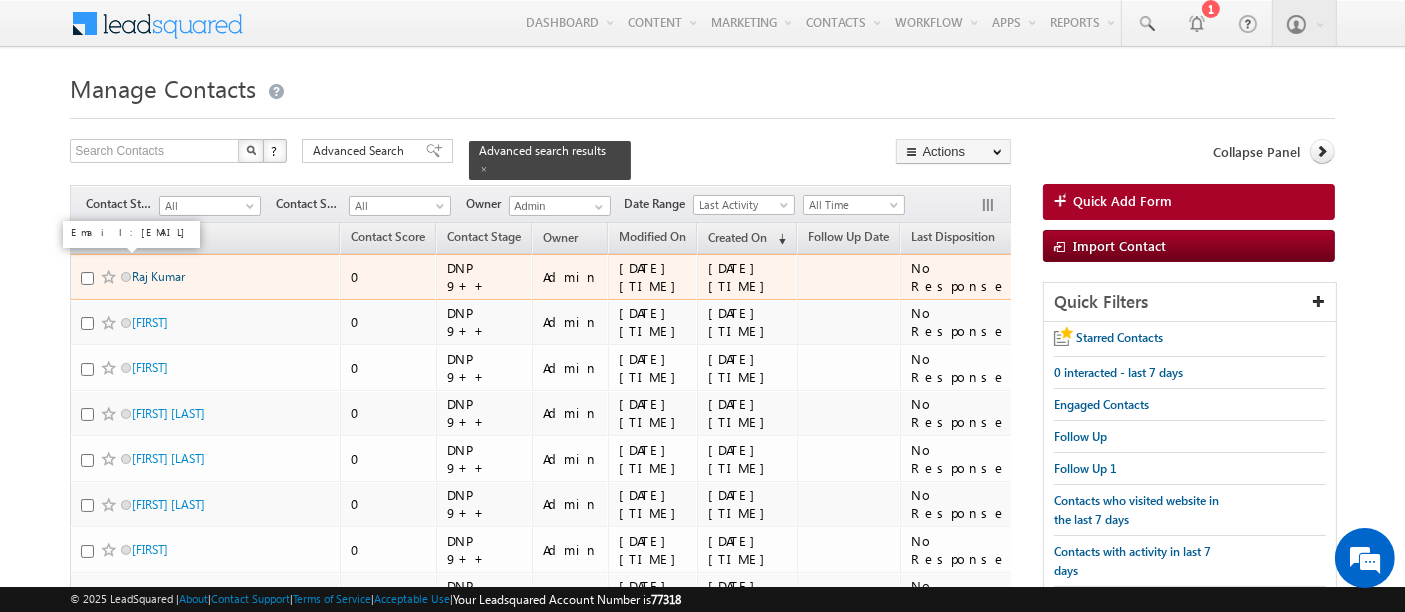 click on "Raj Kumar" at bounding box center (158, 276) 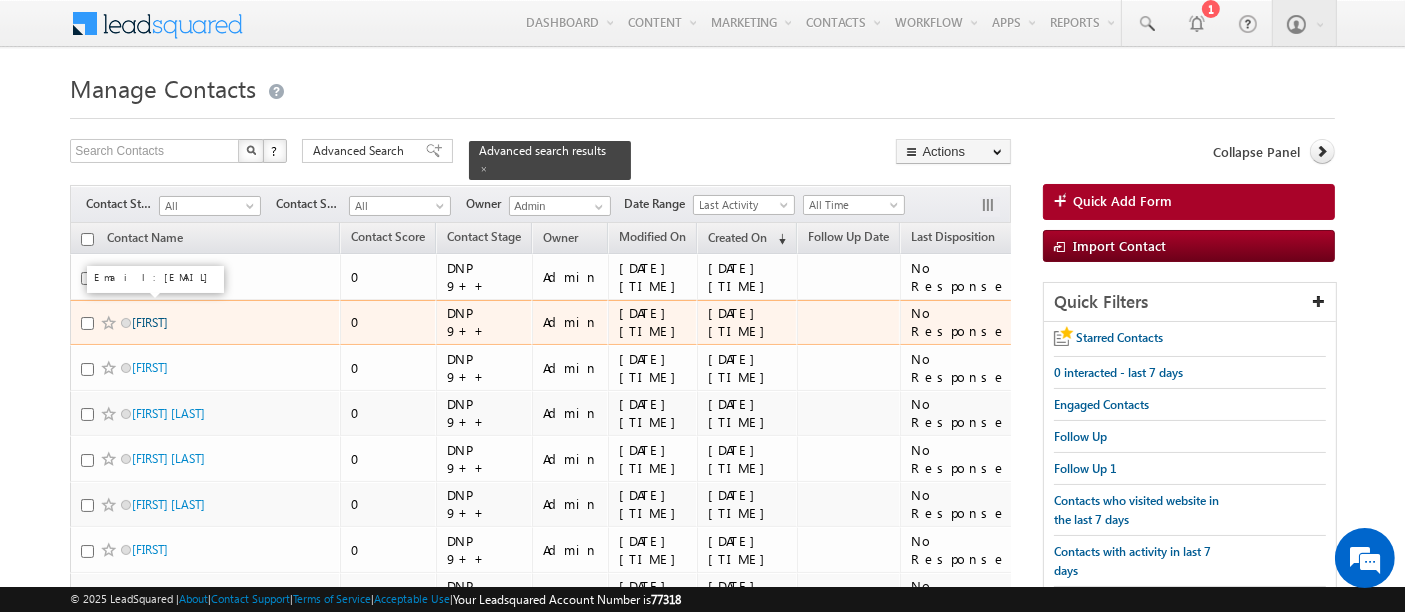 click on "Hlowang" at bounding box center (150, 322) 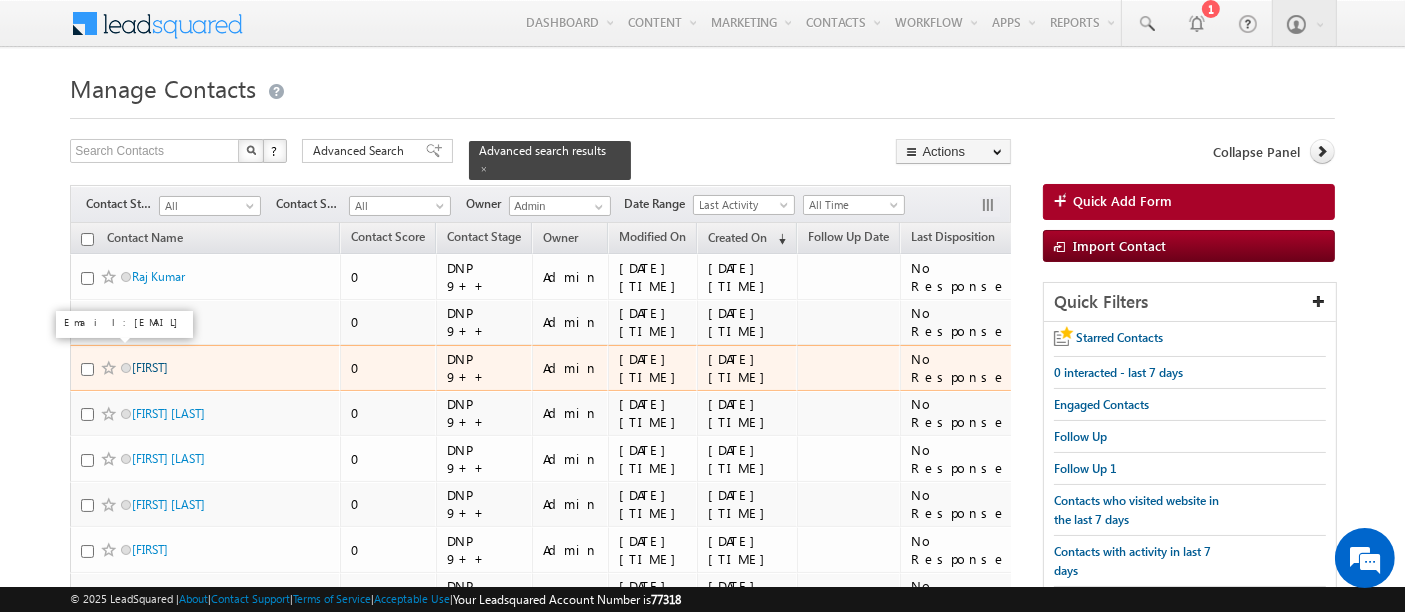 click on "adi" at bounding box center (150, 367) 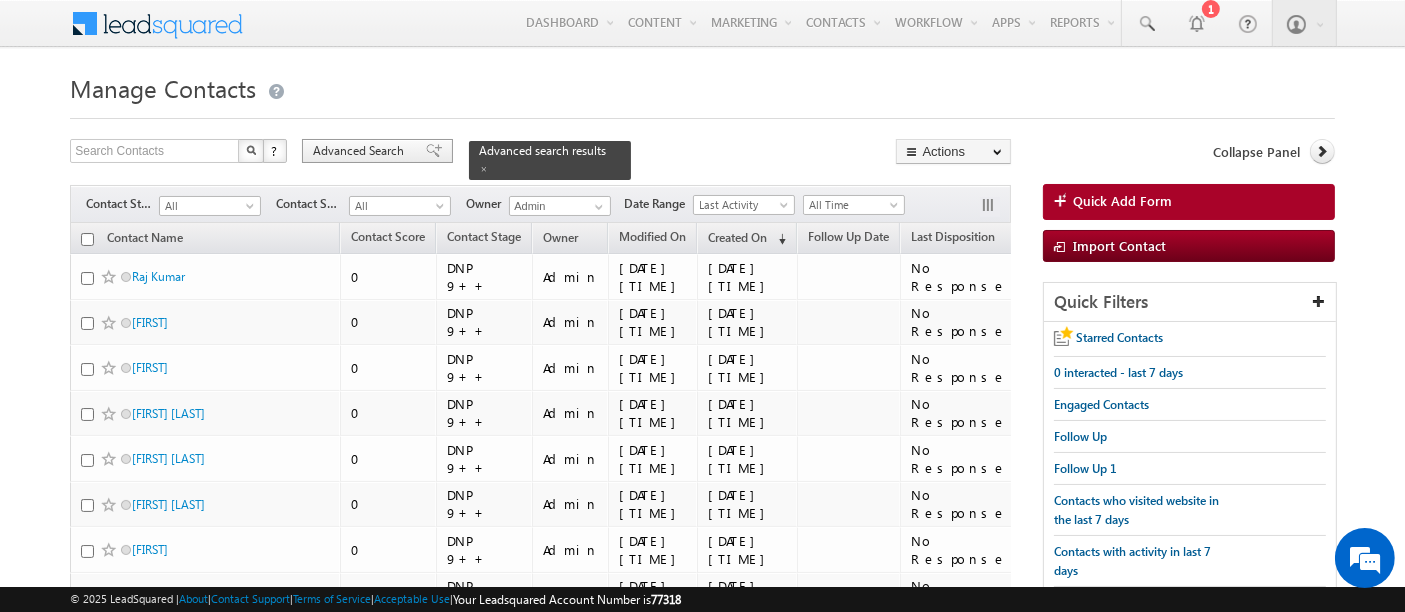 click on "Advanced Search" at bounding box center (361, 151) 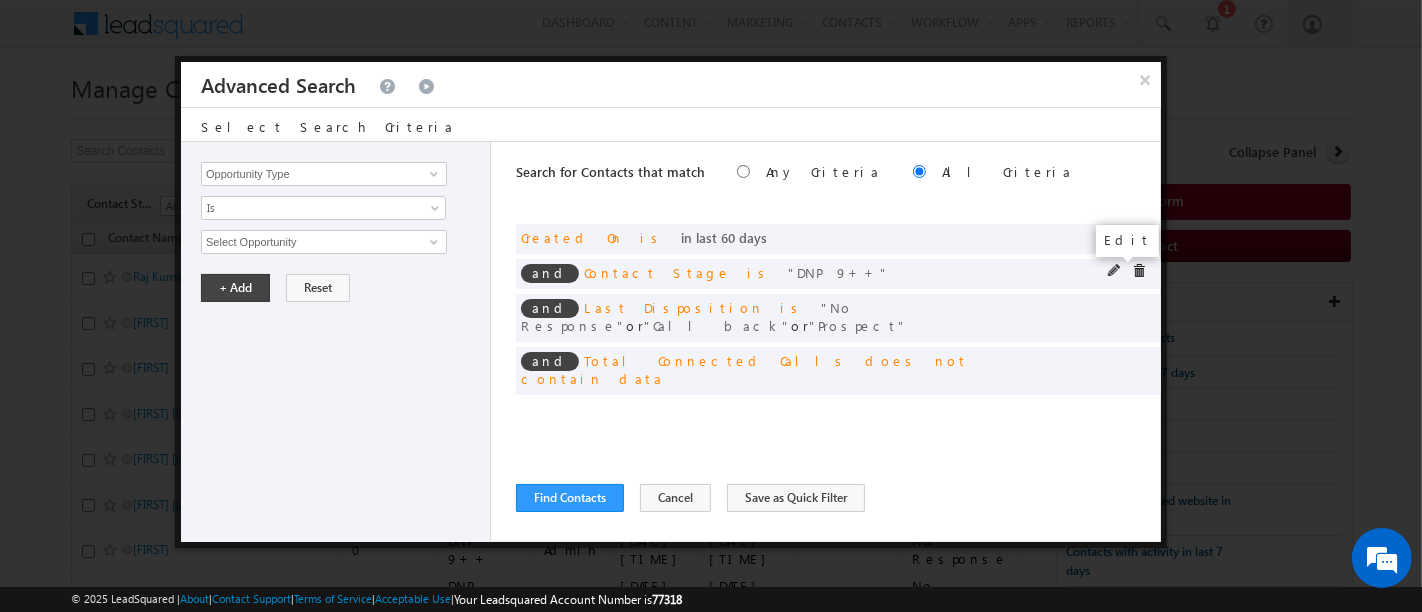 click at bounding box center [1115, 271] 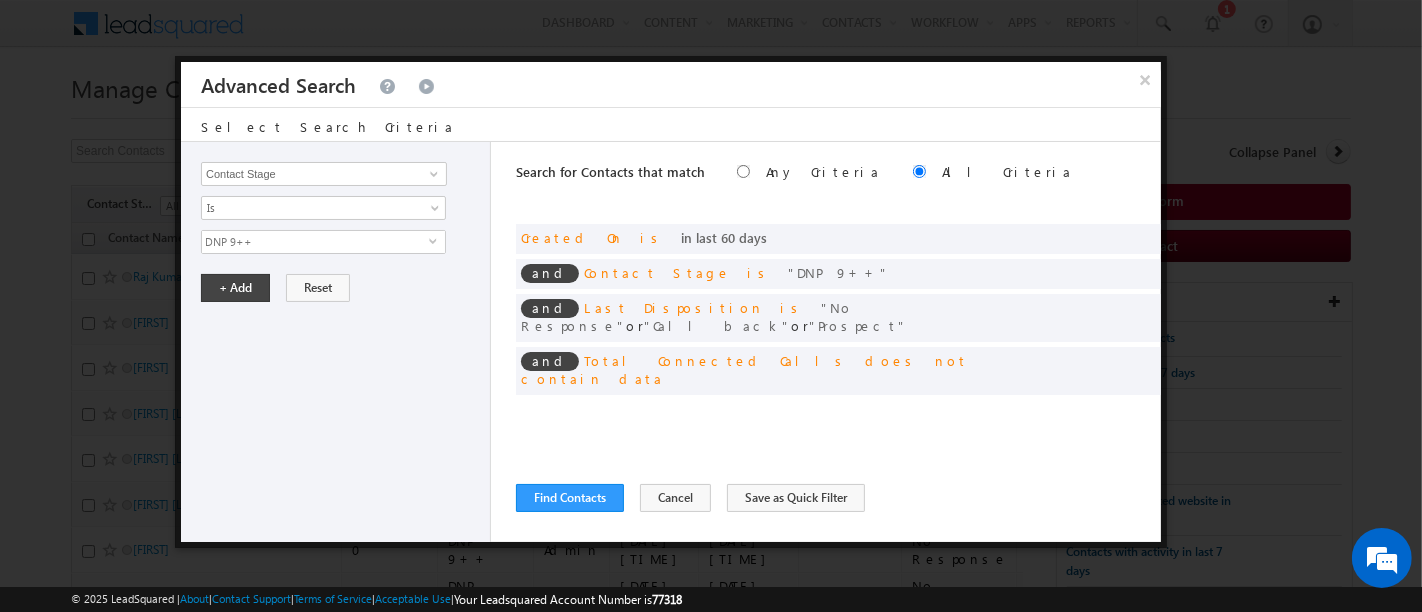 click on "DNP 9++" at bounding box center (315, 242) 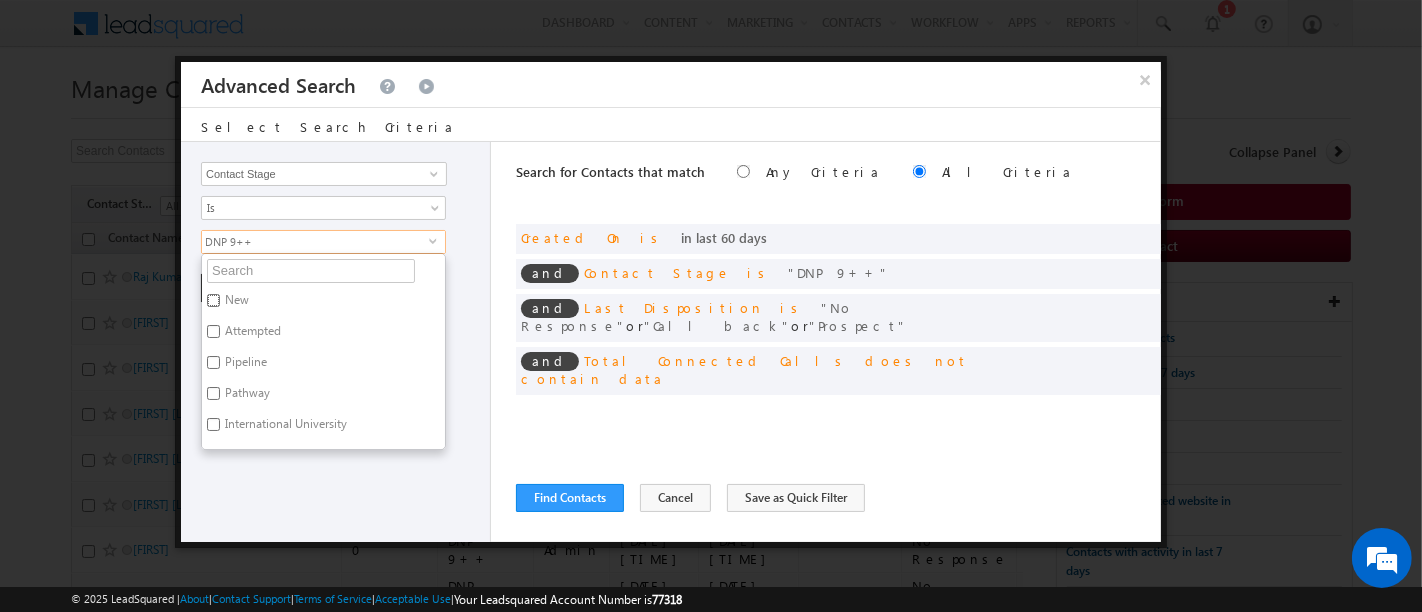 click on "New" at bounding box center [213, 300] 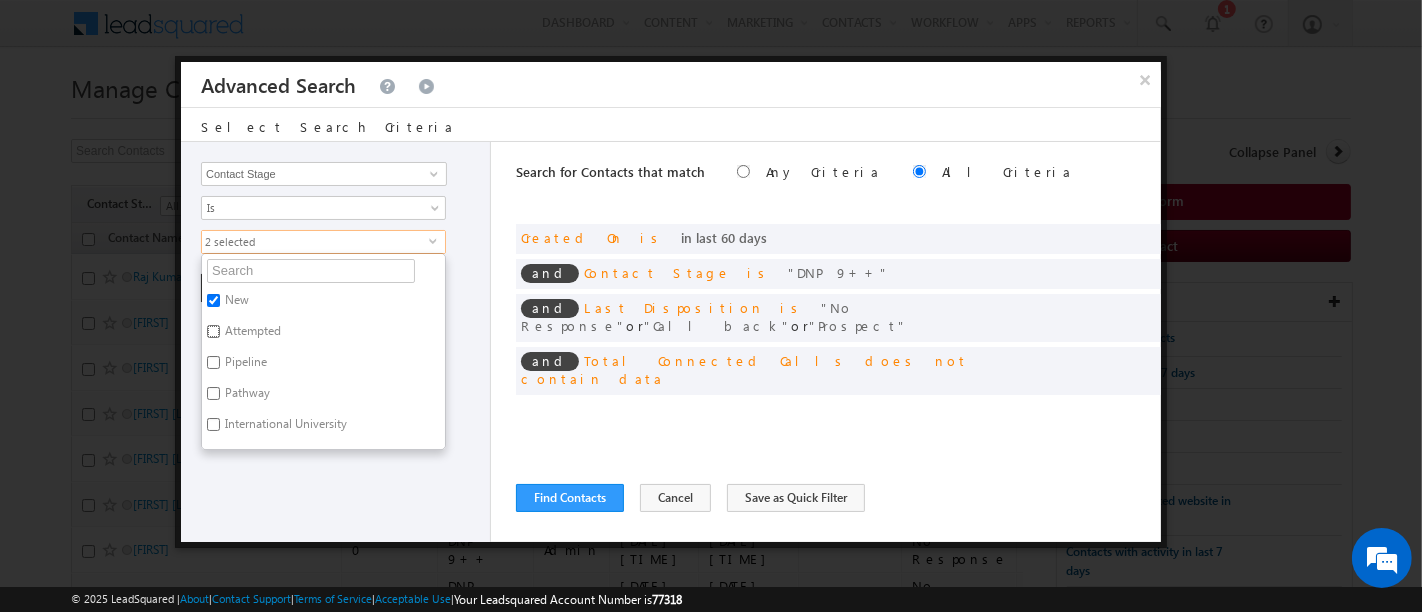 click on "Attempted" at bounding box center [213, 331] 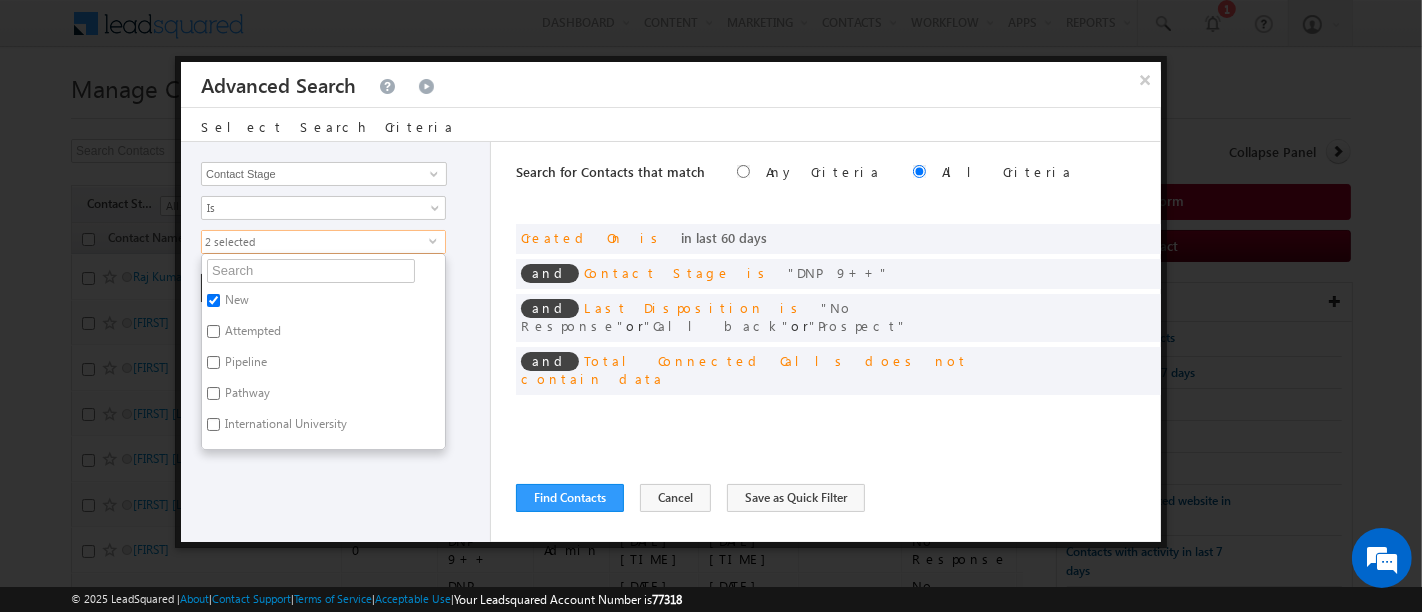 checkbox on "true" 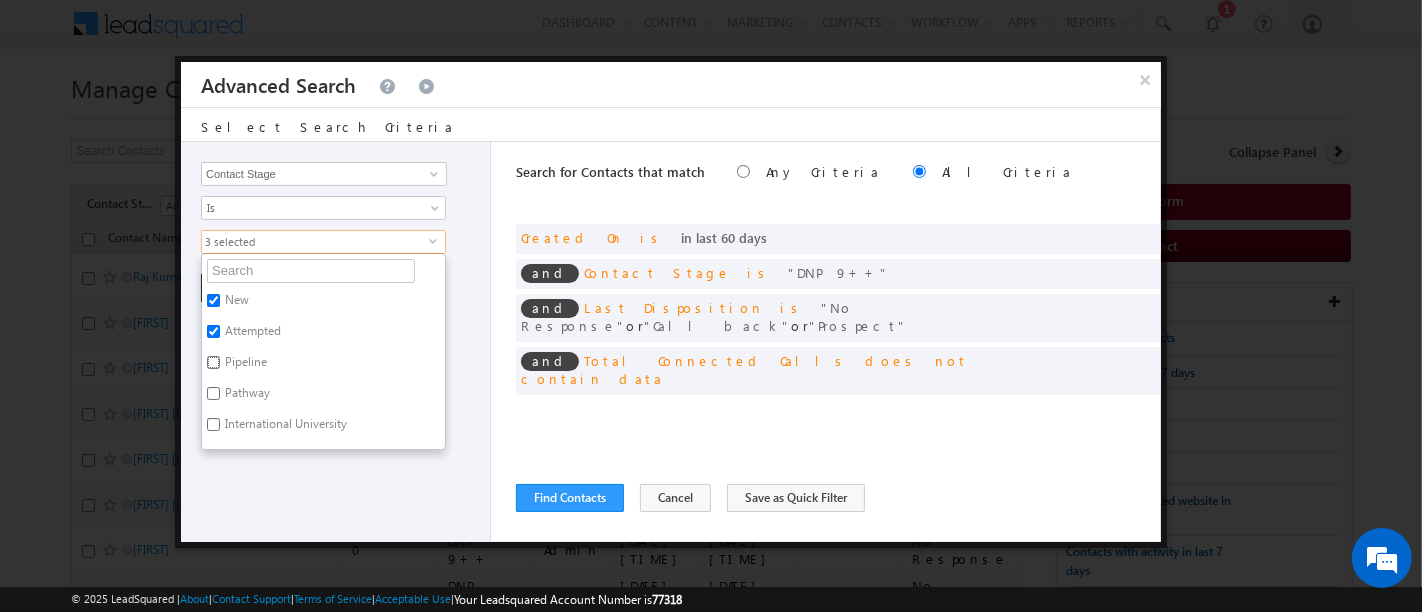 click on "Pipeline" at bounding box center [213, 362] 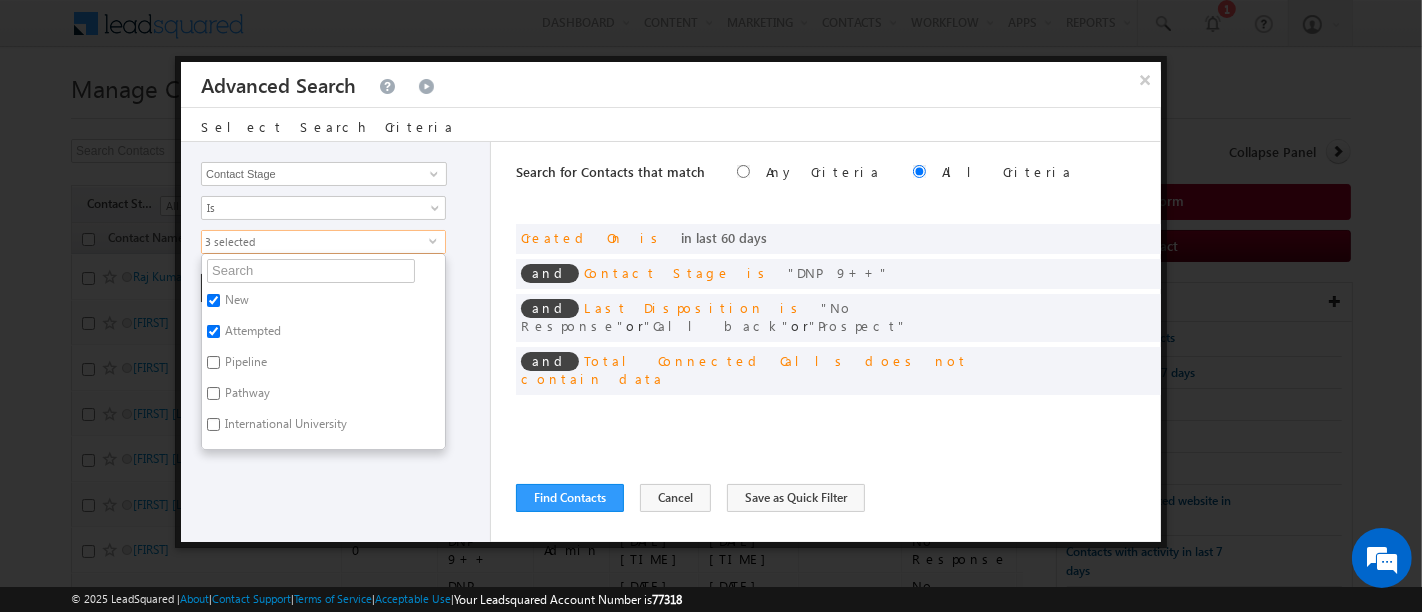 checkbox on "true" 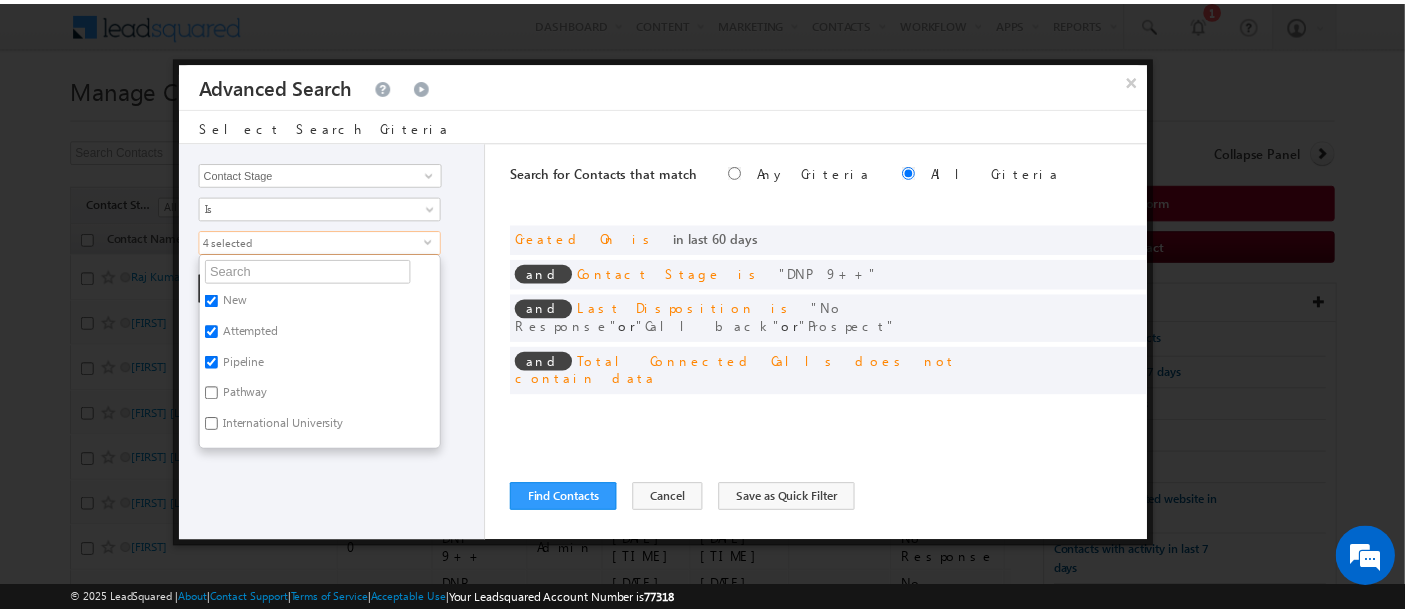 scroll, scrollTop: 148, scrollLeft: 0, axis: vertical 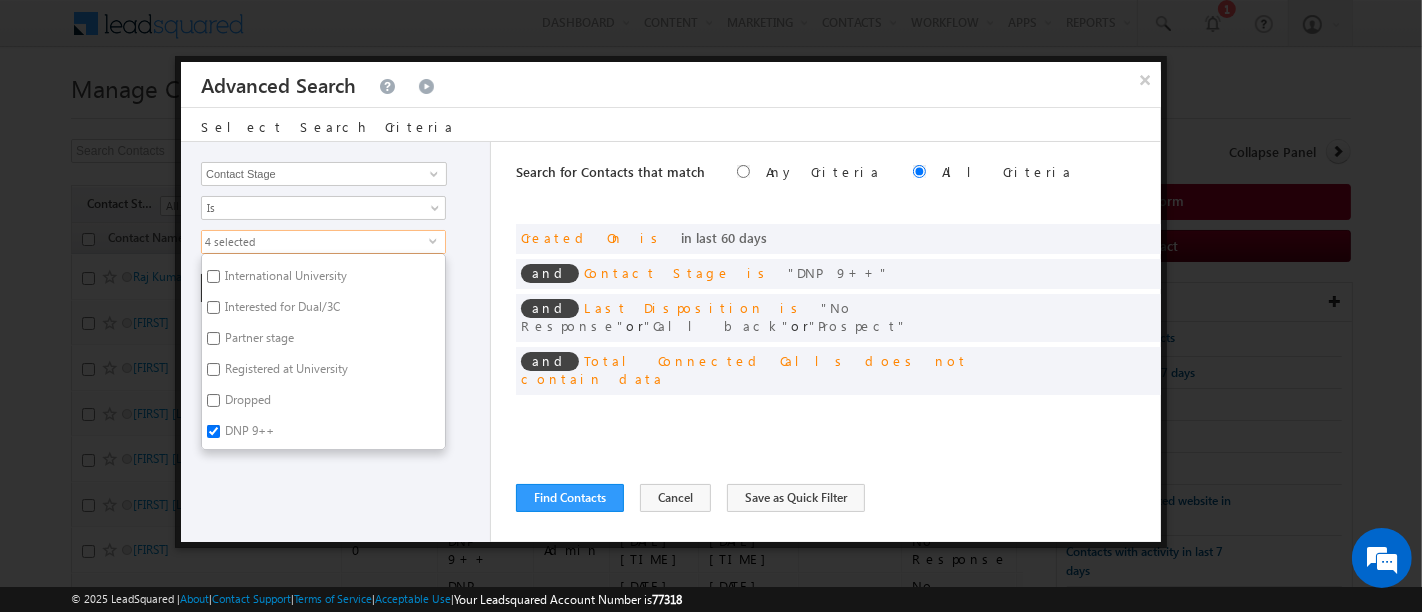 click on "Opportunity Type Contact Activity Task Sales Group  Prospect Id Address 1 Address 2 Any Specific University Or Program Application Status Assignment date current owner Auto Login URL City Class XII Marks Company Concentration Contact Number Contact Origin Contact Score Contact Source Contact Stage Conversion Referrer URL Counselling mode Country Country Interested In New Country Interested In Old Course Course Priority Created By Id Created On Created On Old Current Opt In Status Do Not Call Do Not Email Do Not SMS Do Not Track Do You Have Scholarships Do You Have Valid Passport Documents - Status Documents - University Proof Doc Documents - 10th Marksheet Documents - 12th Marksheet Documents - UG Degree Documents - UG Marksheets Documents - PG Degree Documents - PG Marksheets Documents - Resume/CV Documents - LOR Documents - SOP Documents - Passport Documents - ELT Documents - Amity Pathway Certificate Documents - COL Documents - Deposit fee Documents - UCOL Documents - I20" at bounding box center [336, 342] 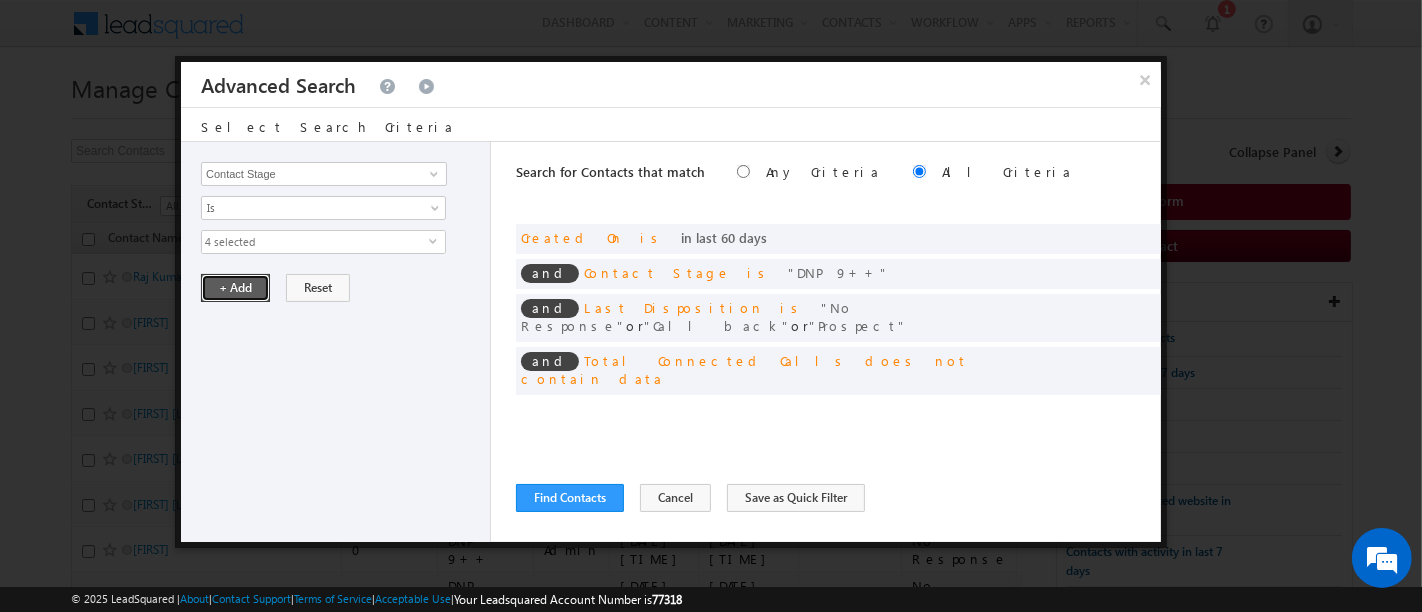 click on "+ Add" at bounding box center (235, 288) 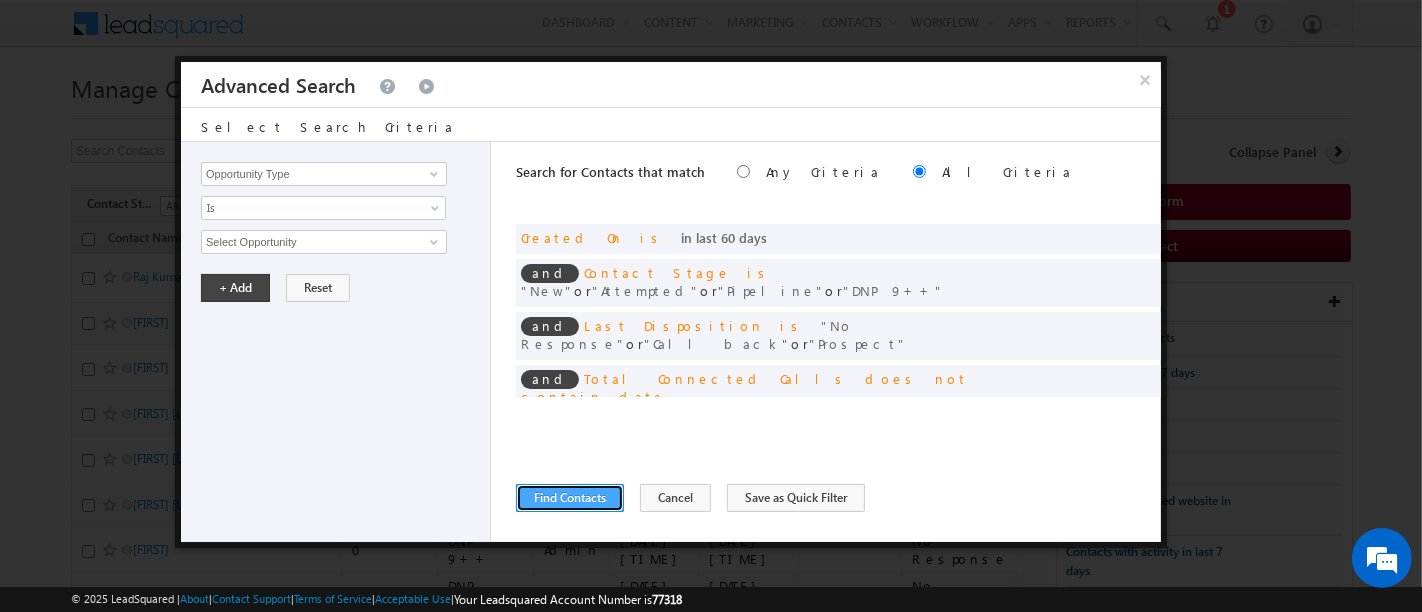 click on "Find Contacts" at bounding box center [570, 498] 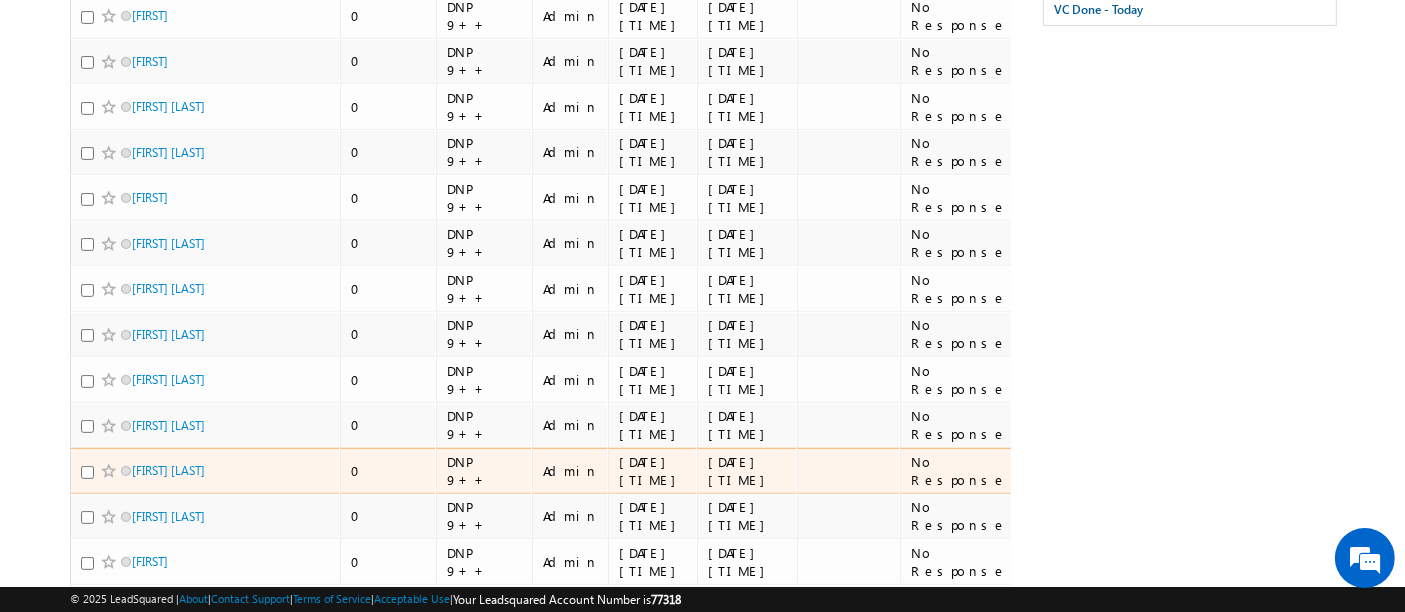 scroll, scrollTop: 0, scrollLeft: 0, axis: both 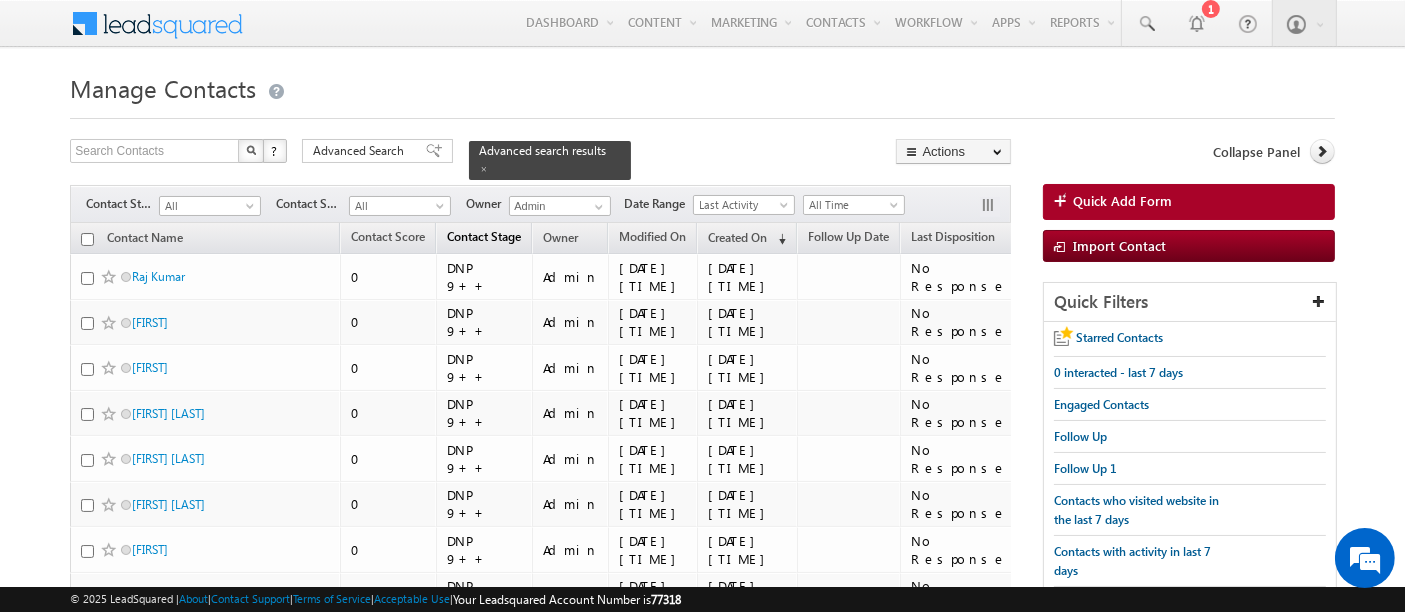 click on "Contact Stage" at bounding box center [484, 239] 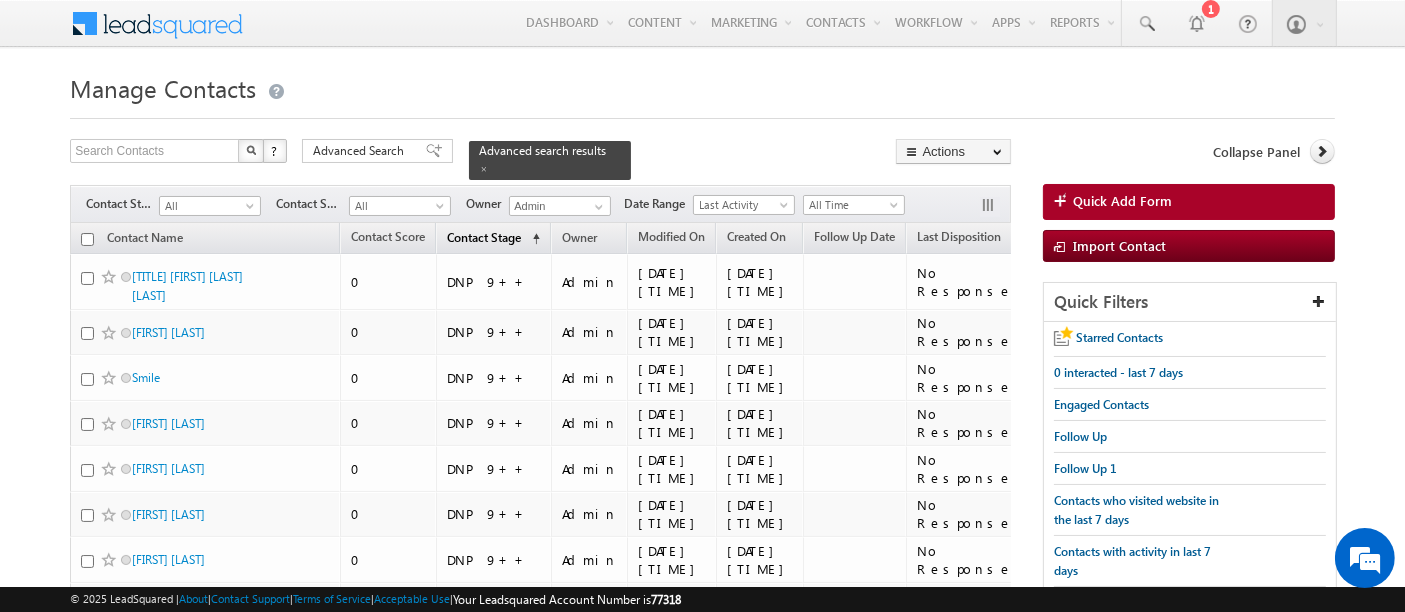 click on "Contact Stage" at bounding box center (484, 237) 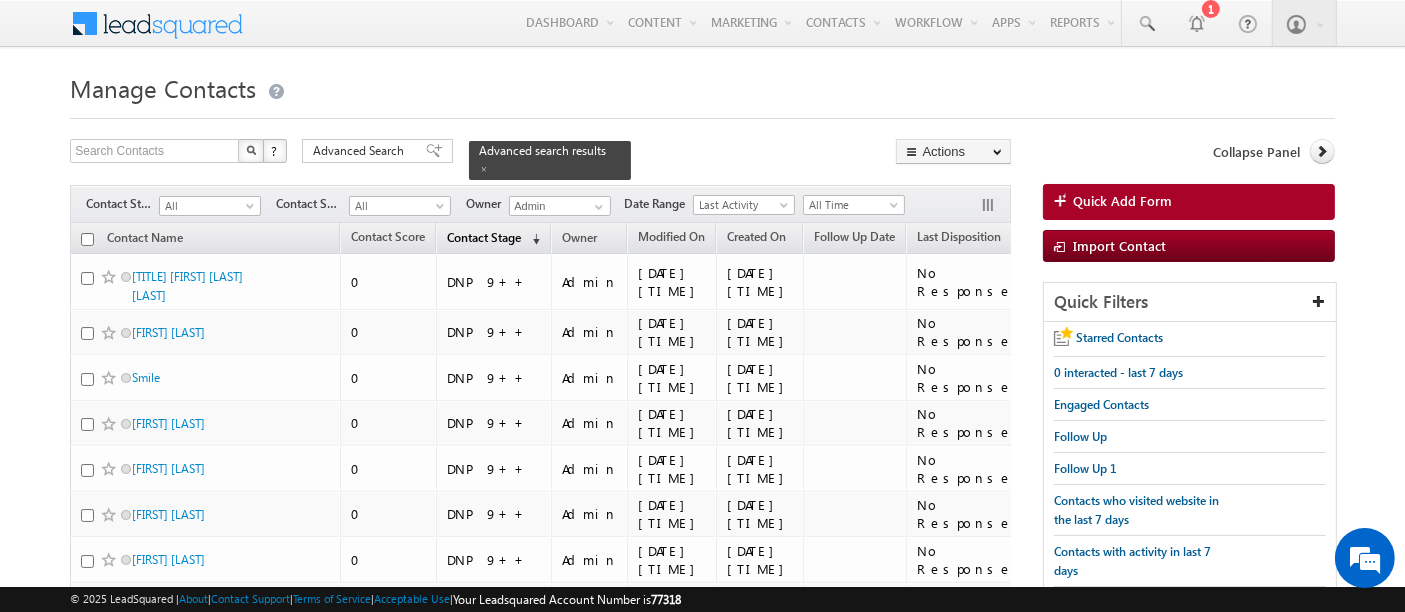 click on "Contact Stage" at bounding box center [484, 237] 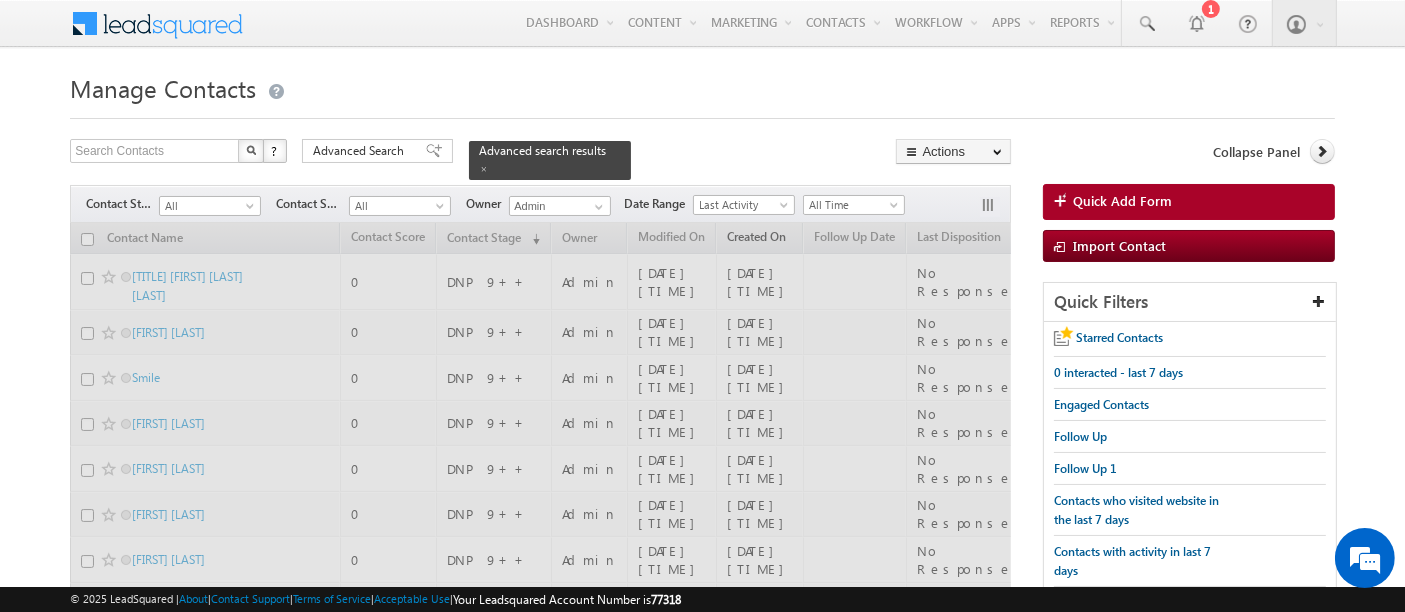click on "Created On" at bounding box center (756, 236) 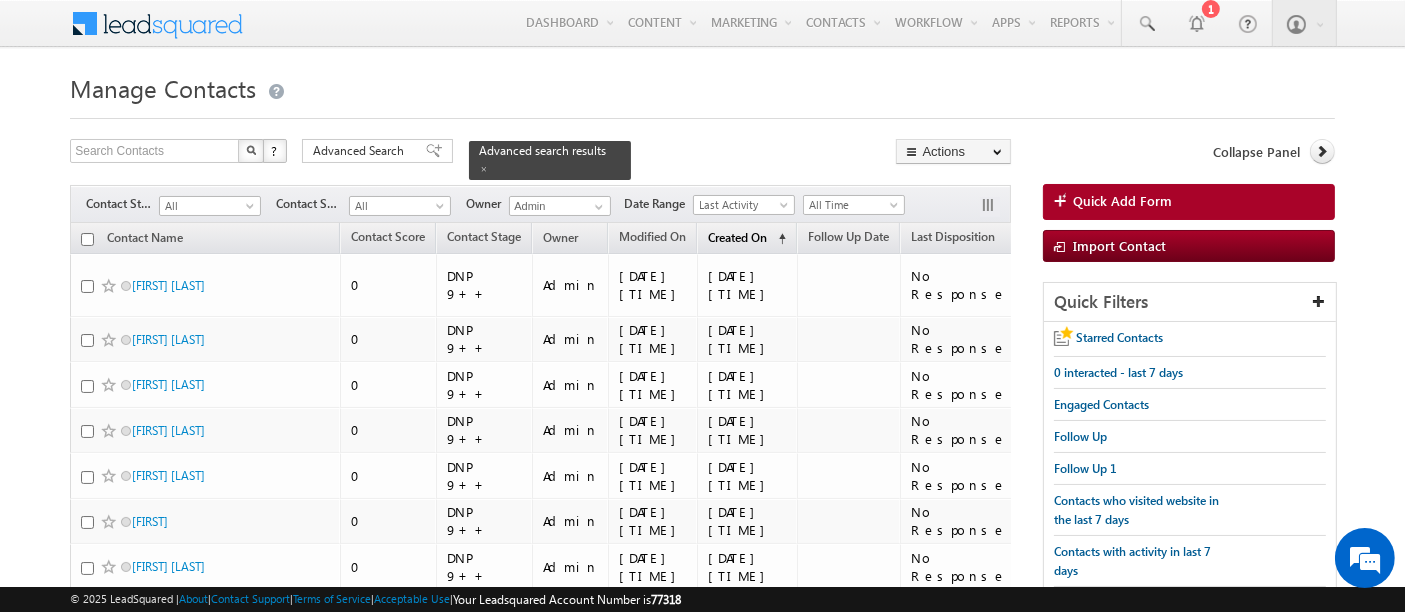 click on "Created On" at bounding box center (737, 237) 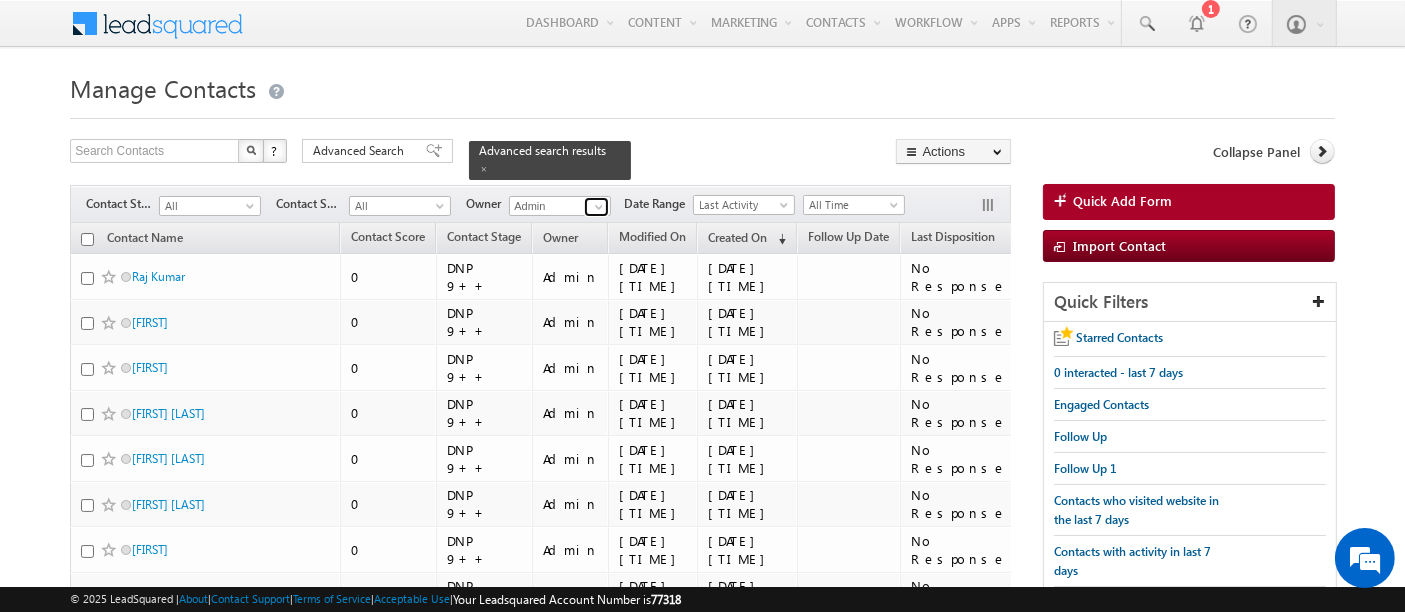 click at bounding box center [599, 207] 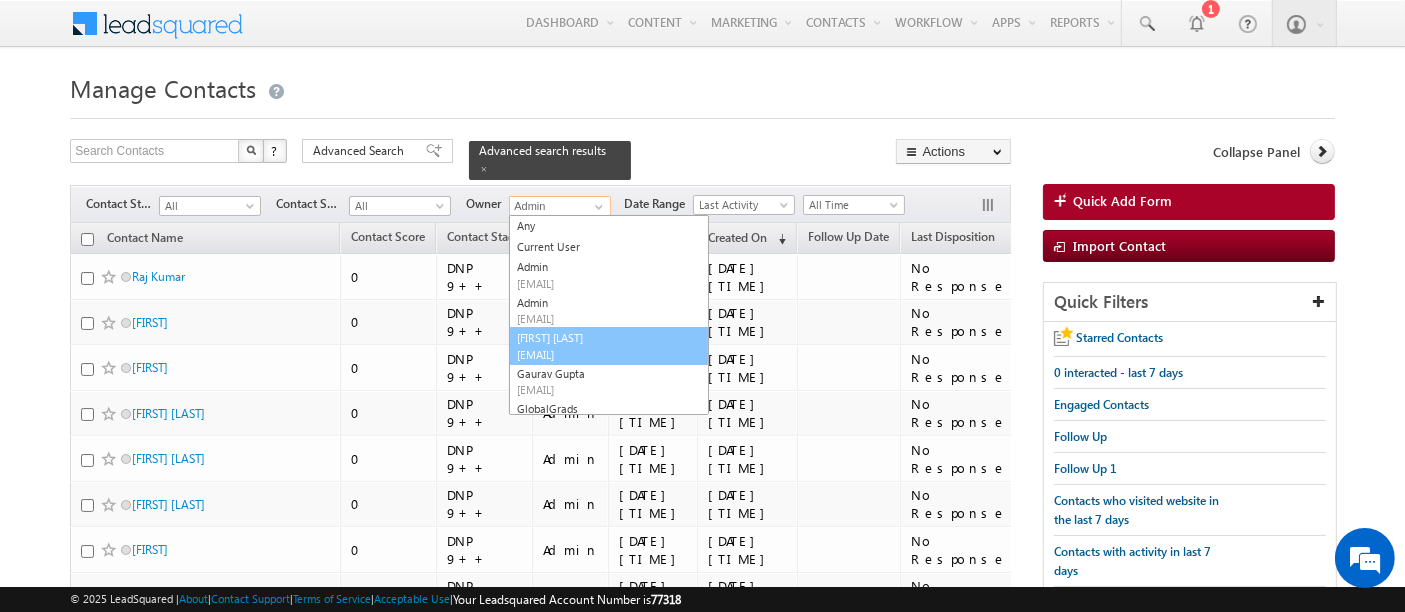 click on "[EMAIL]" at bounding box center (607, 354) 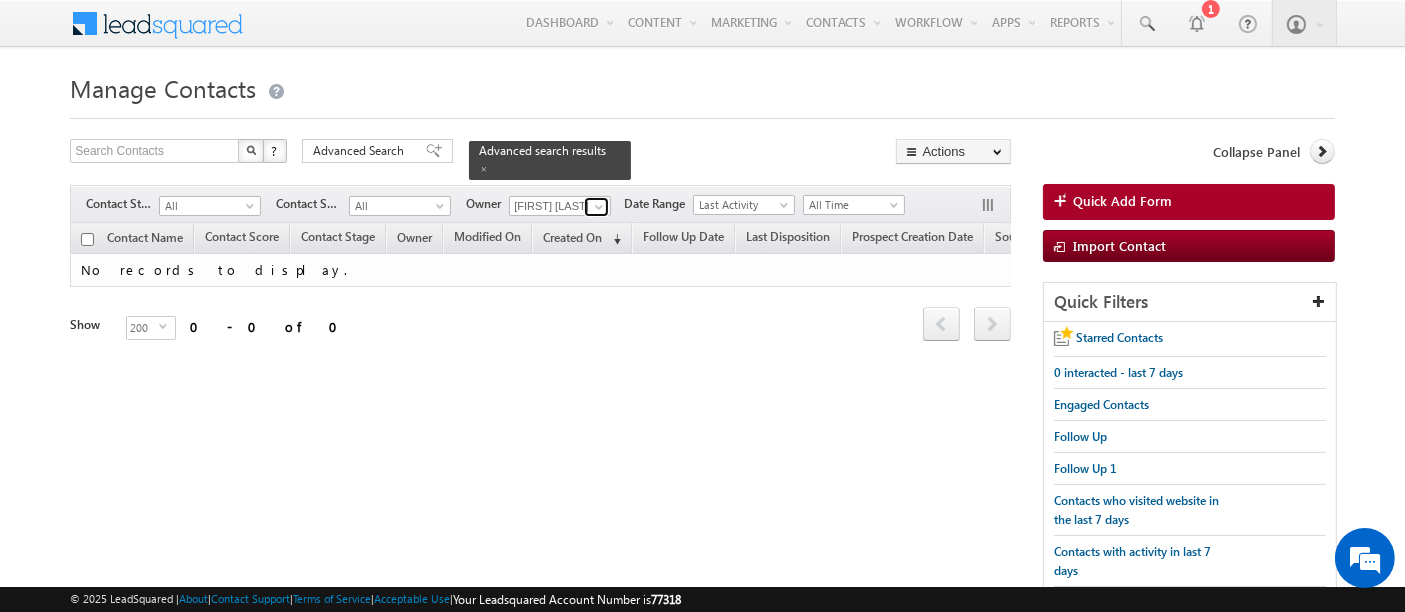 click at bounding box center (599, 207) 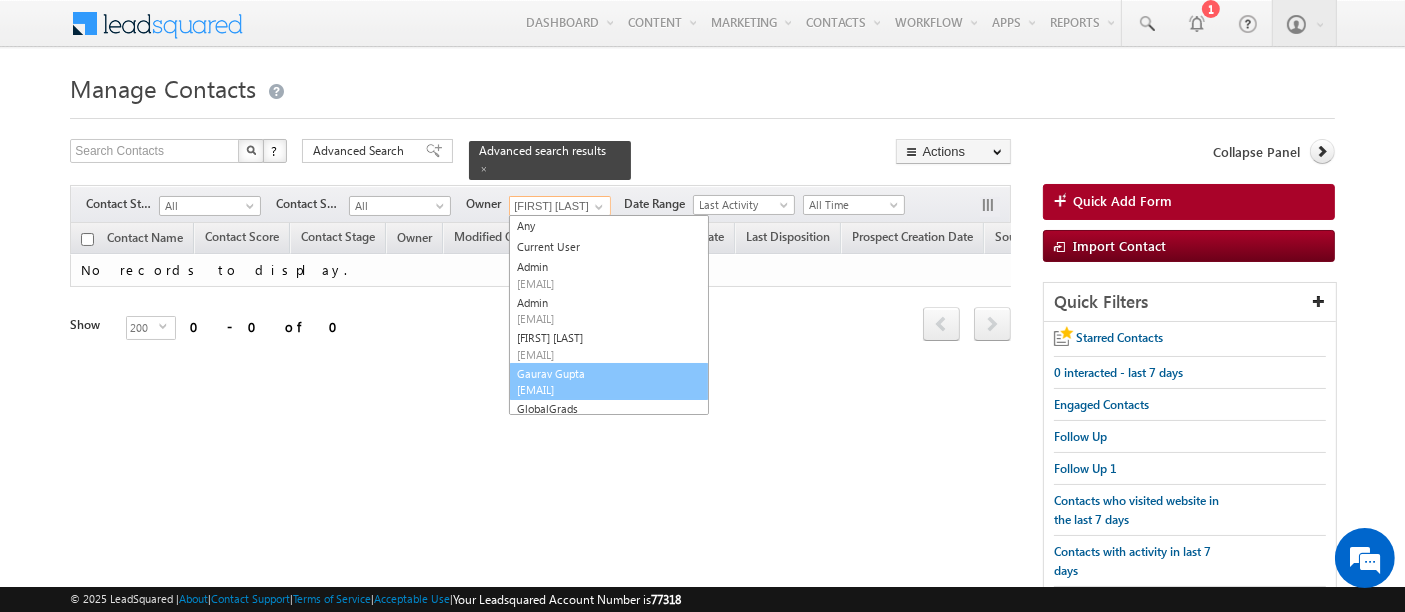 click on "Gaurav Gupta   ggupta5+1@amity.edu" at bounding box center (609, 382) 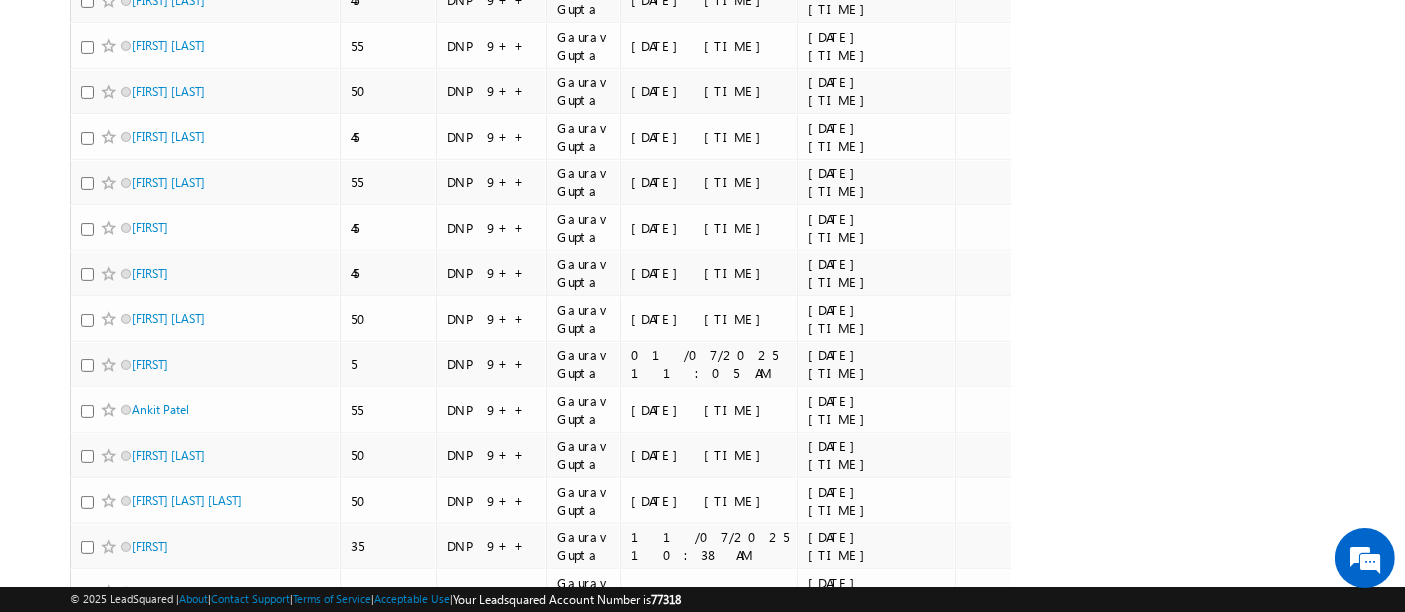 scroll, scrollTop: 8980, scrollLeft: 0, axis: vertical 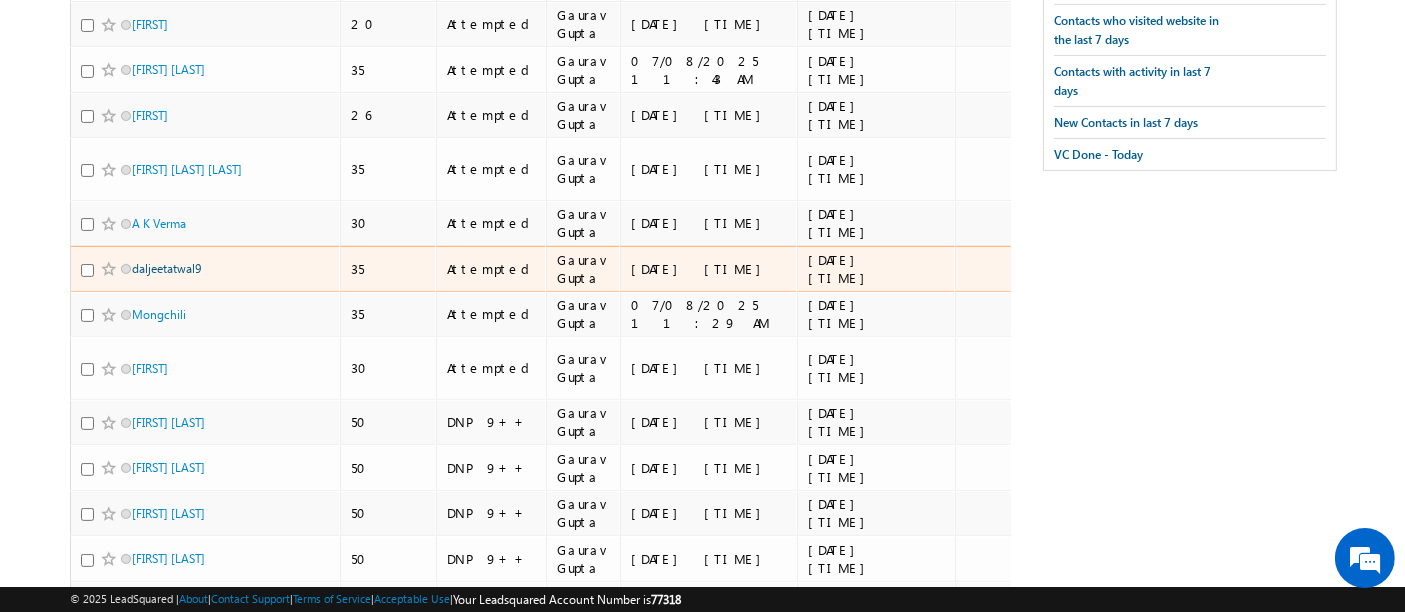 click on "daljeetatwal9" at bounding box center (166, 268) 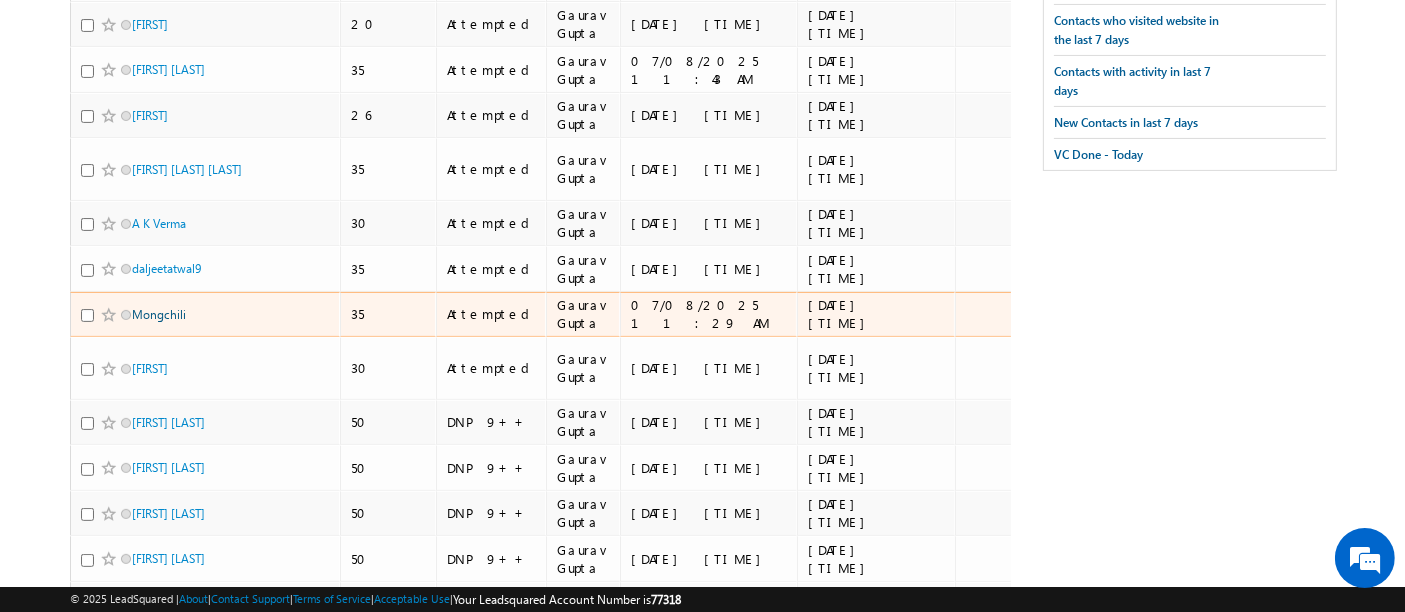 click on "Mongchili" at bounding box center [159, 314] 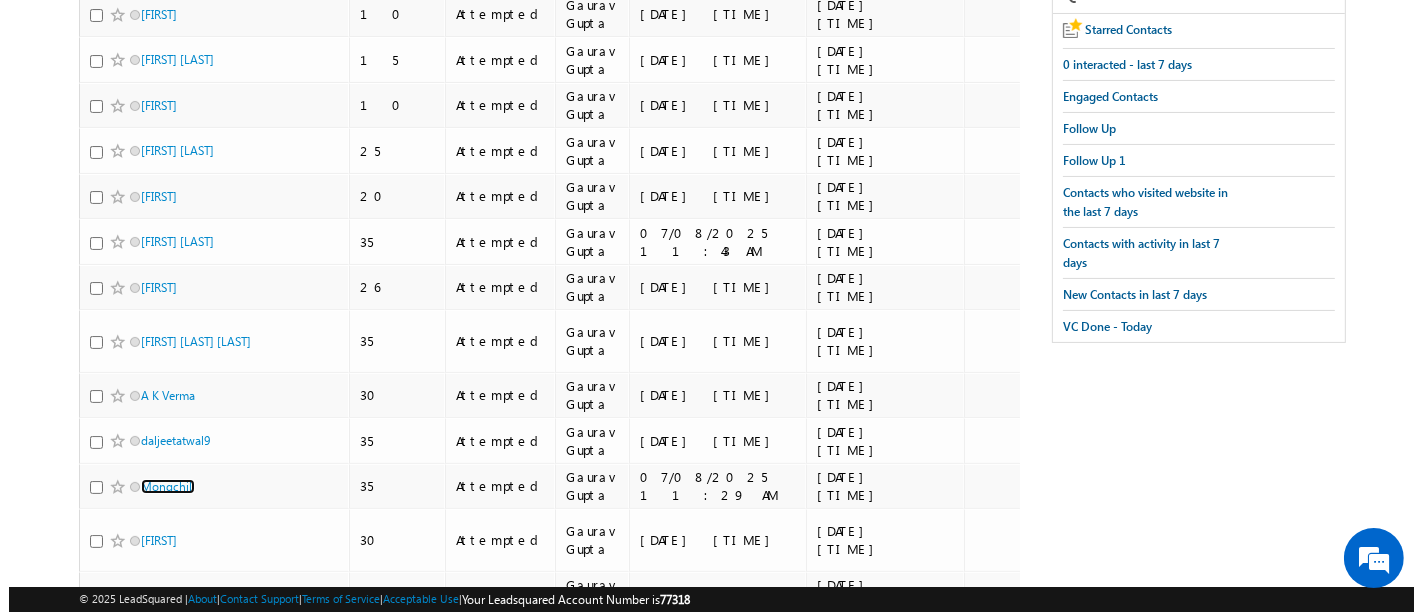 scroll, scrollTop: 0, scrollLeft: 0, axis: both 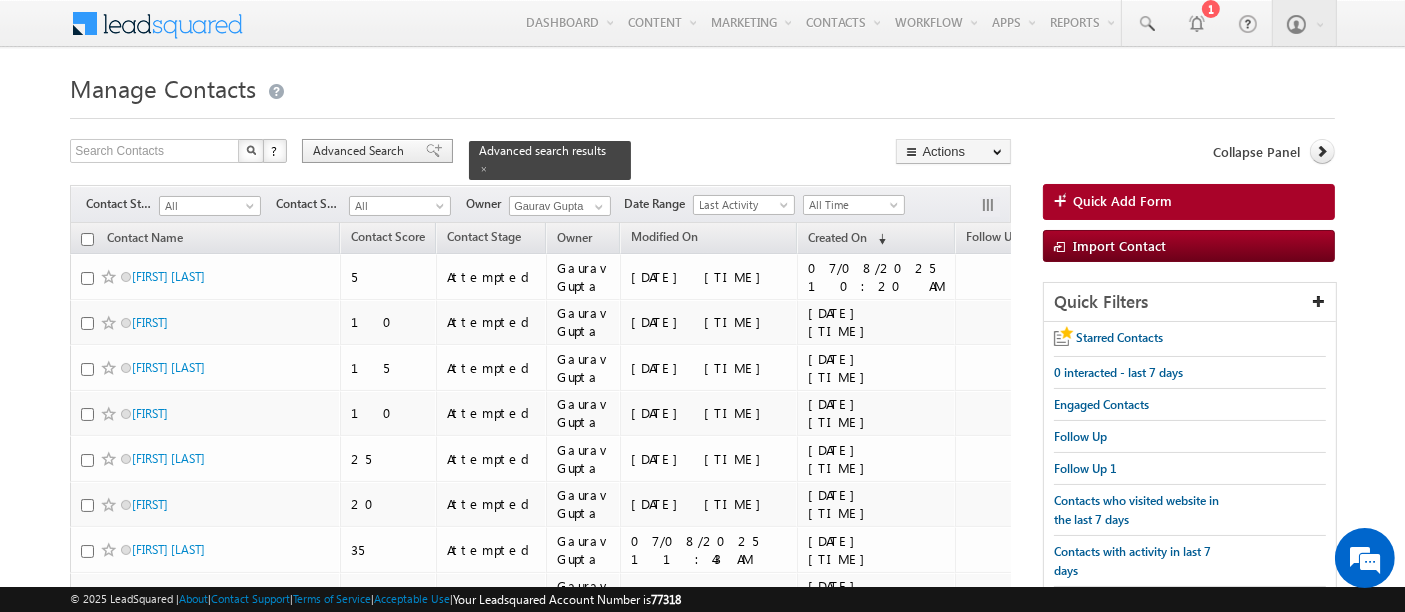 click on "Advanced Search" at bounding box center (361, 151) 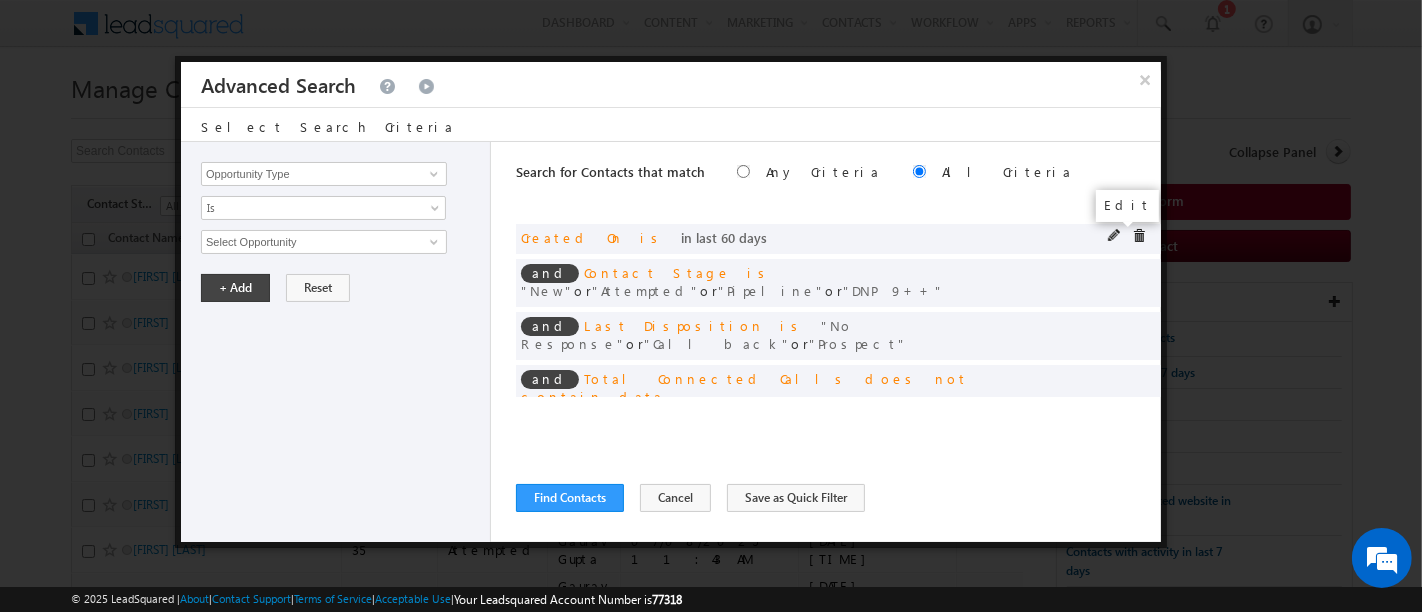 click at bounding box center [1115, 236] 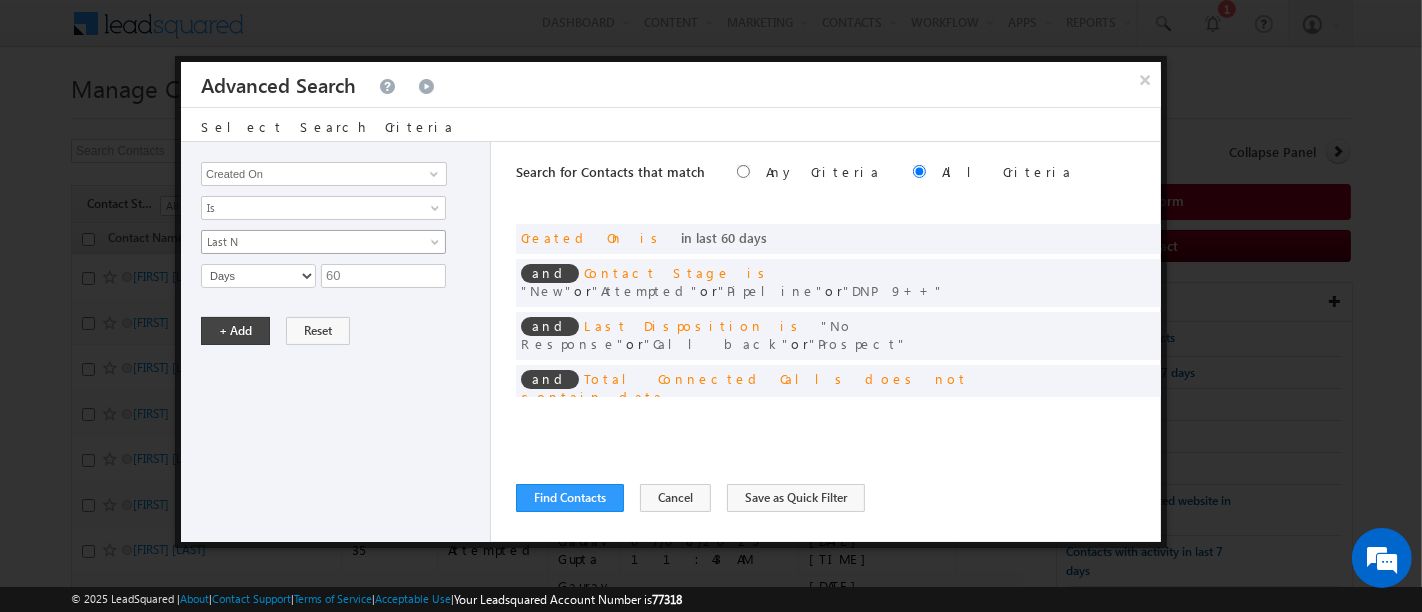 click on "Last N" at bounding box center [310, 242] 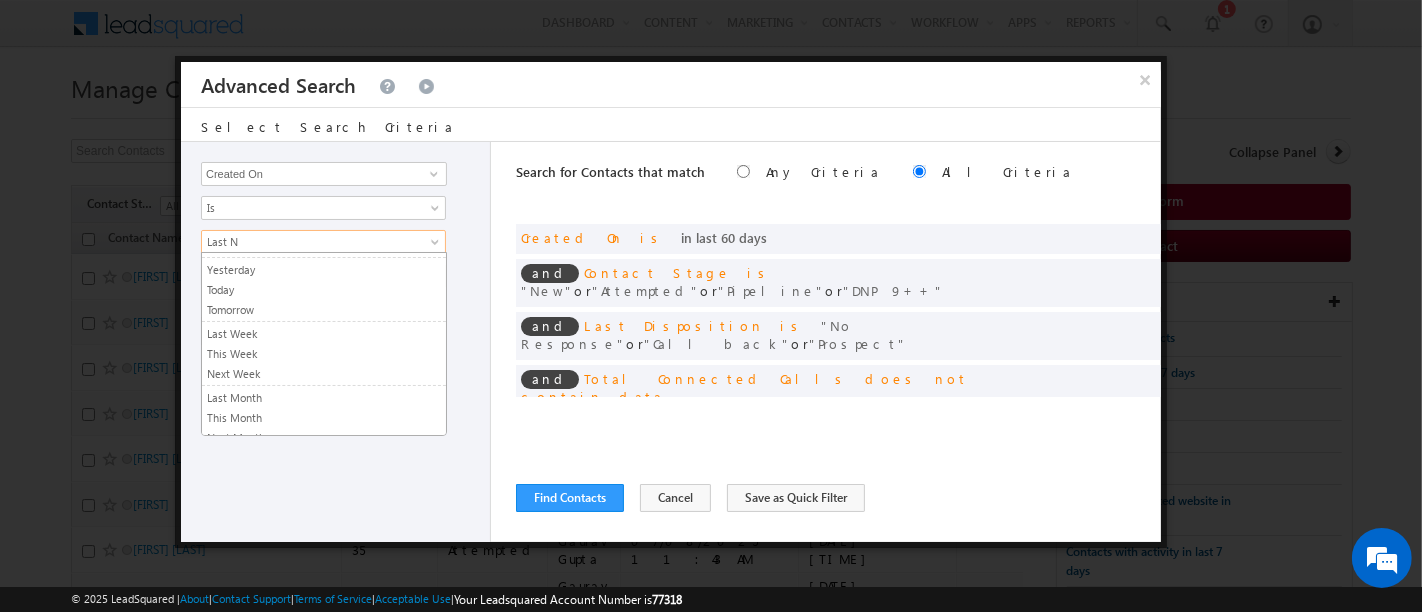 scroll, scrollTop: 0, scrollLeft: 0, axis: both 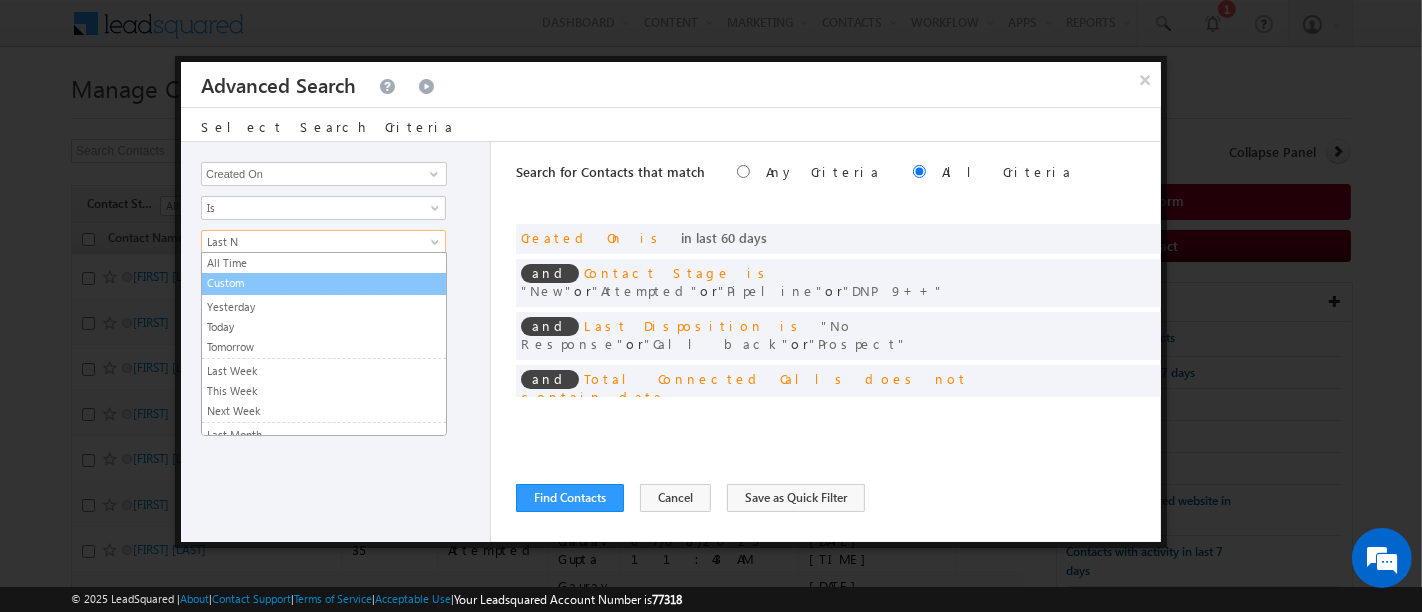 click on "Custom" at bounding box center [324, 283] 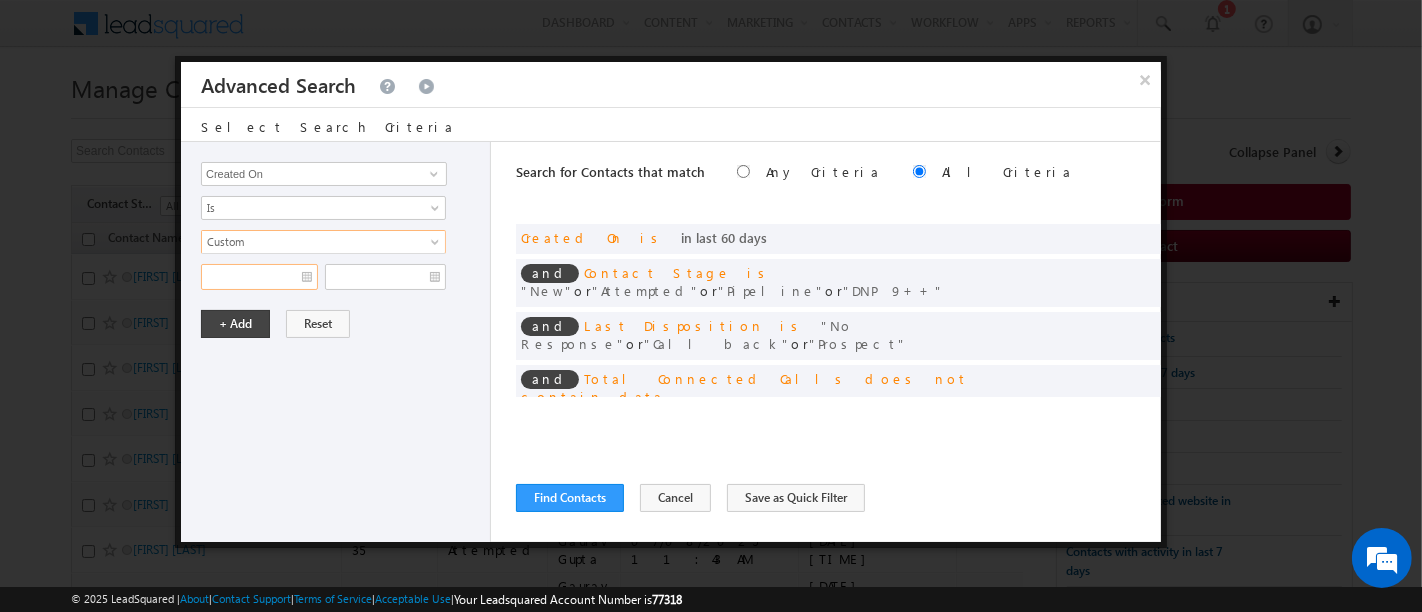 click at bounding box center (259, 277) 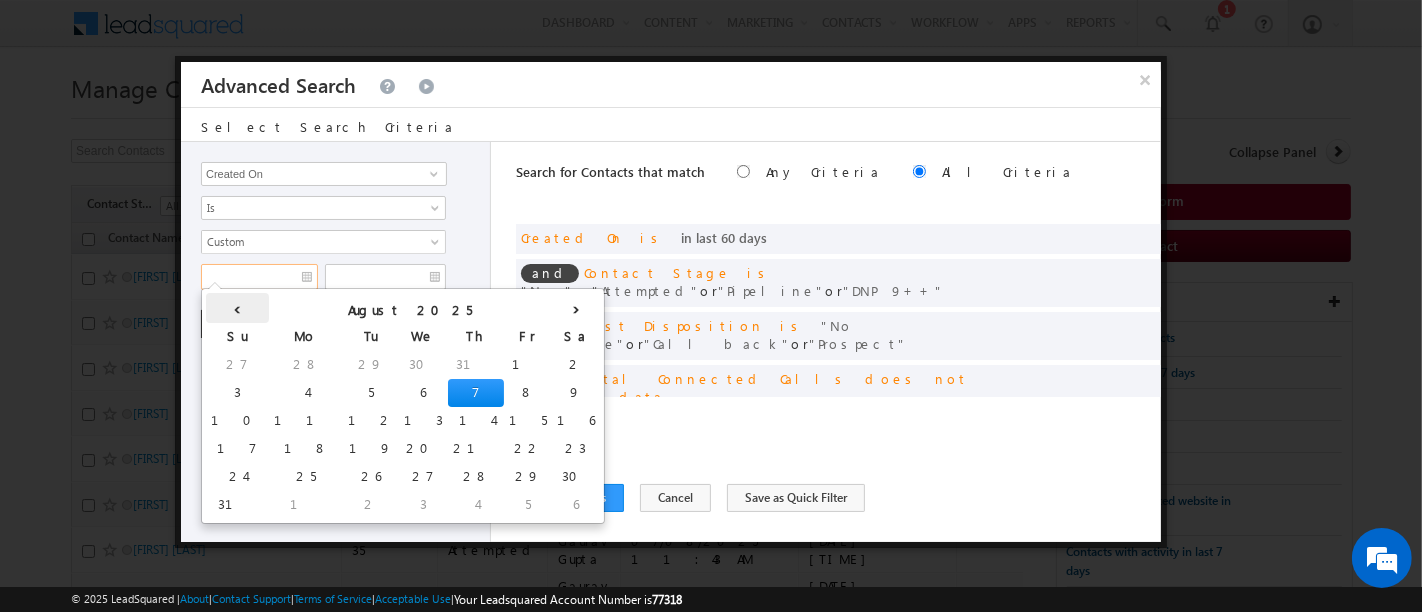 click on "‹" at bounding box center [237, 308] 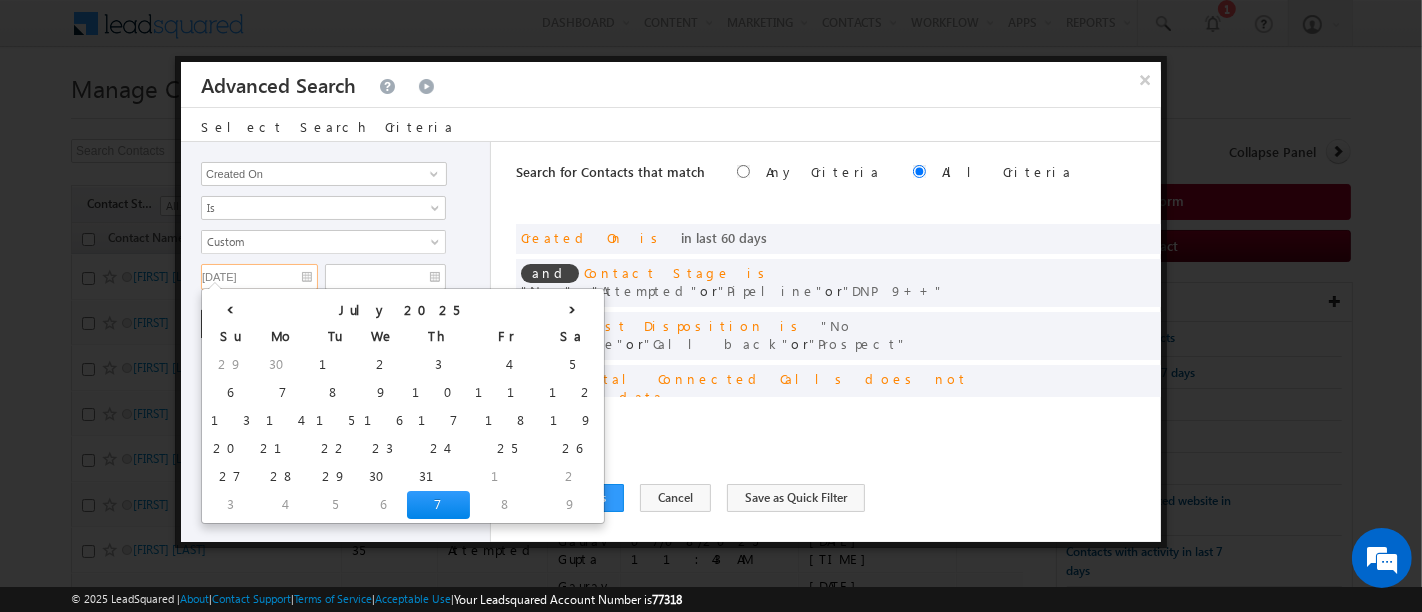 click on "1" at bounding box center [335, 365] 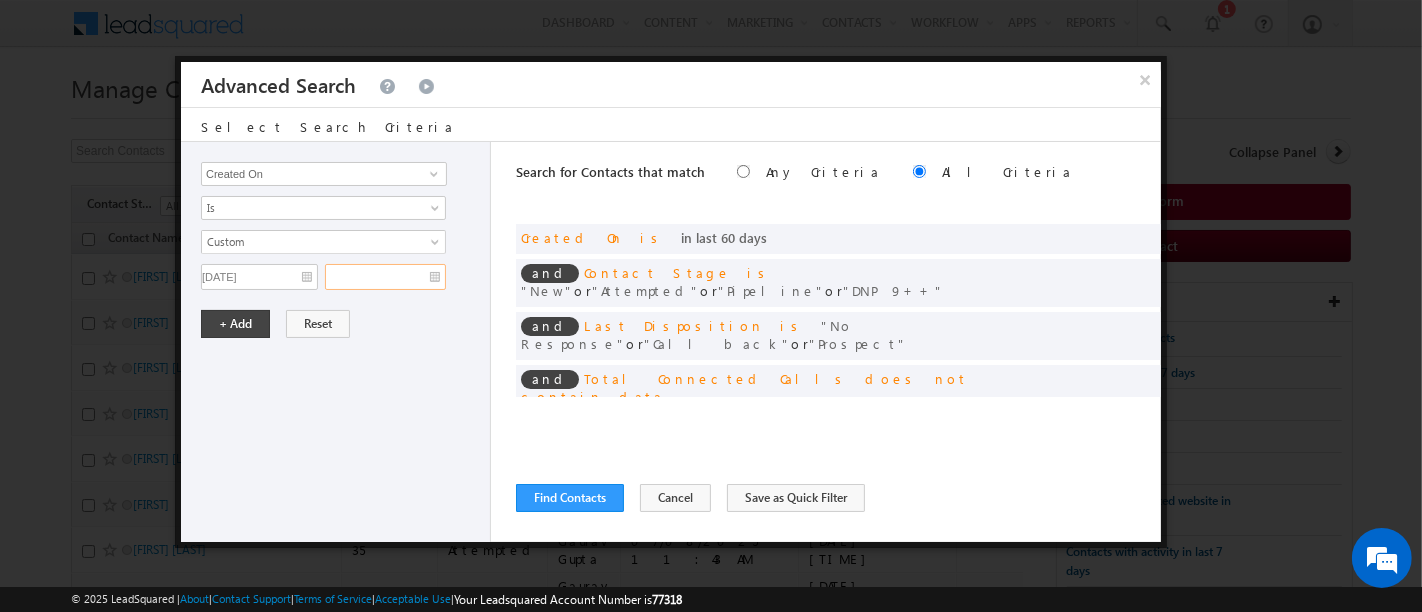 click at bounding box center [385, 277] 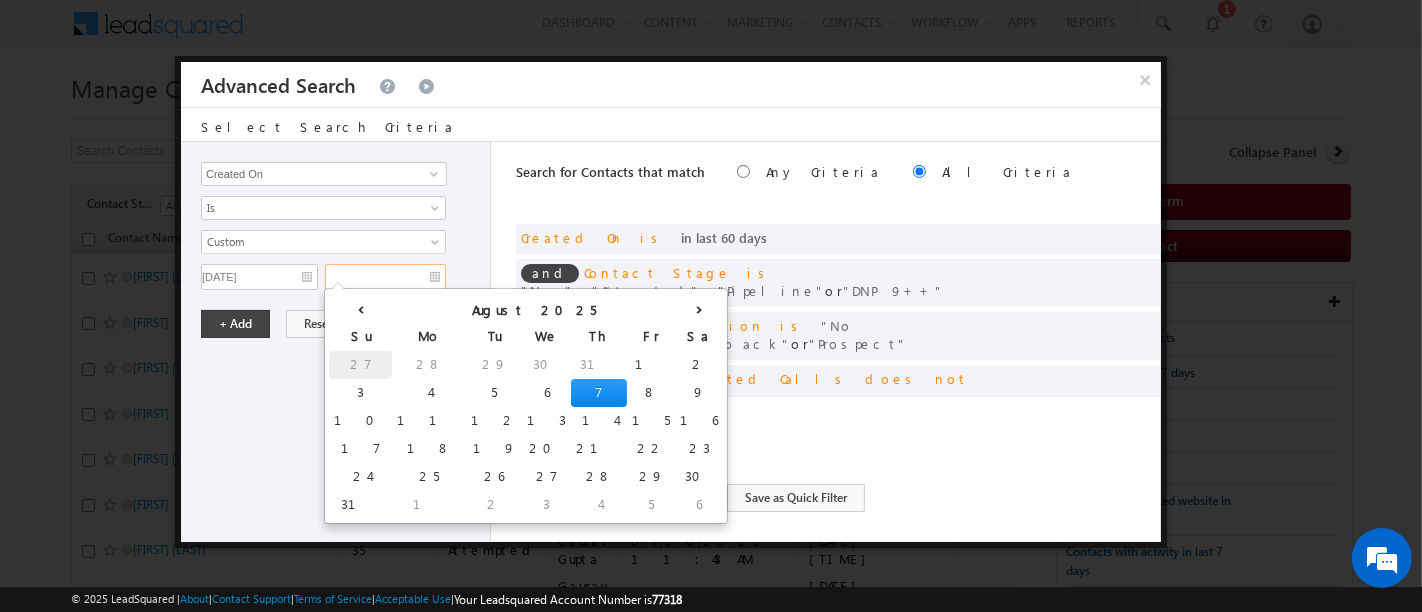 click on "27" at bounding box center (360, 365) 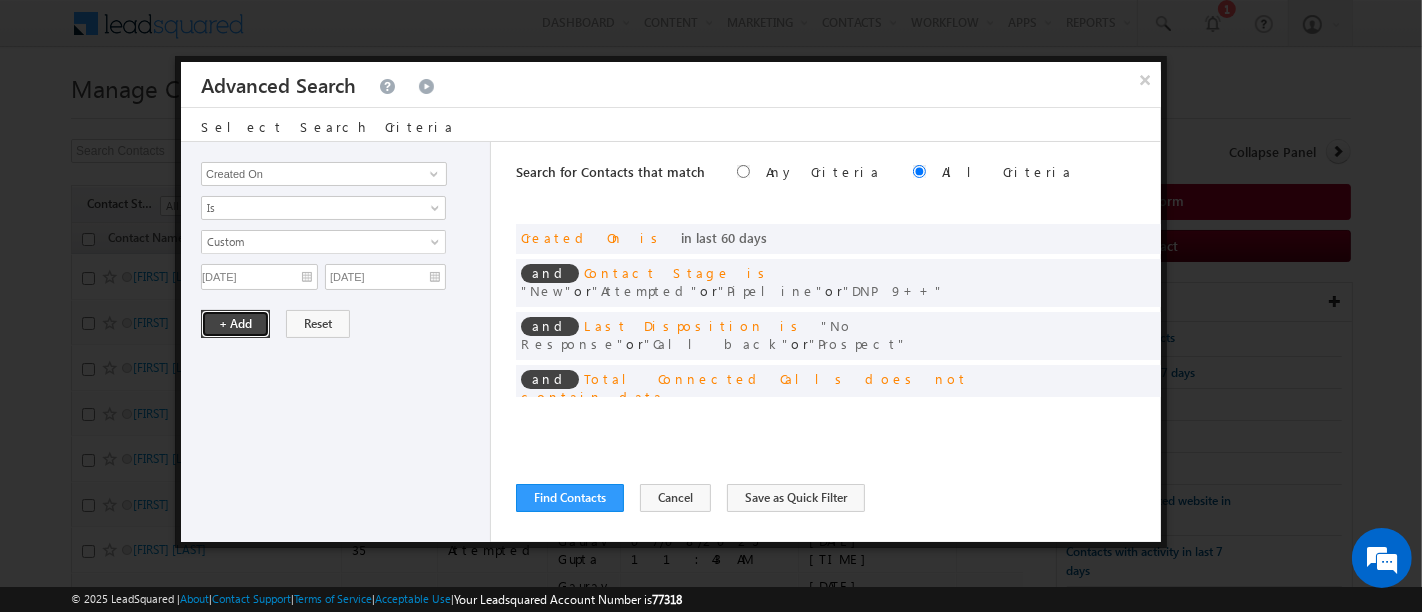 click on "+ Add" at bounding box center (235, 324) 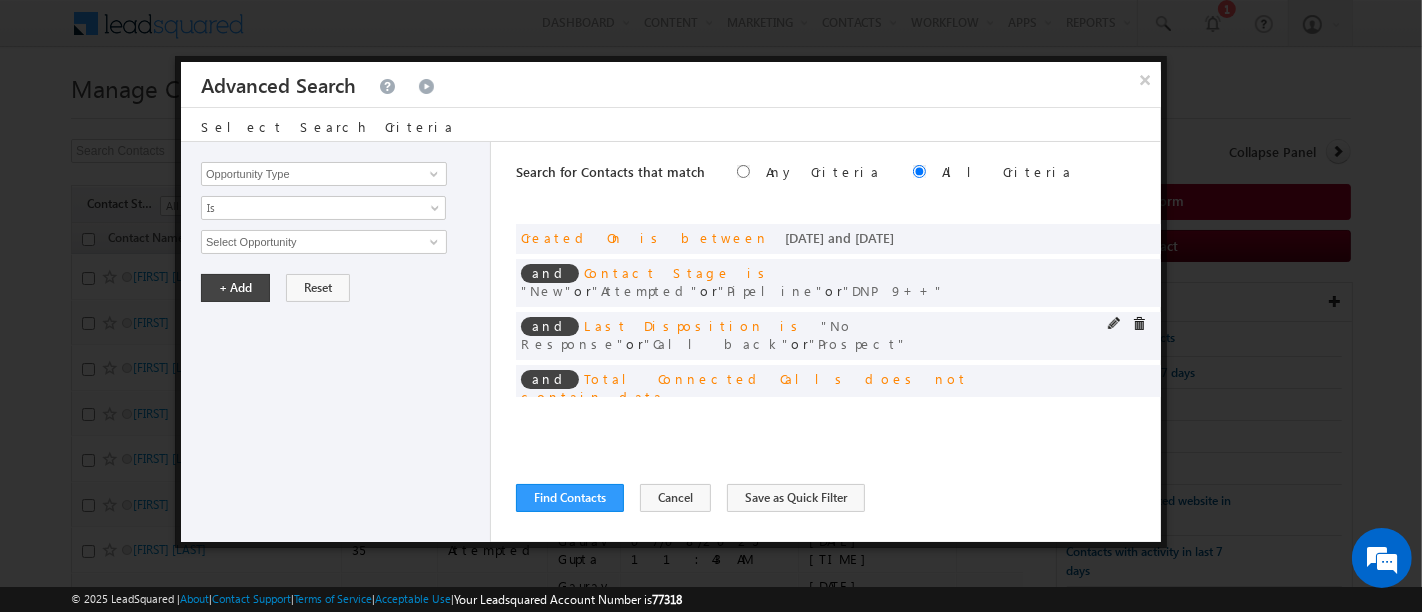 click on "and  Last Disposition   is   No Response  or  Call back  or  Prospect" at bounding box center [838, 336] 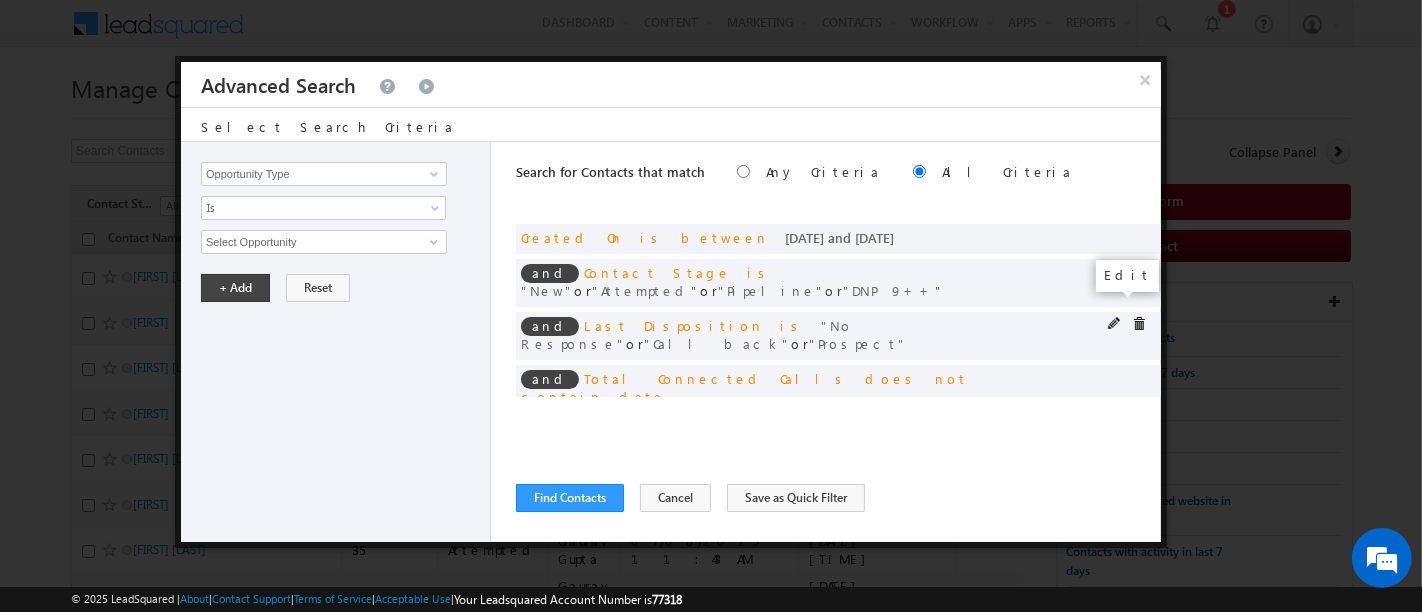 click at bounding box center [1115, 324] 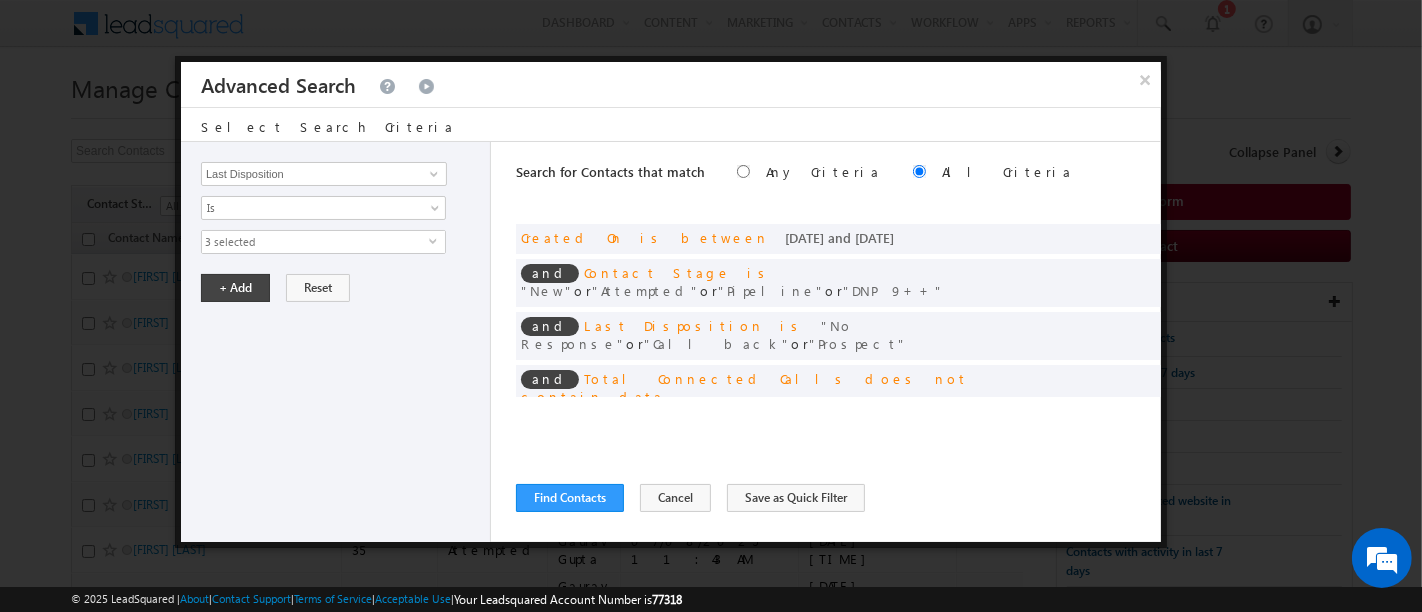 click on "3 selected" at bounding box center (315, 242) 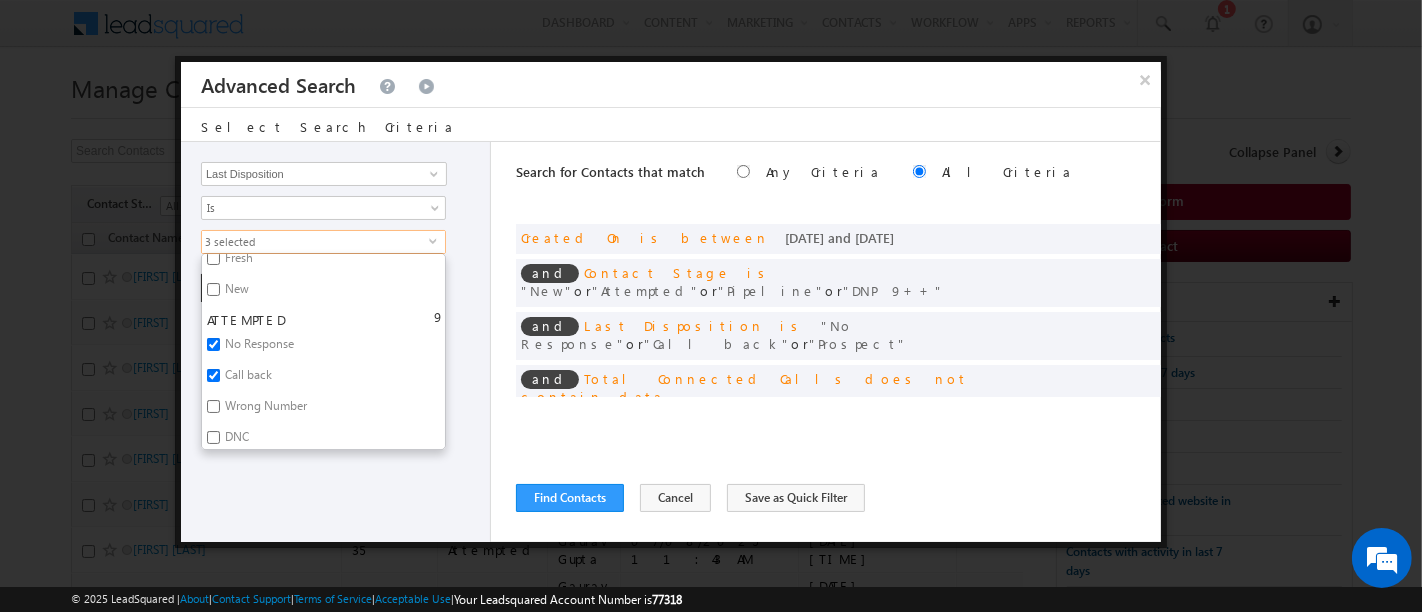 scroll, scrollTop: 111, scrollLeft: 0, axis: vertical 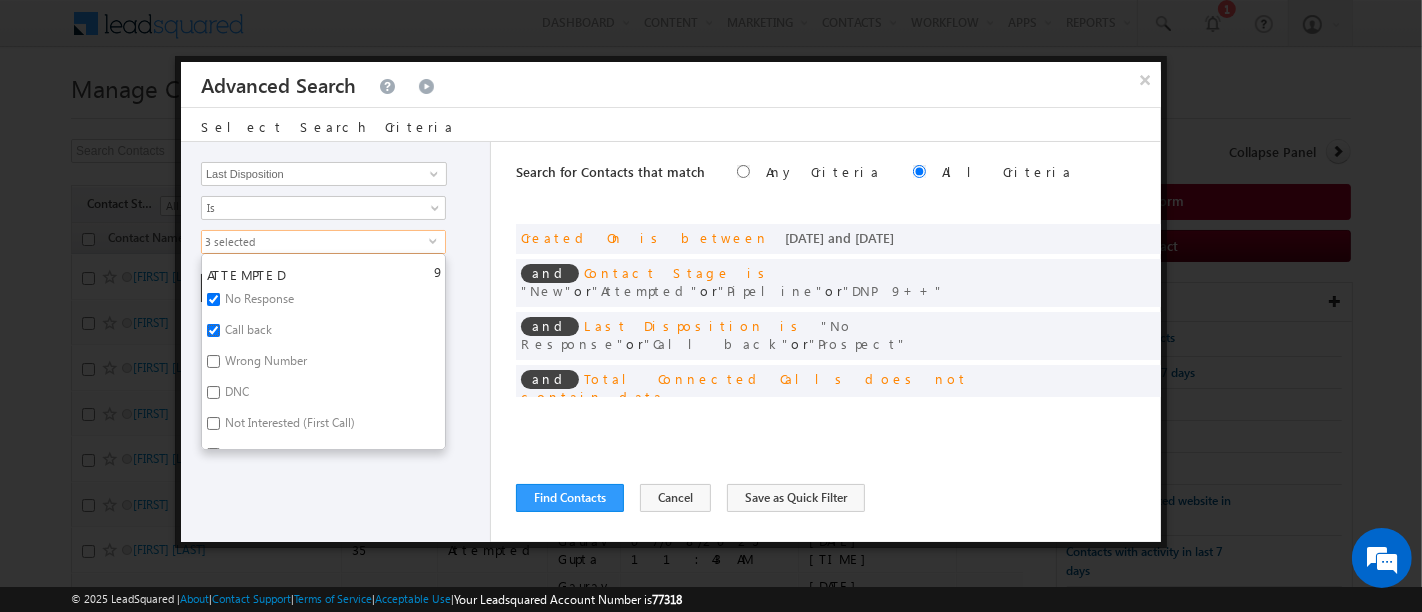 click on "Call back" at bounding box center (213, 330) 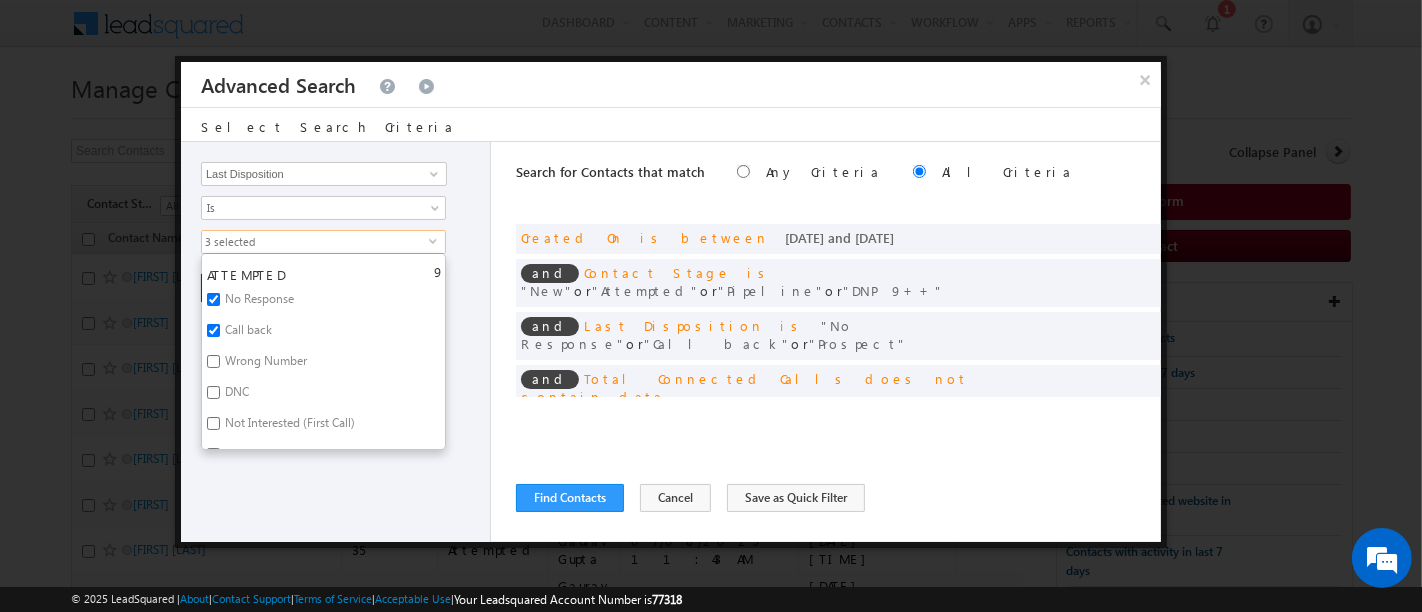 checkbox on "false" 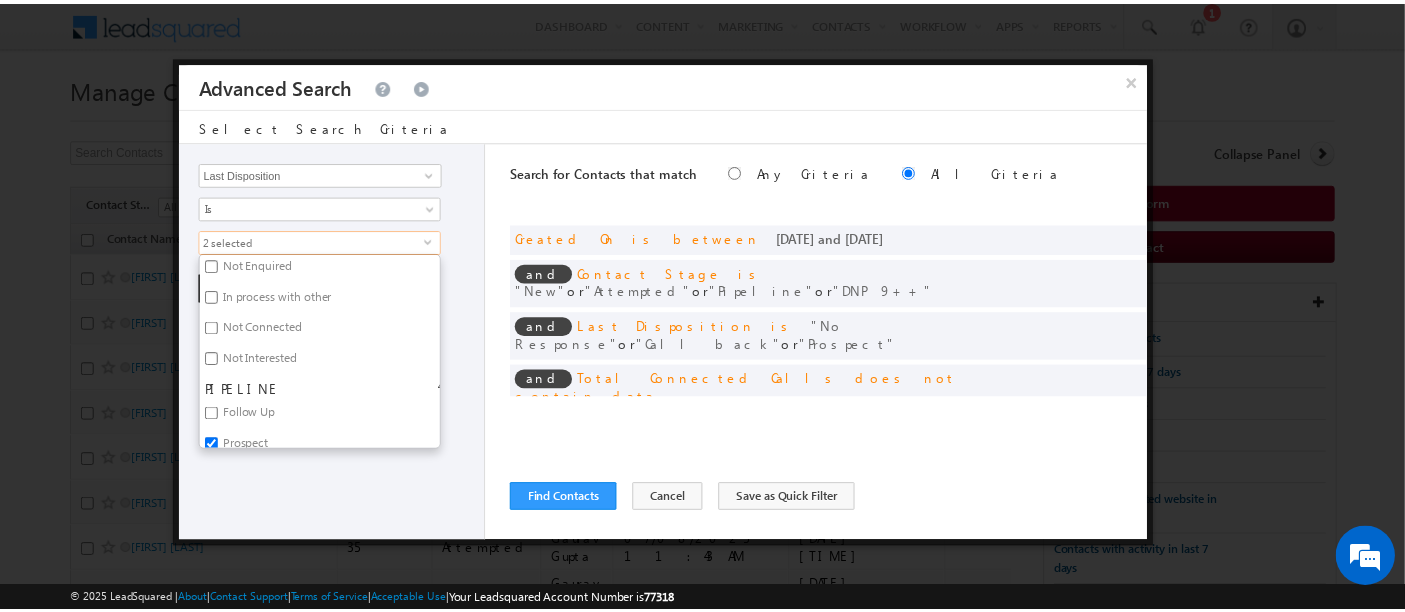 scroll, scrollTop: 333, scrollLeft: 0, axis: vertical 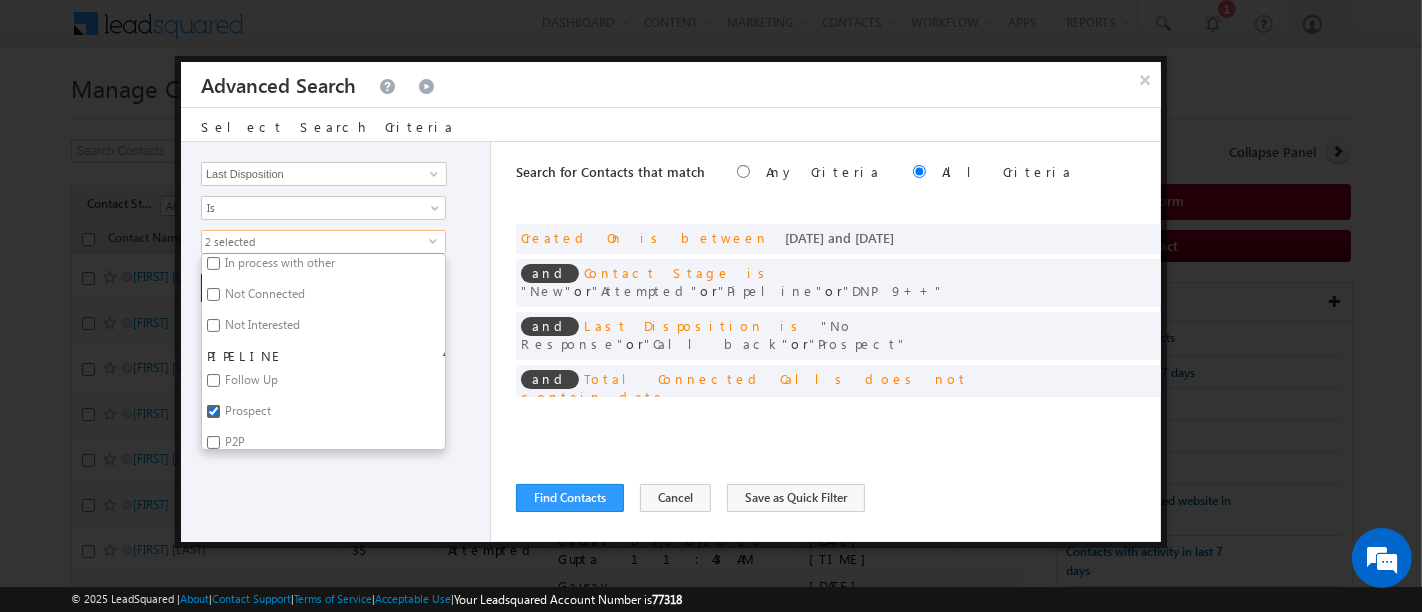 click on "Prospect" at bounding box center [213, 411] 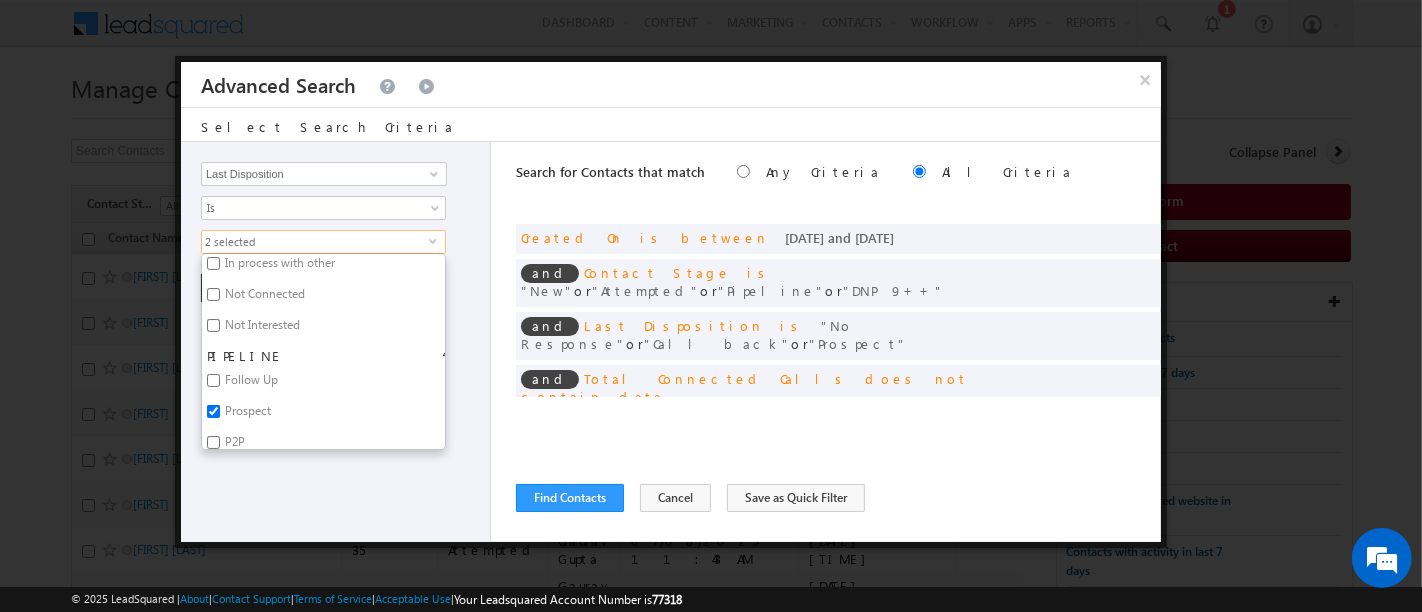 checkbox on "false" 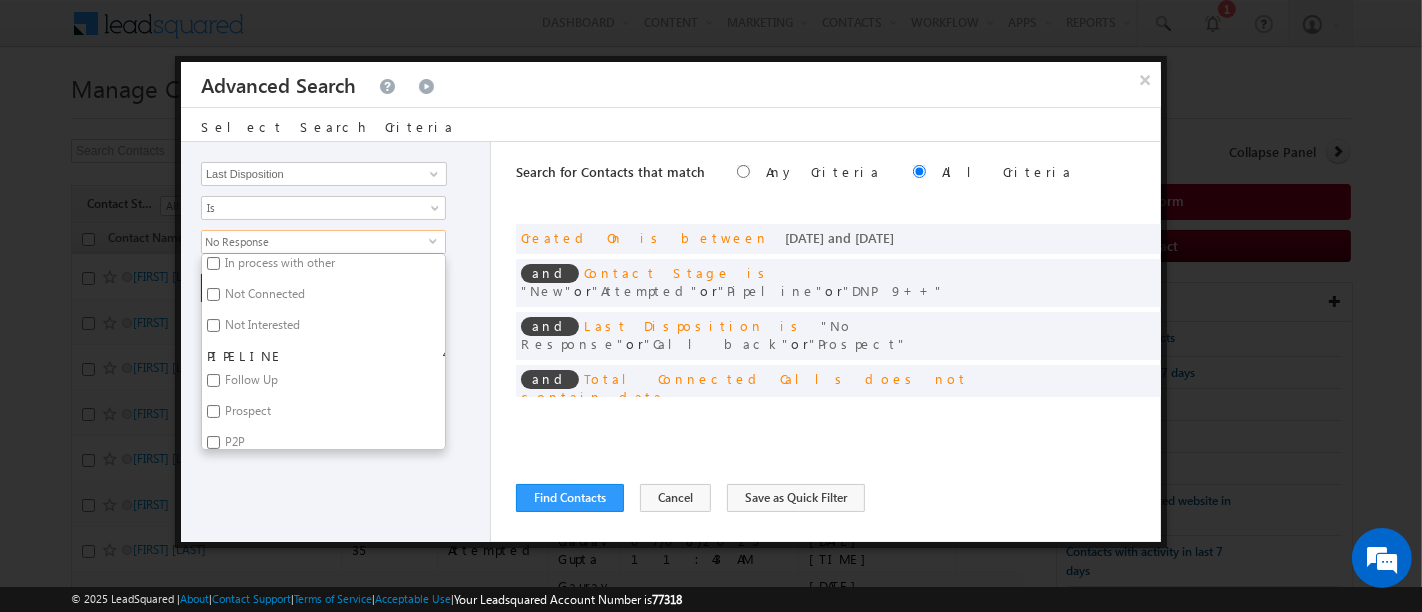 click on "Opportunity Type Contact Activity Task Sales Group  Prospect Id Address 1 Address 2 Any Specific University Or Program Application Status Assignment date current owner Auto Login URL City Class XII Marks Company Concentration Contact Number Contact Origin Contact Score Contact Source Contact Stage Conversion Referrer URL Counselling mode Country Country Interested In New Country Interested In Old Course Course Priority Created By Id Created On Created On Old Current Opt In Status Do Not Call Do Not Email Do Not SMS Do Not Track Do You Have Scholarships Do You Have Valid Passport Documents - Status Documents - University Proof Doc Documents - 10th Marksheet Documents - 12th Marksheet Documents - UG Degree Documents - UG Marksheets Documents - PG Degree Documents - PG Marksheets Documents - Resume/CV Documents - LOR Documents - SOP Documents - Passport Documents - ELT Documents - Amity Pathway Certificate Documents - COL Documents - Deposit fee Documents - UCOL Documents - I20 2" at bounding box center [336, 342] 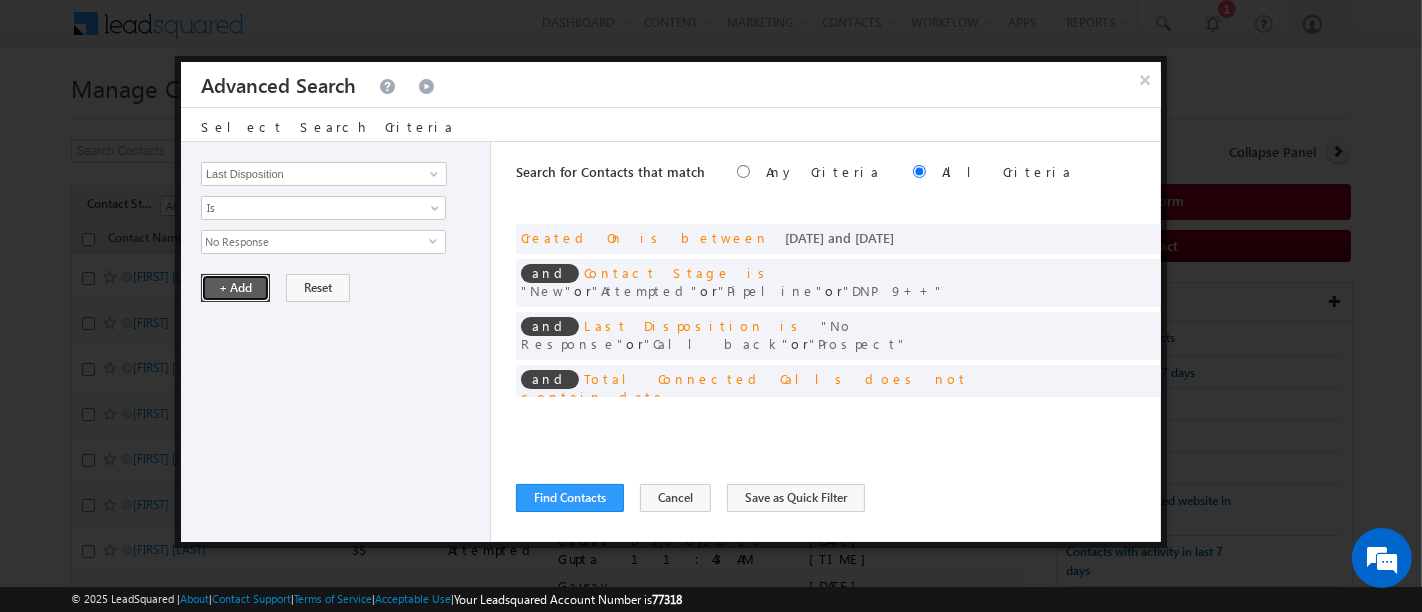 click on "+ Add" at bounding box center (235, 288) 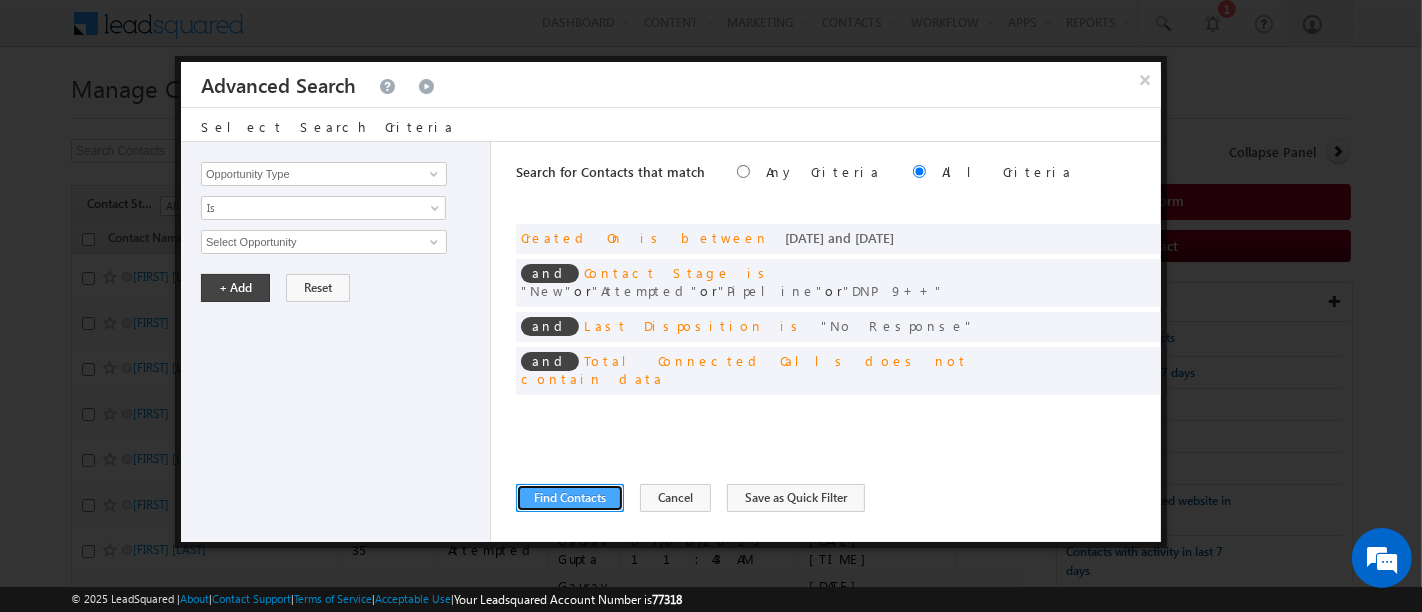 click on "Find Contacts" at bounding box center (570, 498) 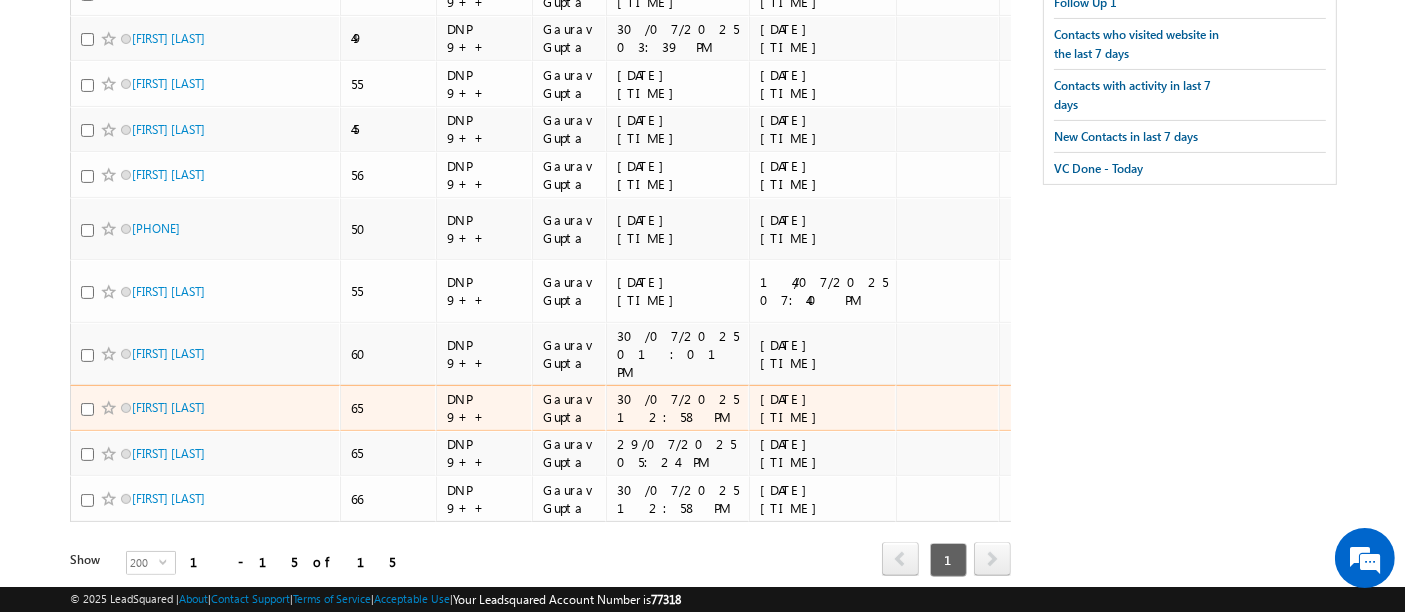 scroll, scrollTop: 479, scrollLeft: 0, axis: vertical 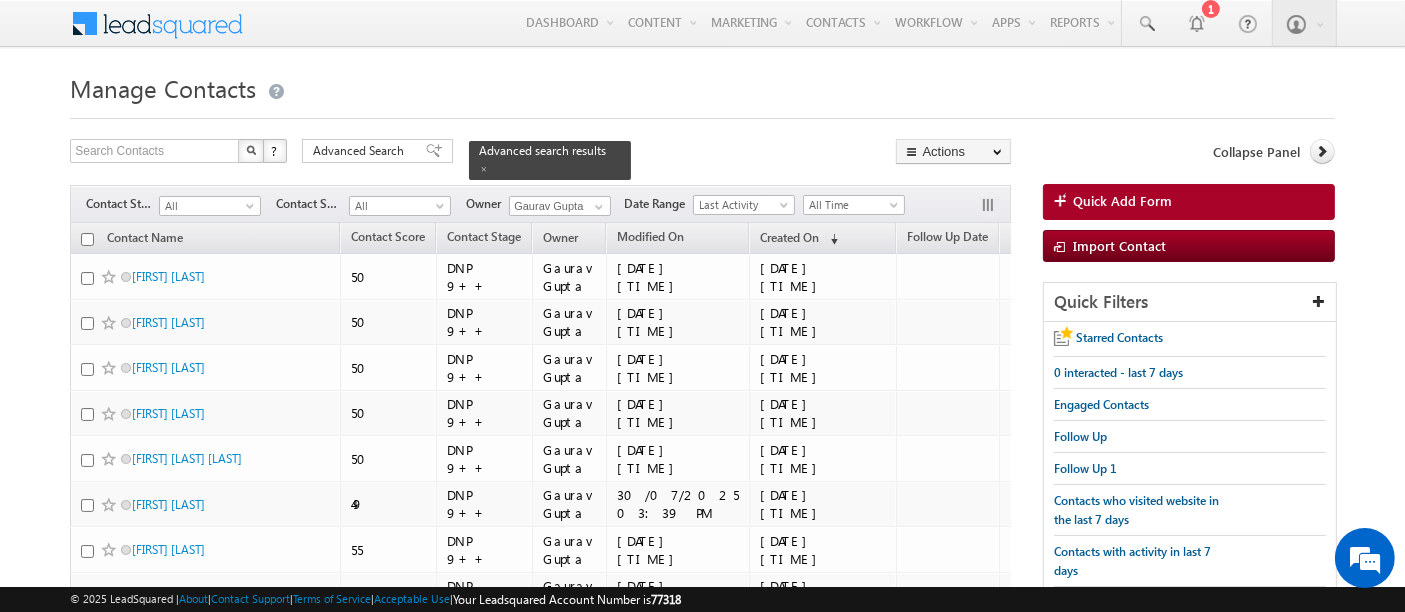 click at bounding box center (87, 239) 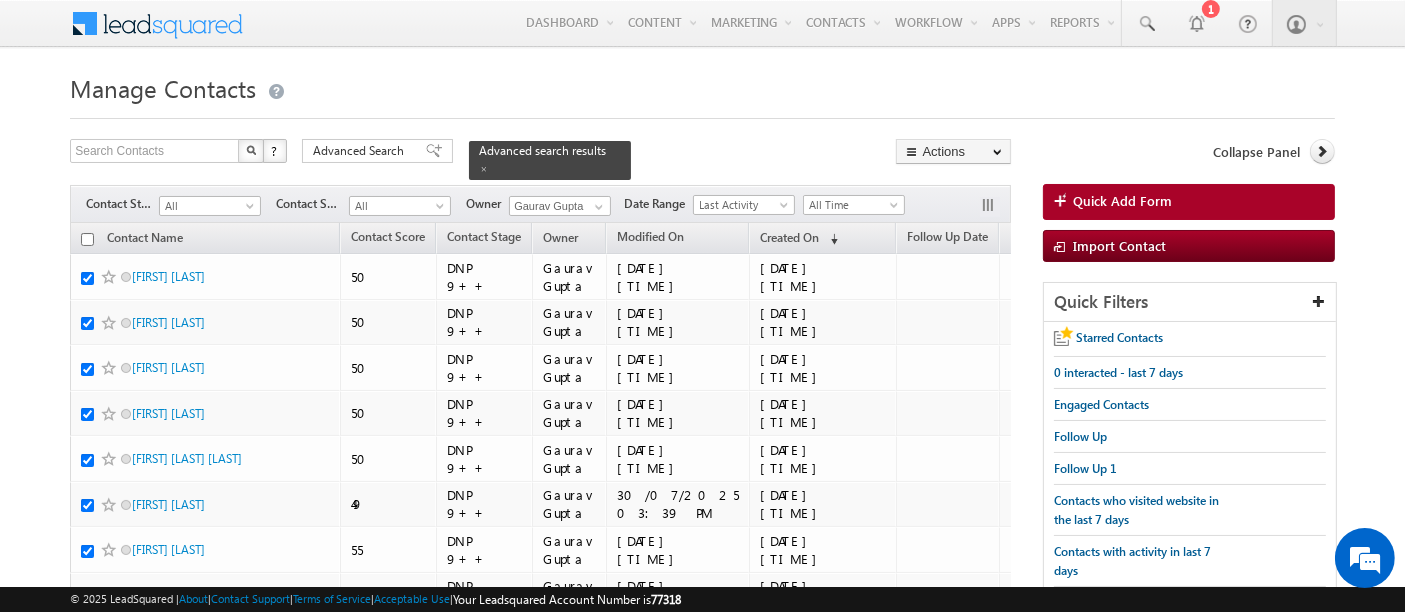 checkbox on "true" 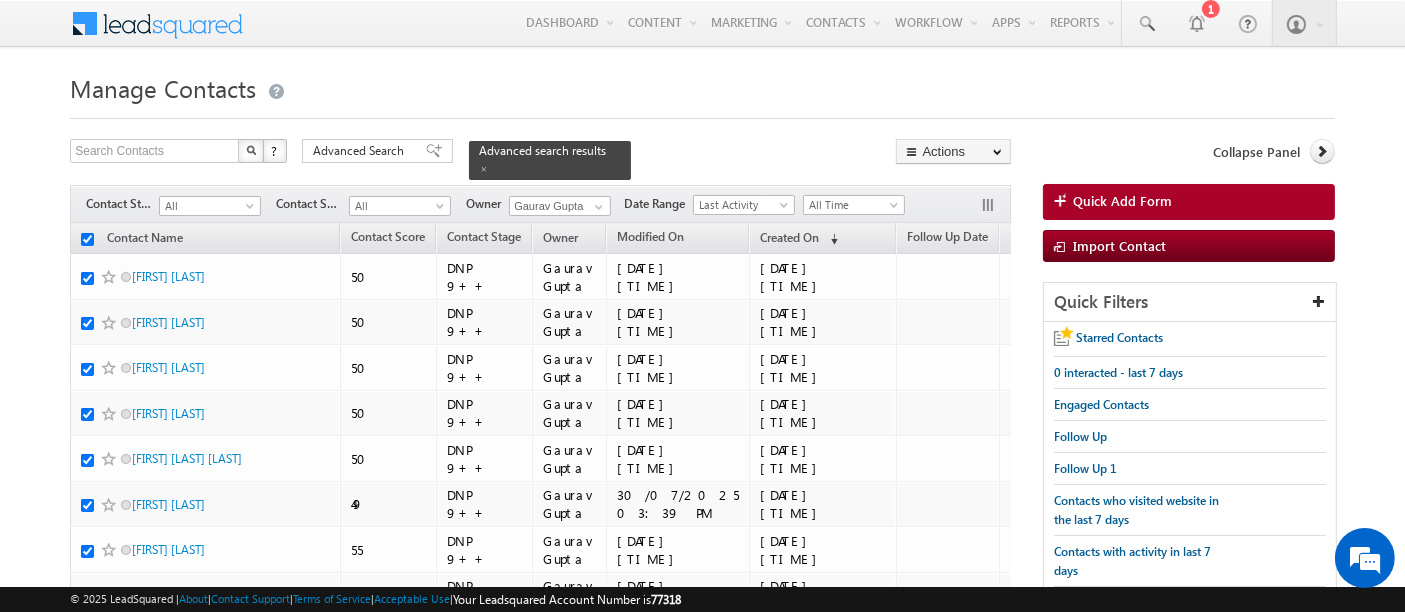 checkbox on "true" 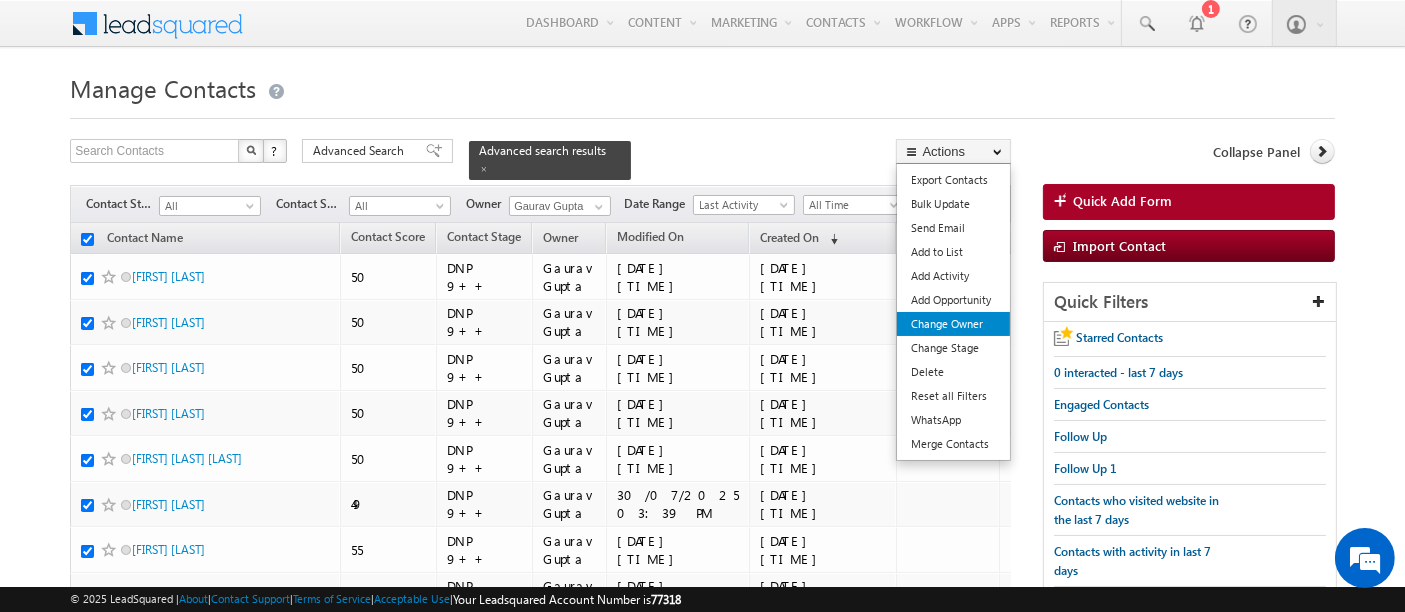 click on "Change Owner" at bounding box center (953, 324) 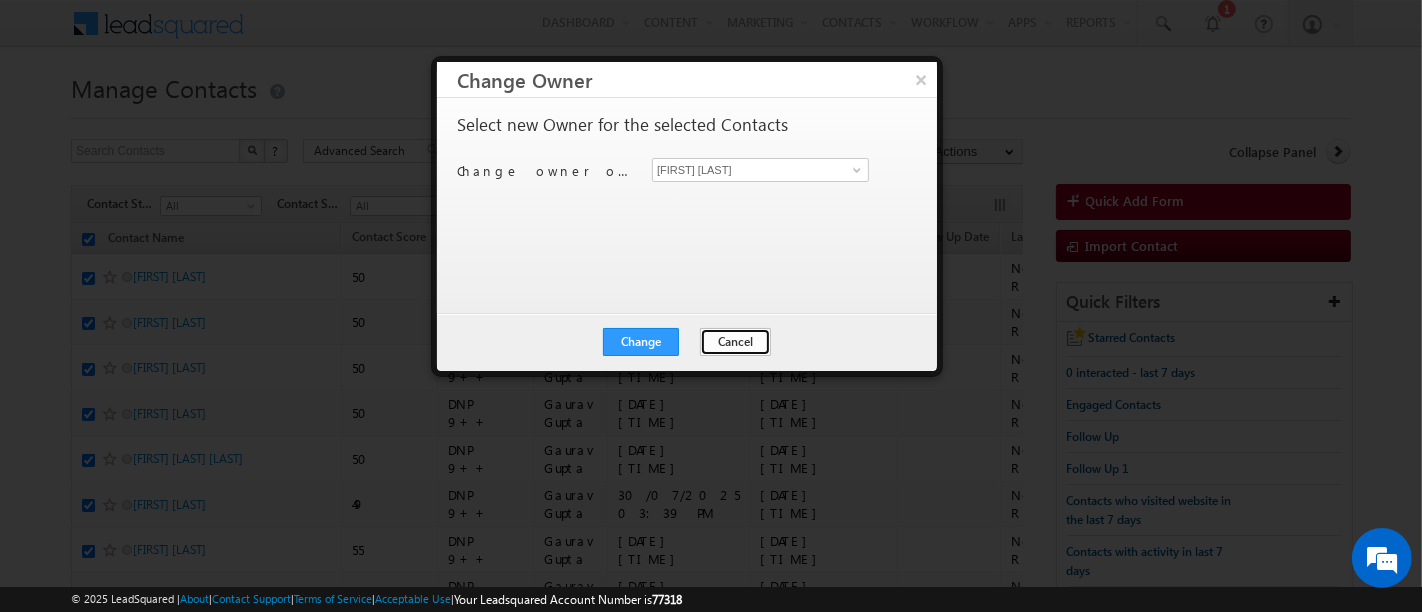 click on "Cancel" at bounding box center (735, 342) 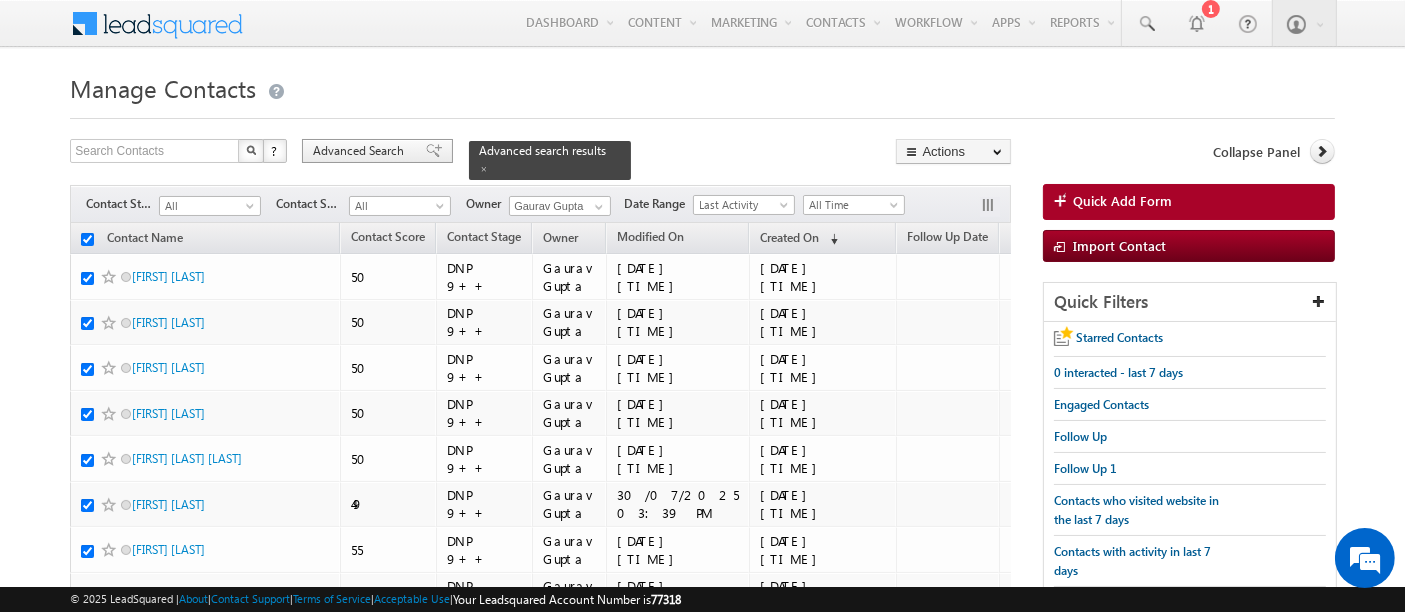click on "Advanced Search" at bounding box center (361, 151) 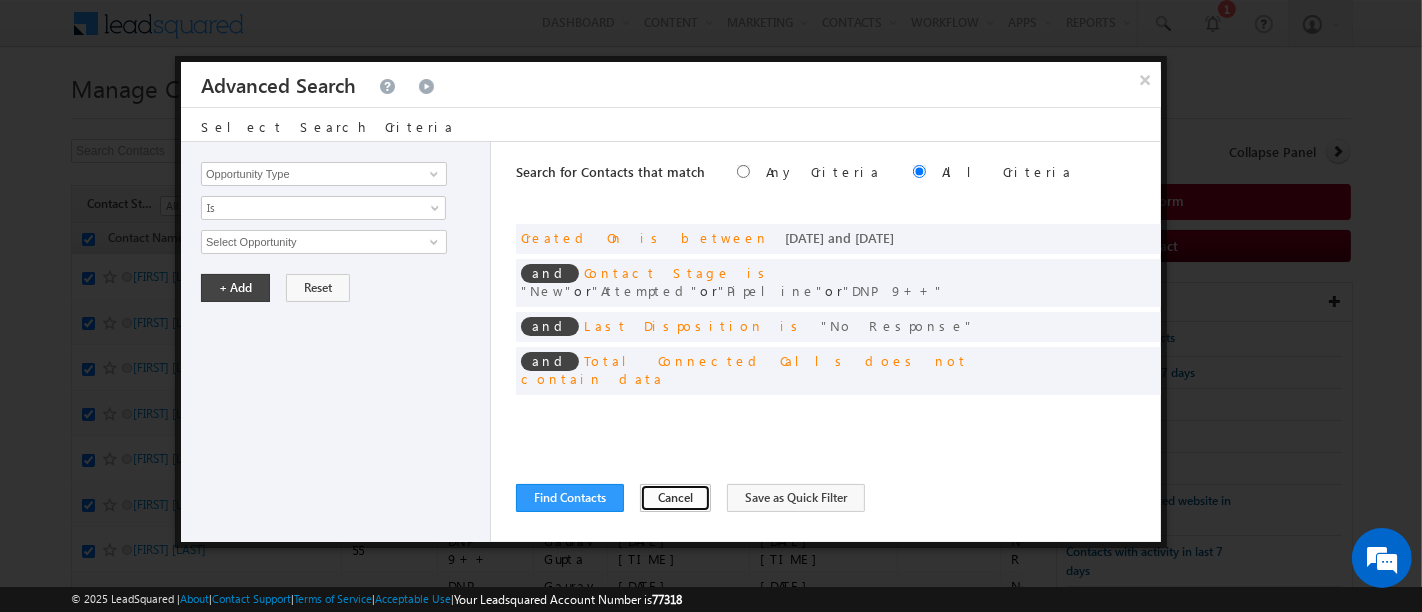 click on "Cancel" at bounding box center (675, 498) 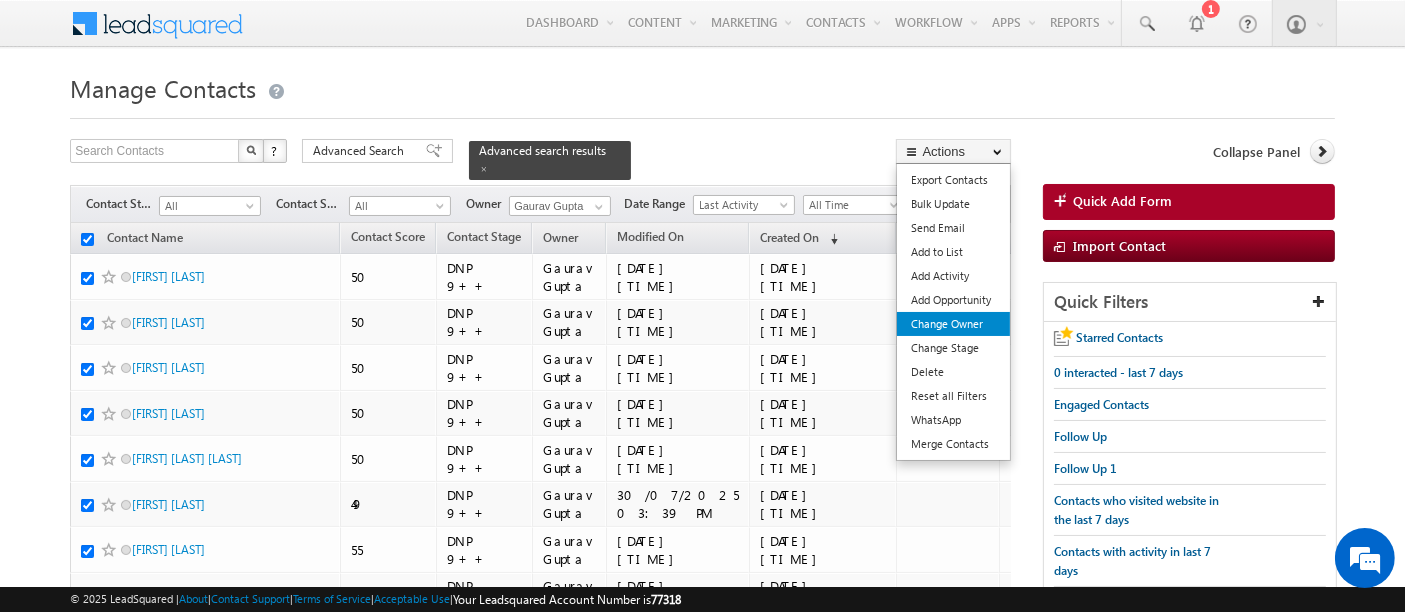 click on "Change Owner" at bounding box center (953, 324) 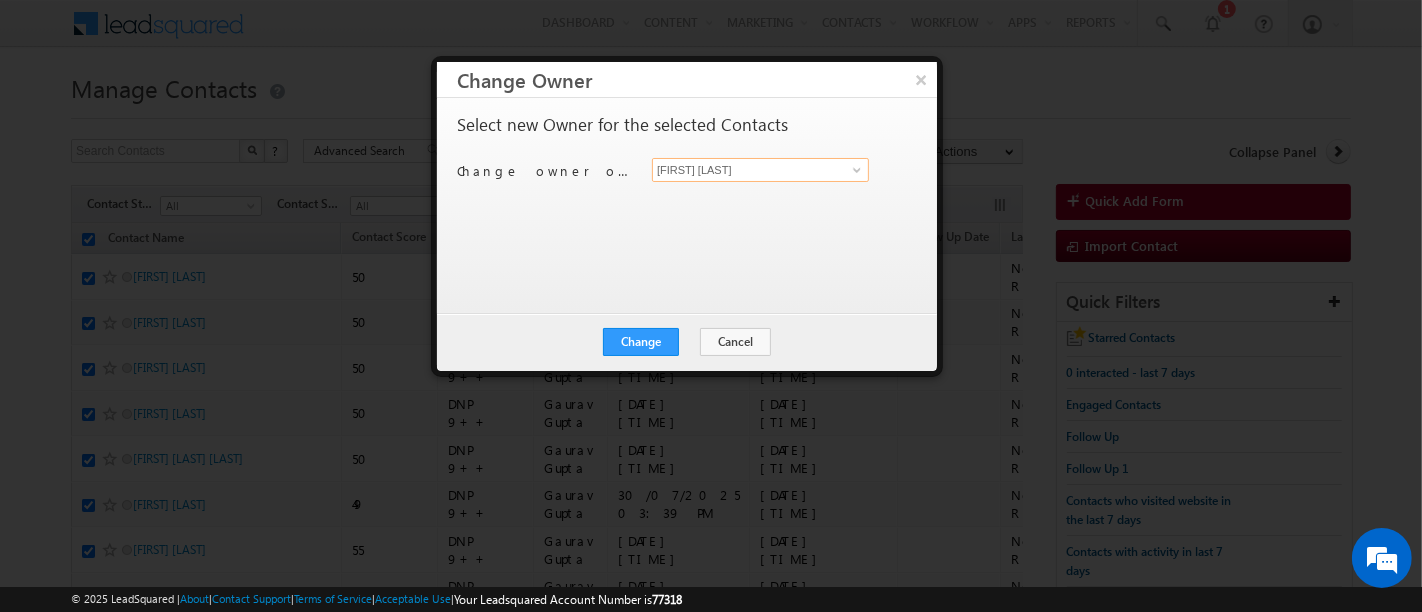 click on "[FIRST] [LAST]" at bounding box center [760, 170] 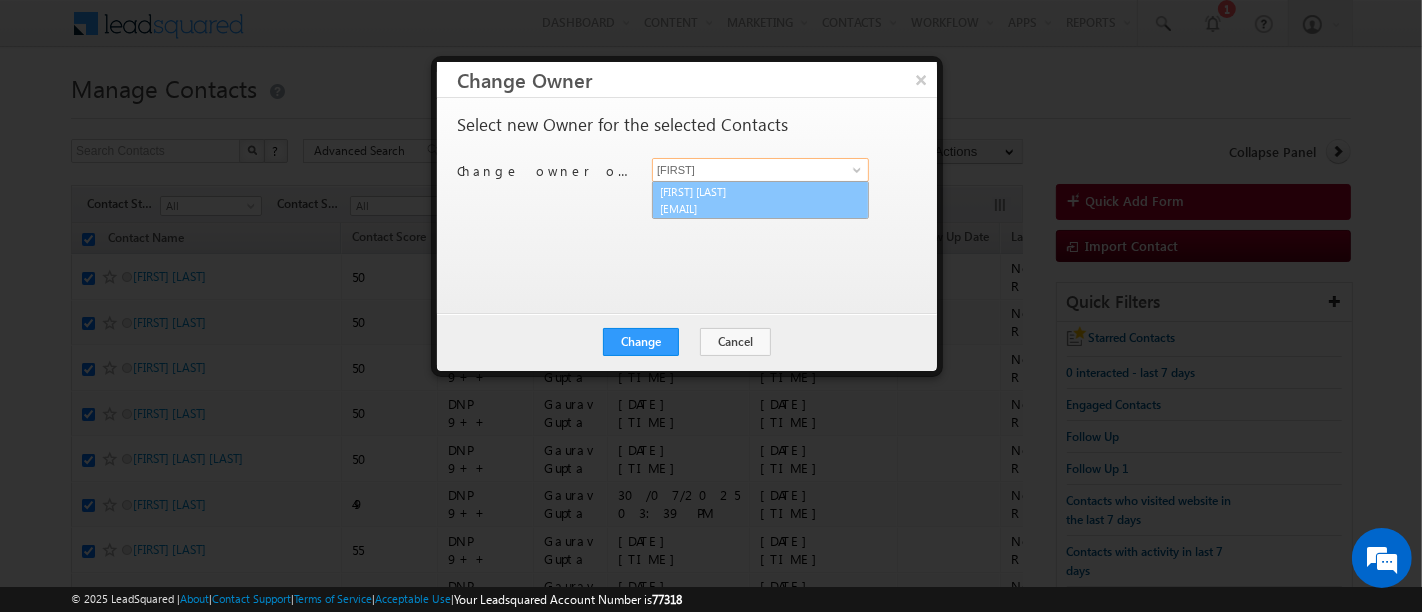 click on "[EMAIL]" at bounding box center (750, 208) 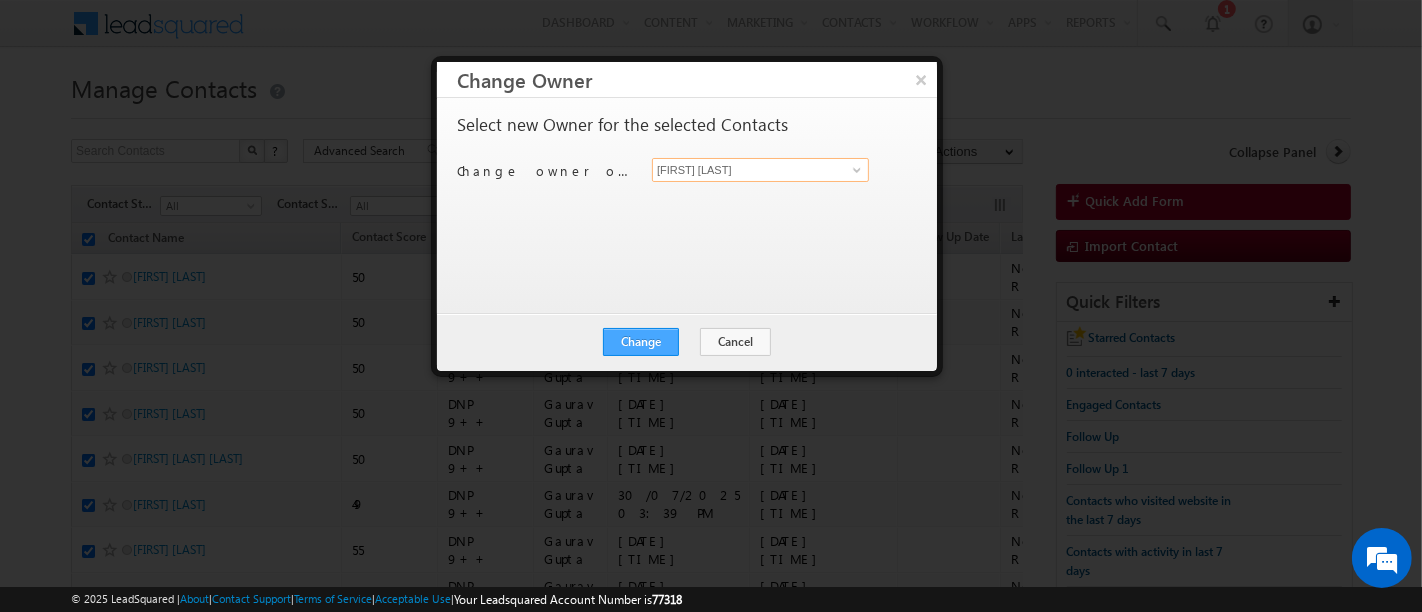 type on "[FIRST] [LAST]" 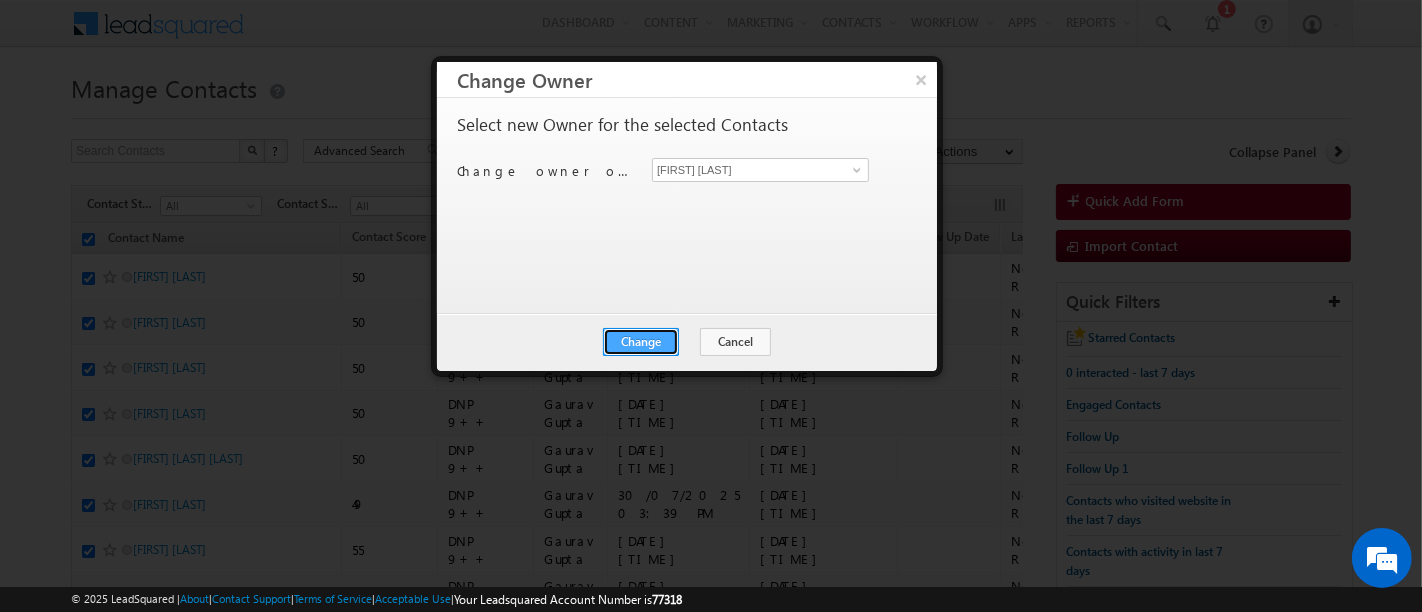 click on "Change" at bounding box center (641, 342) 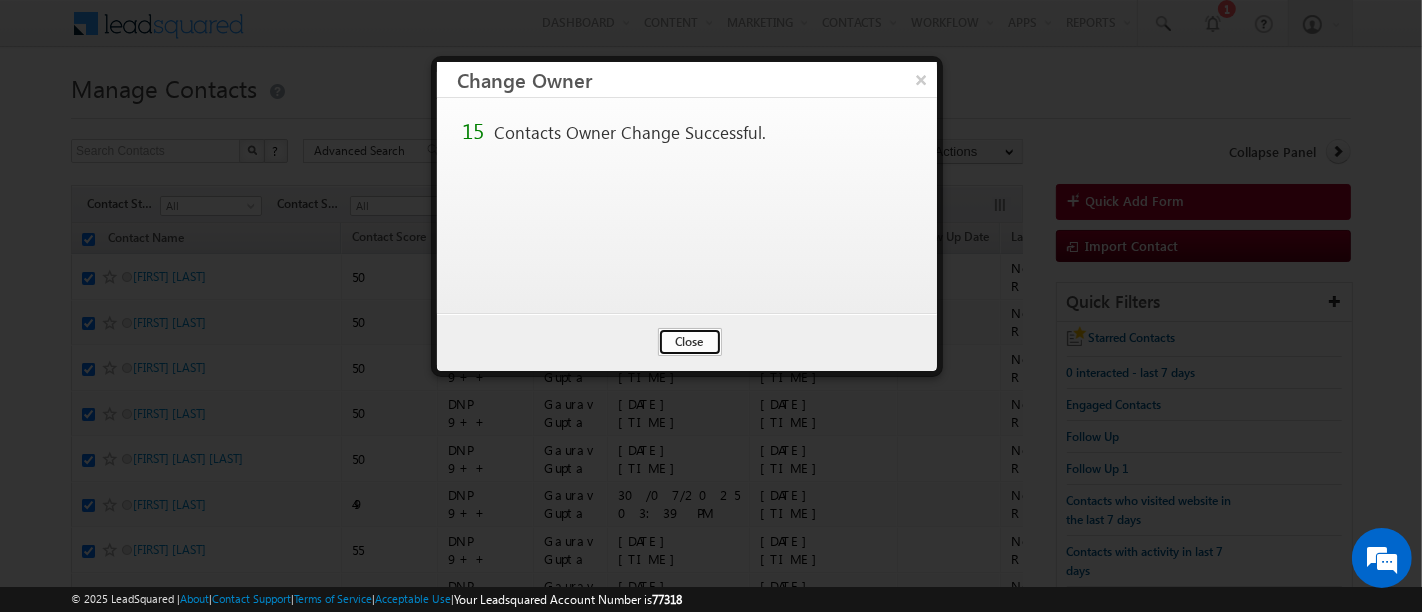 click on "Close" at bounding box center [690, 342] 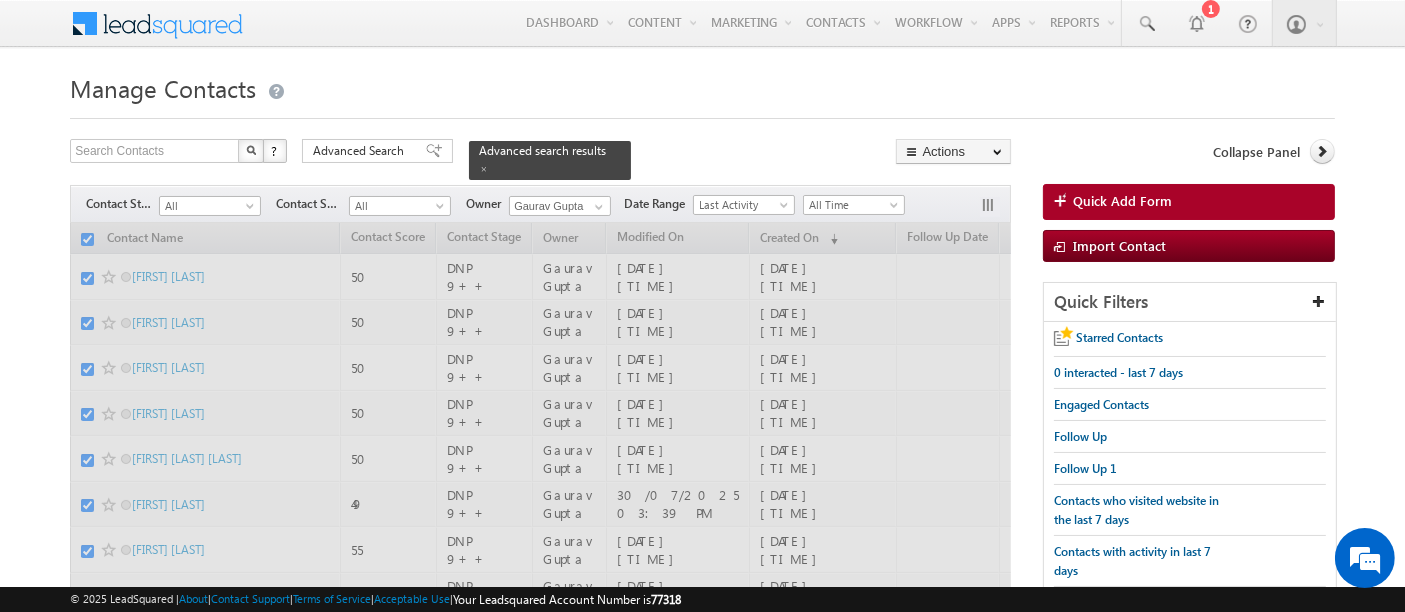 checkbox on "false" 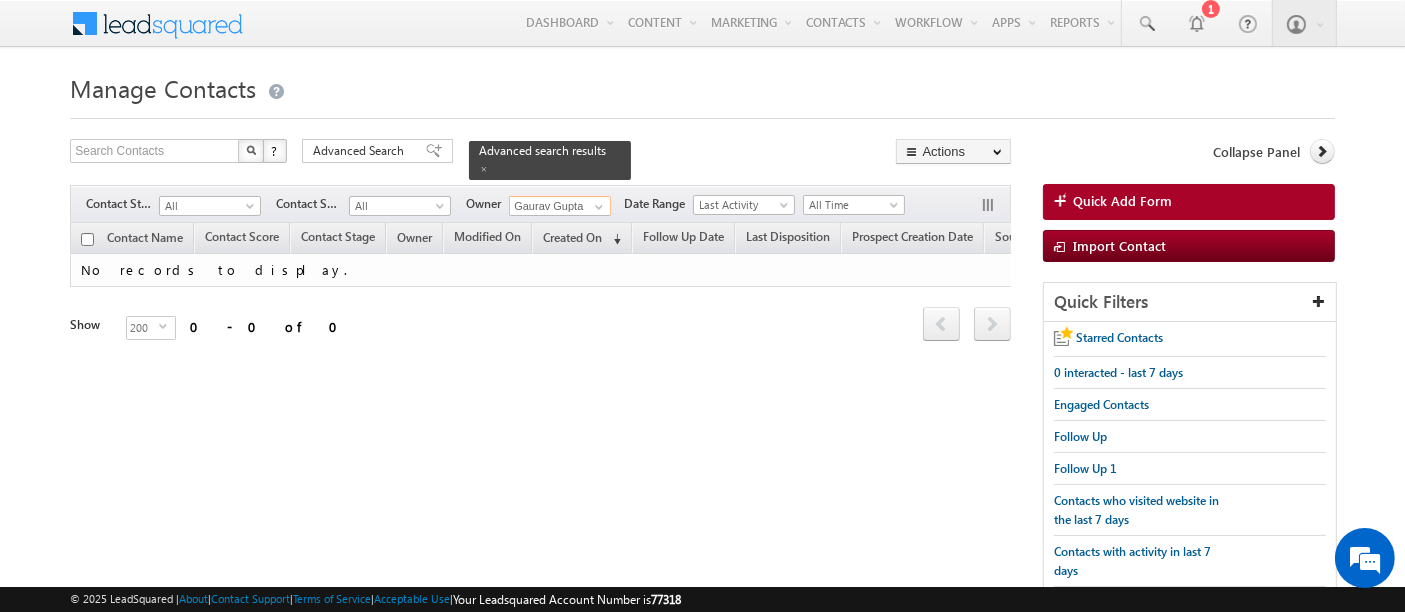 click on "Gaurav Gupta" at bounding box center (560, 206) 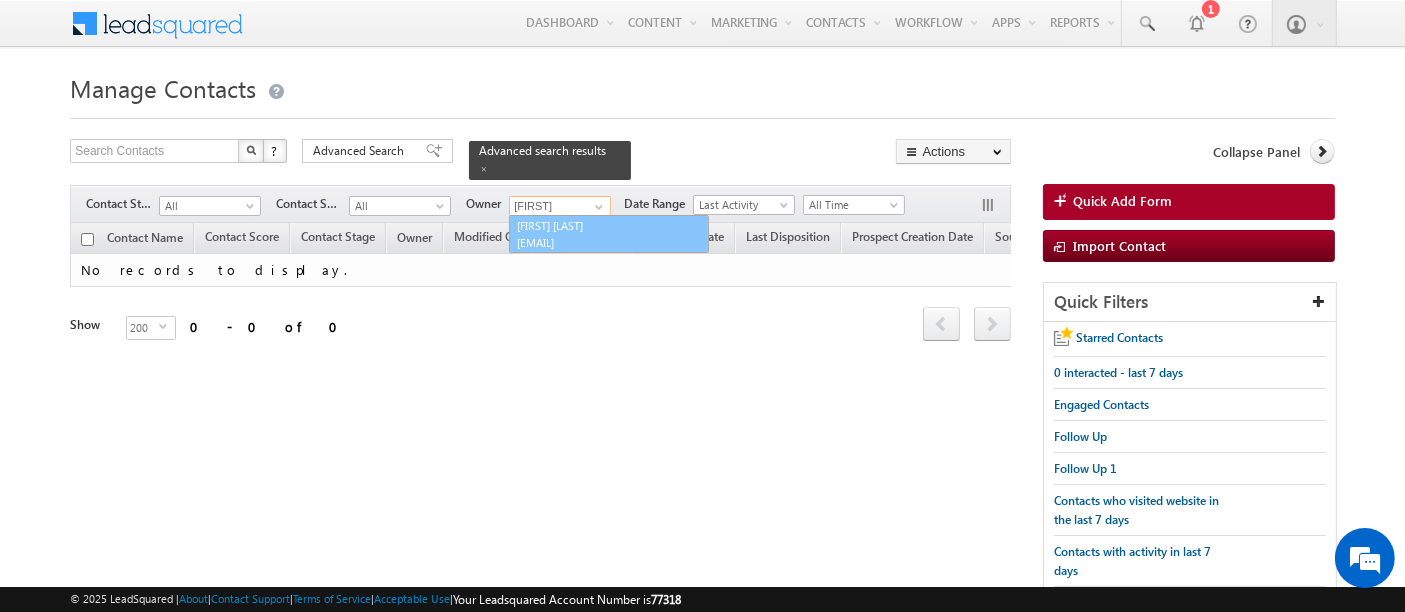 click on "Suryansh Tiwari   stiwari8+1@amity.edu" at bounding box center [609, 234] 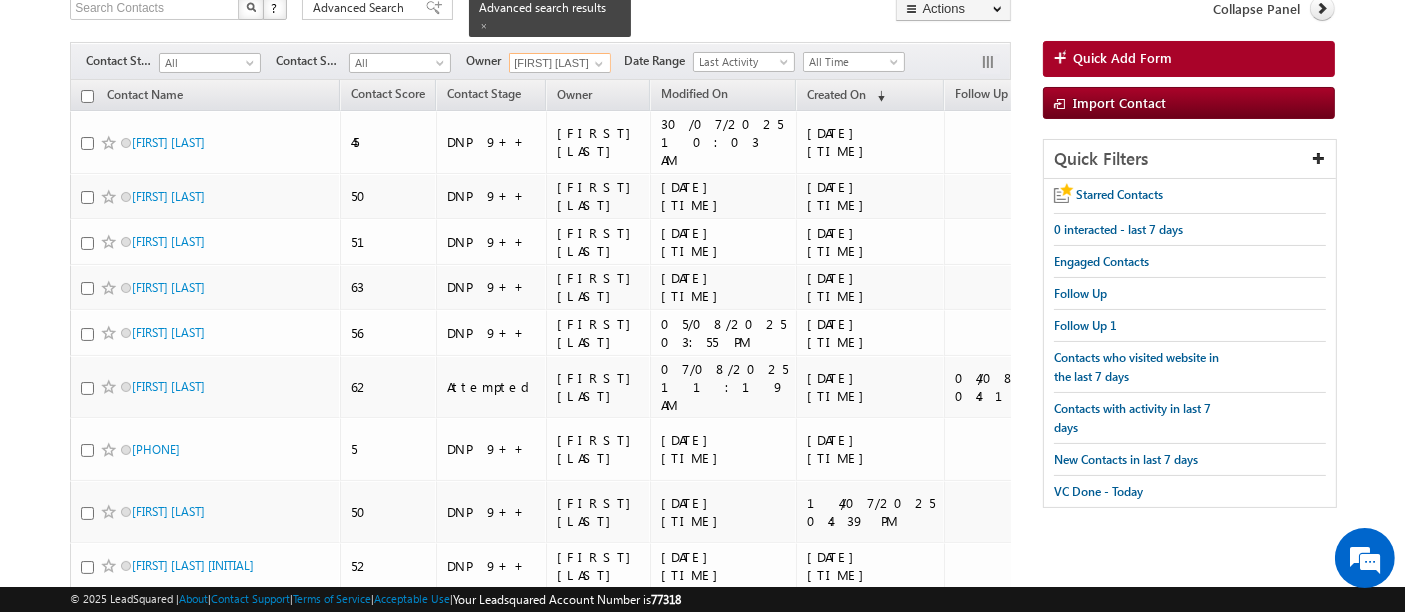 scroll, scrollTop: 0, scrollLeft: 0, axis: both 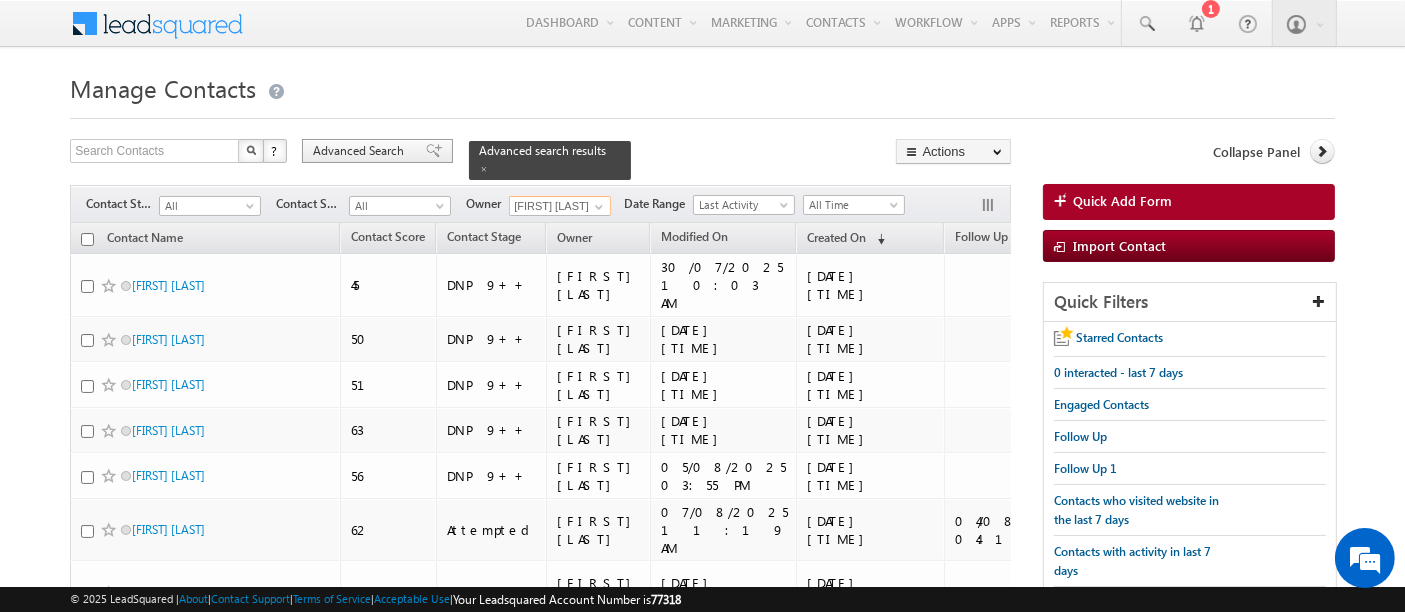 type on "[FIRST] [LAST]" 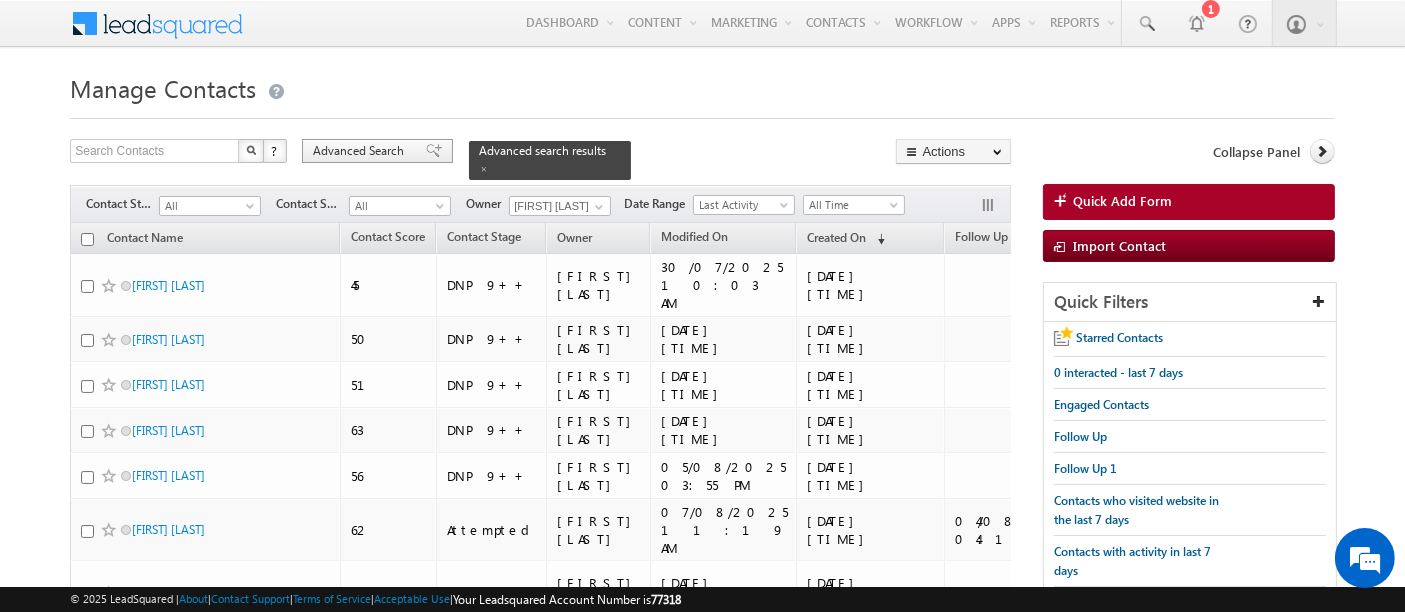 click on "Advanced Search" at bounding box center (361, 151) 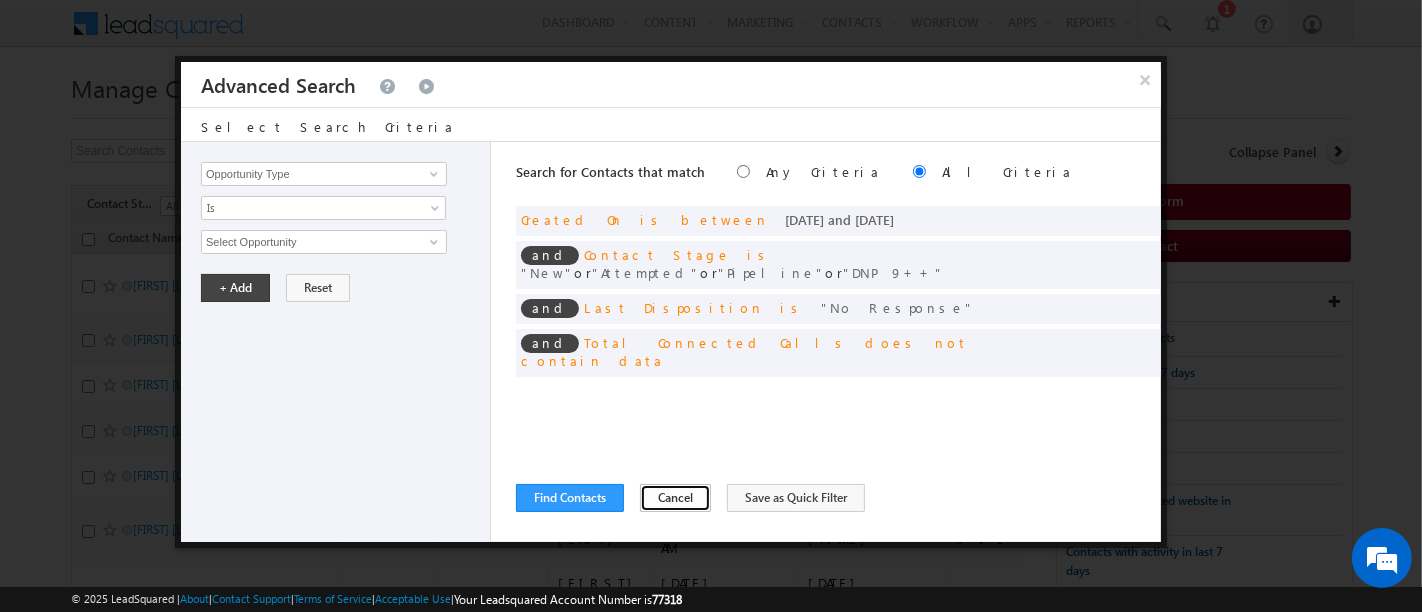 click on "Cancel" at bounding box center [675, 498] 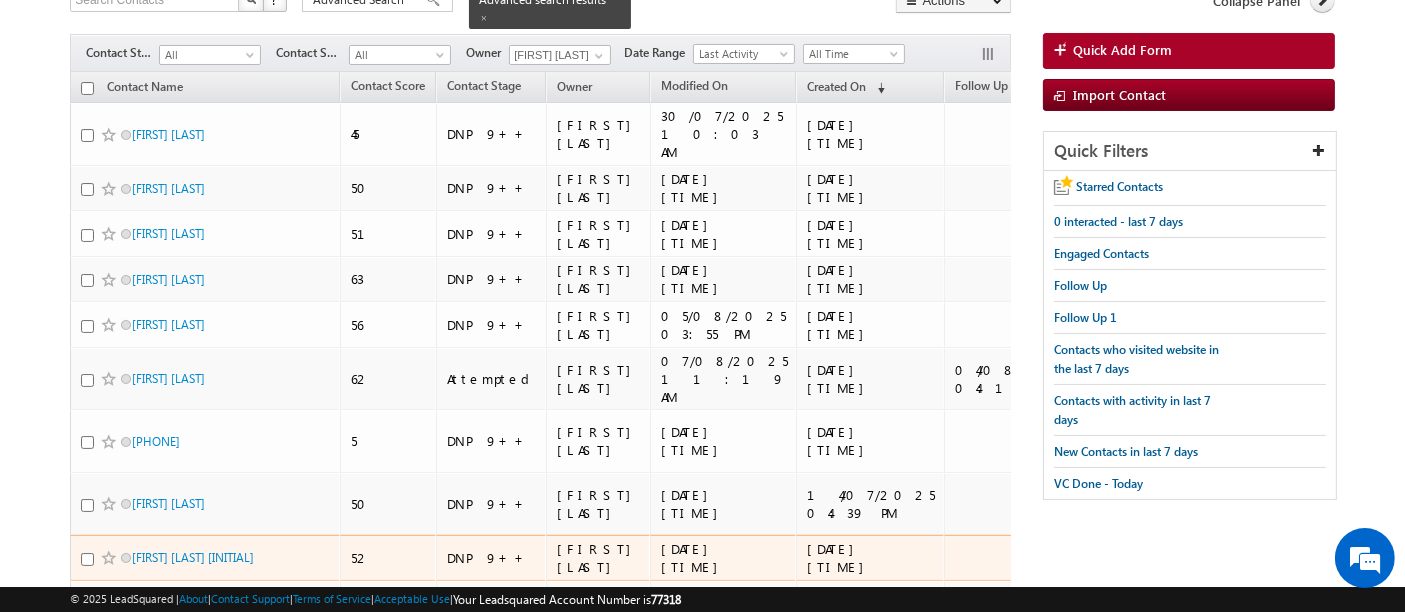 scroll, scrollTop: 0, scrollLeft: 0, axis: both 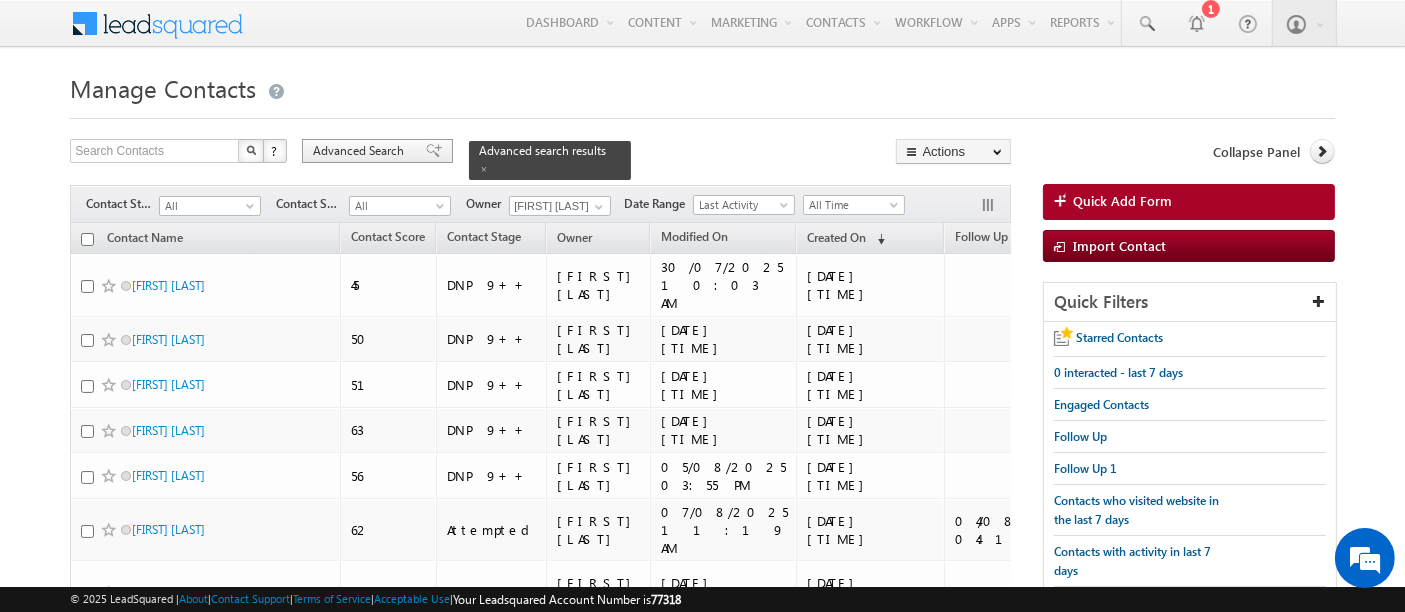 click on "Advanced Search" at bounding box center [377, 151] 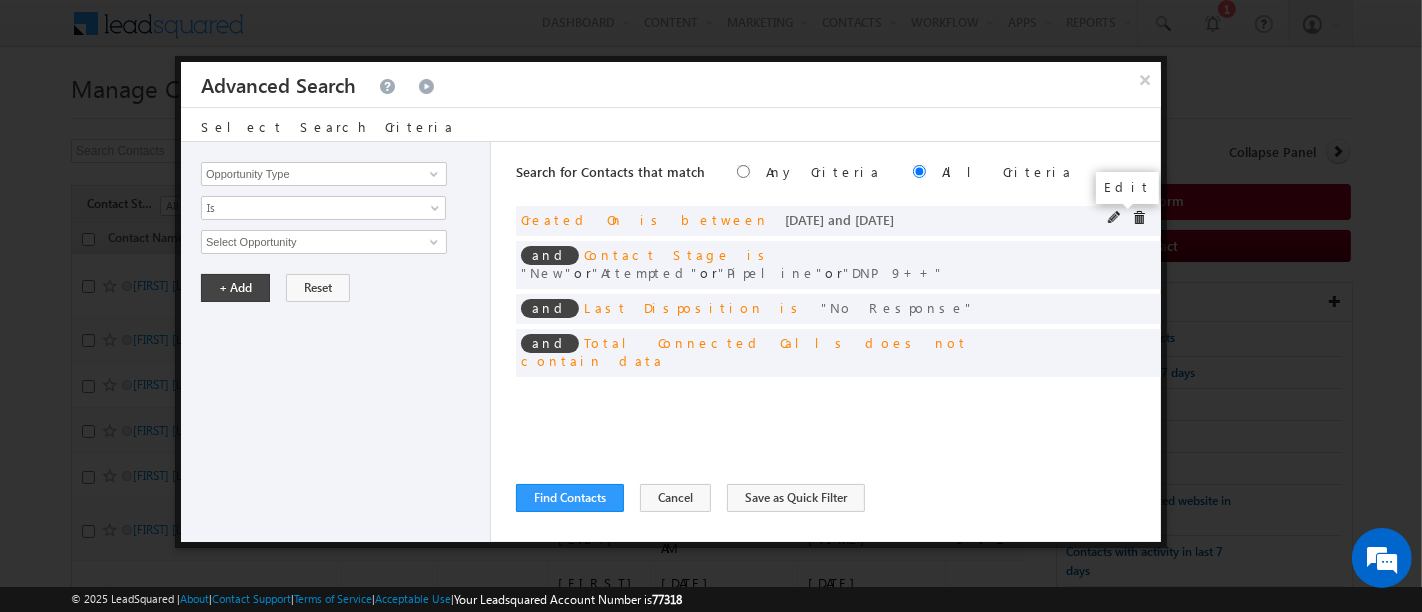 click at bounding box center (1115, 218) 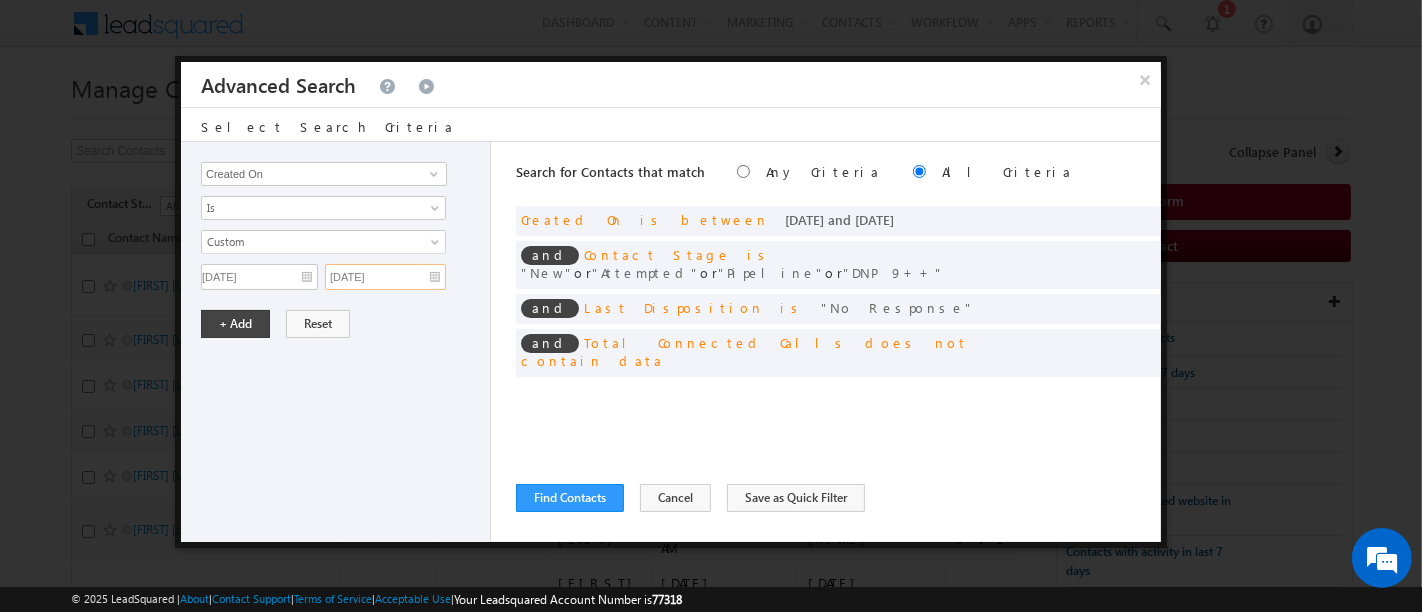 click on "27/07/2025" at bounding box center (385, 277) 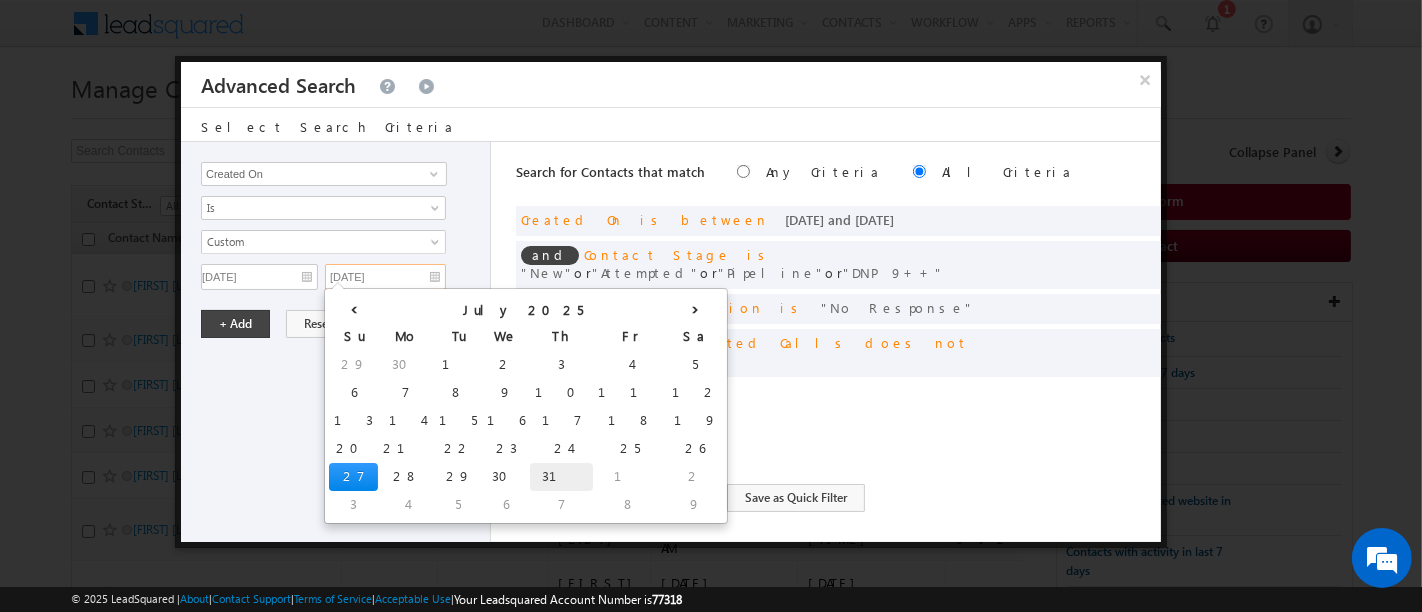 click on "31" at bounding box center [561, 477] 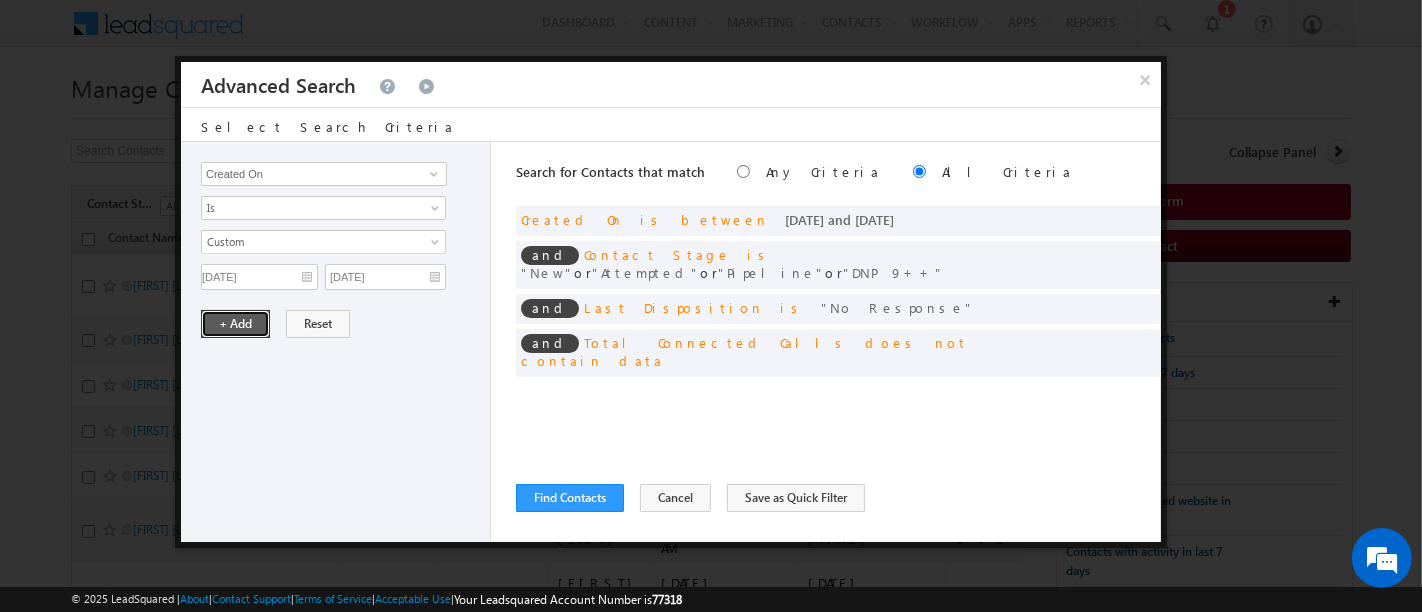 click on "+ Add" at bounding box center [235, 324] 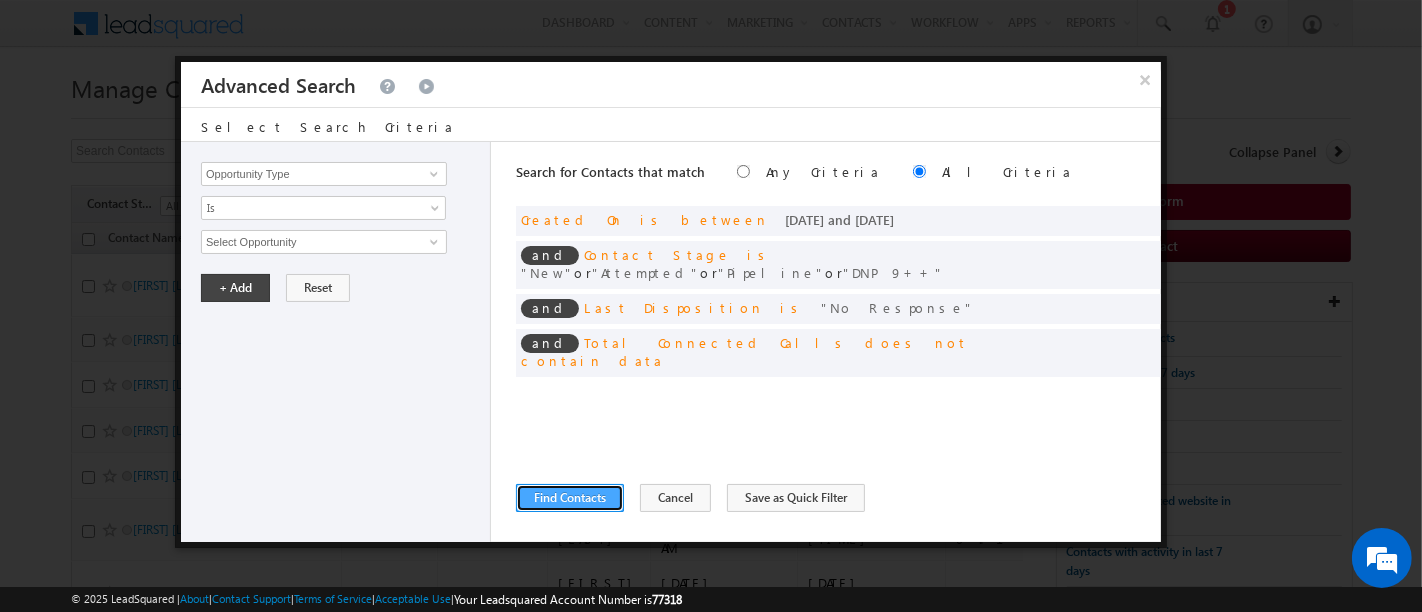 click on "Find Contacts" at bounding box center (570, 498) 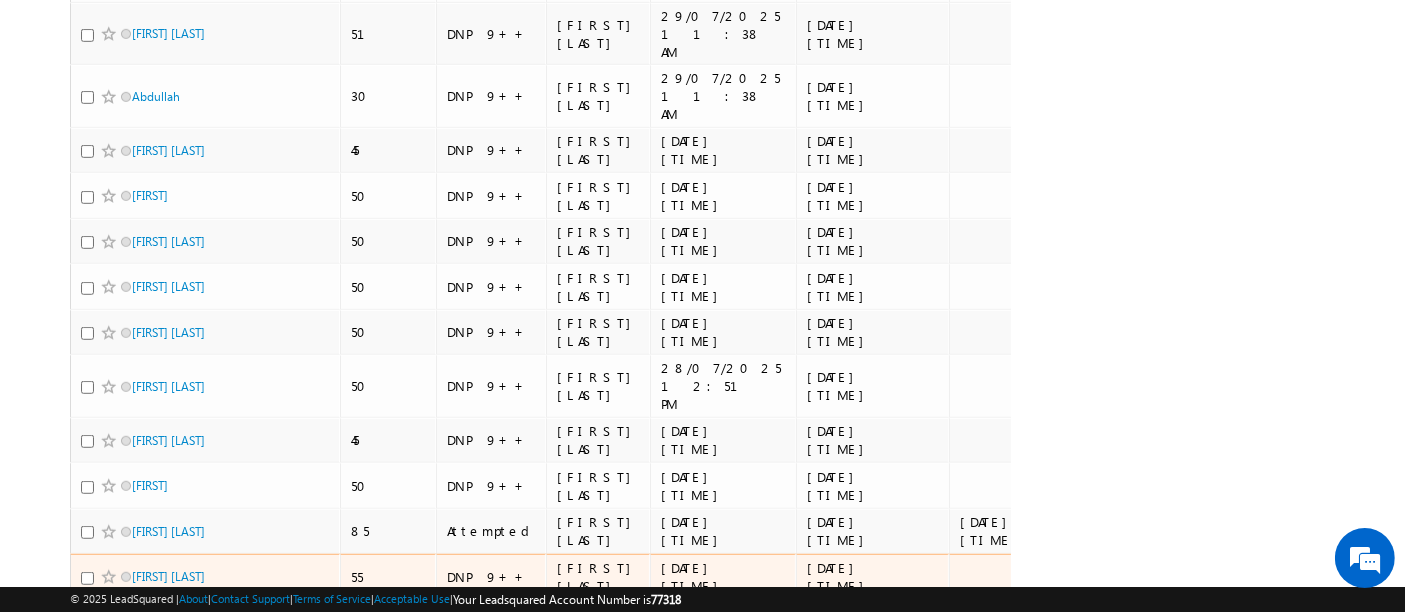 scroll, scrollTop: 1153, scrollLeft: 0, axis: vertical 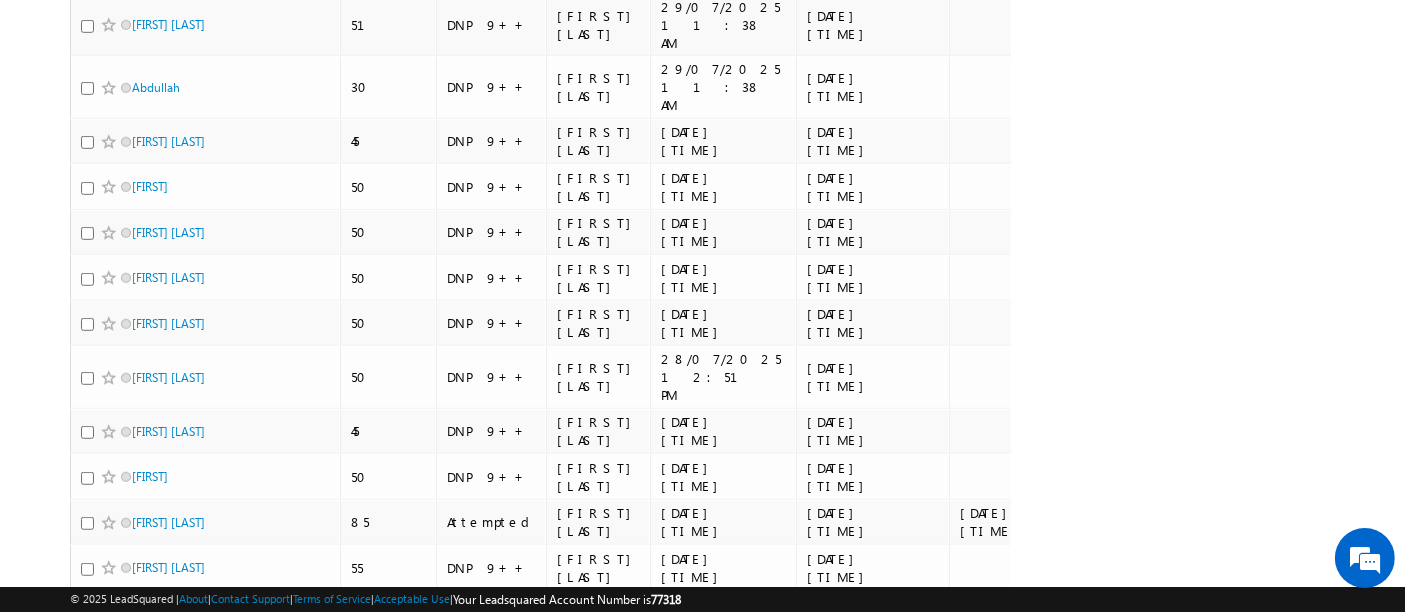 drag, startPoint x: 254, startPoint y: 518, endPoint x: 388, endPoint y: 518, distance: 134 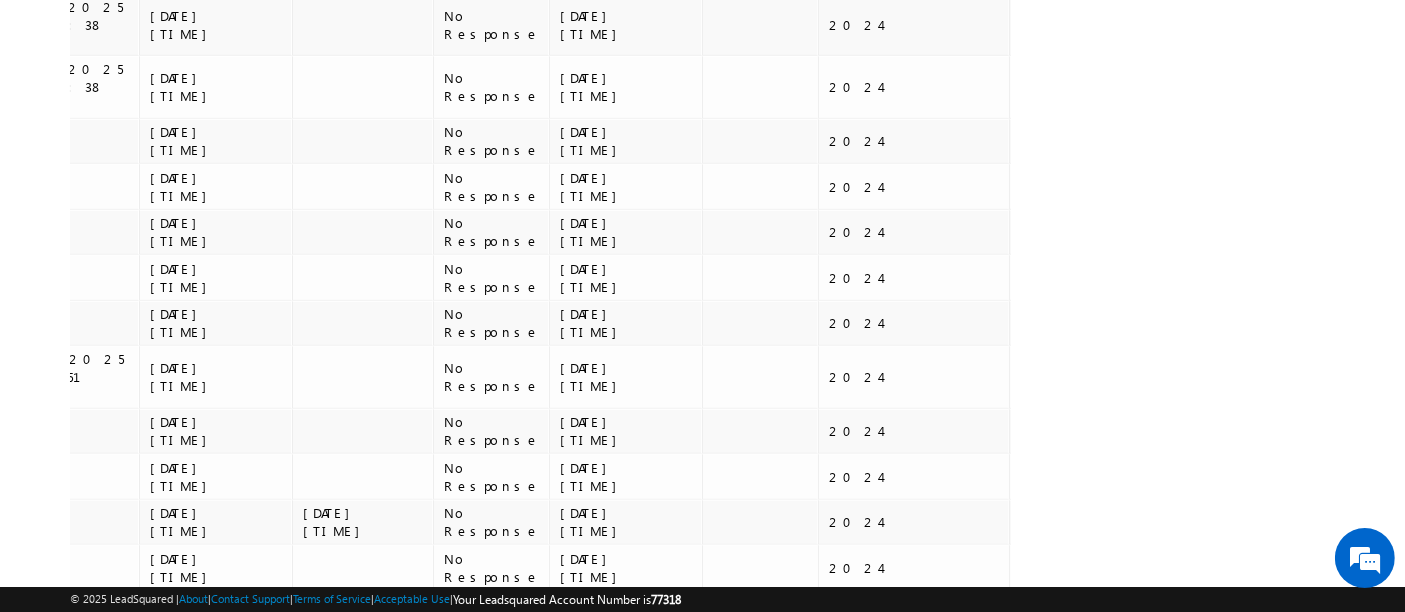 scroll, scrollTop: 0, scrollLeft: 803, axis: horizontal 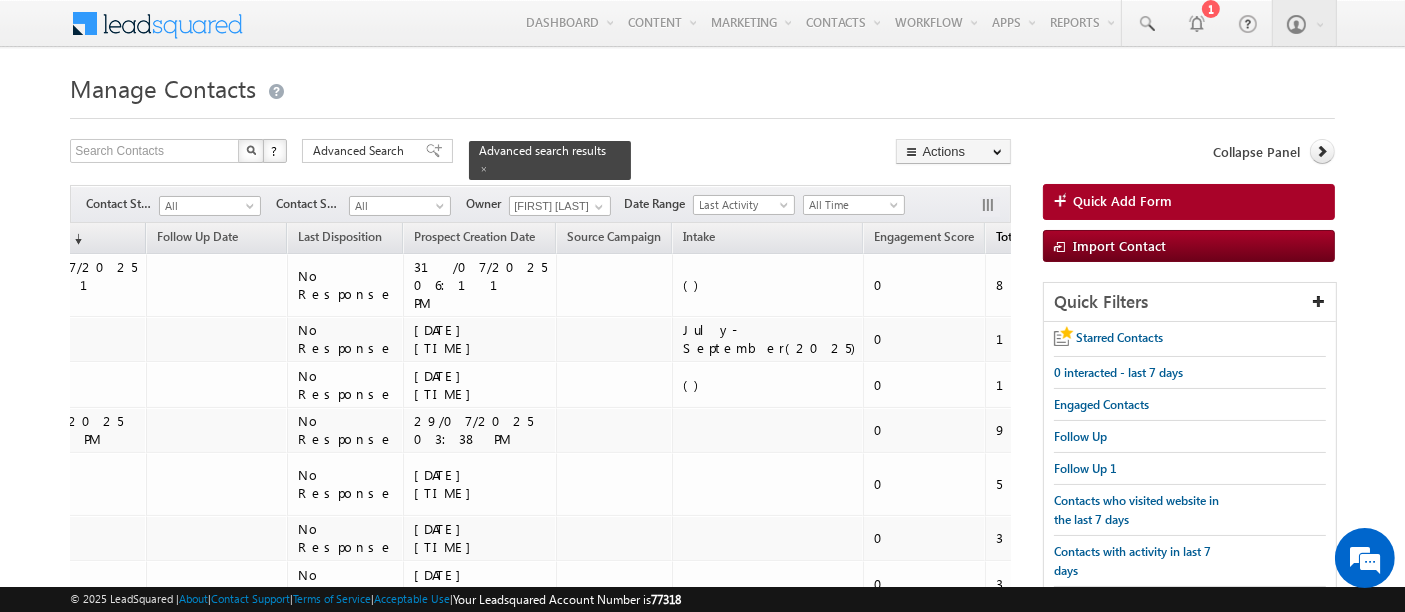 click on "Total Call Count" at bounding box center [1037, 236] 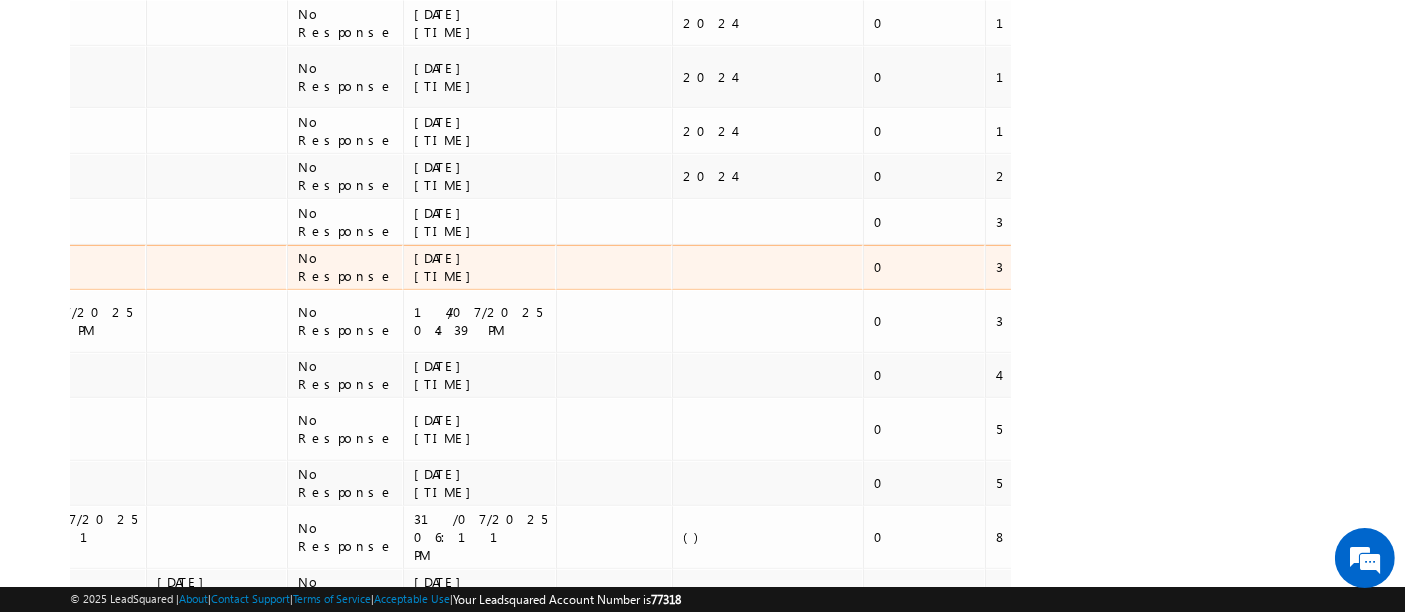 scroll, scrollTop: 1153, scrollLeft: 0, axis: vertical 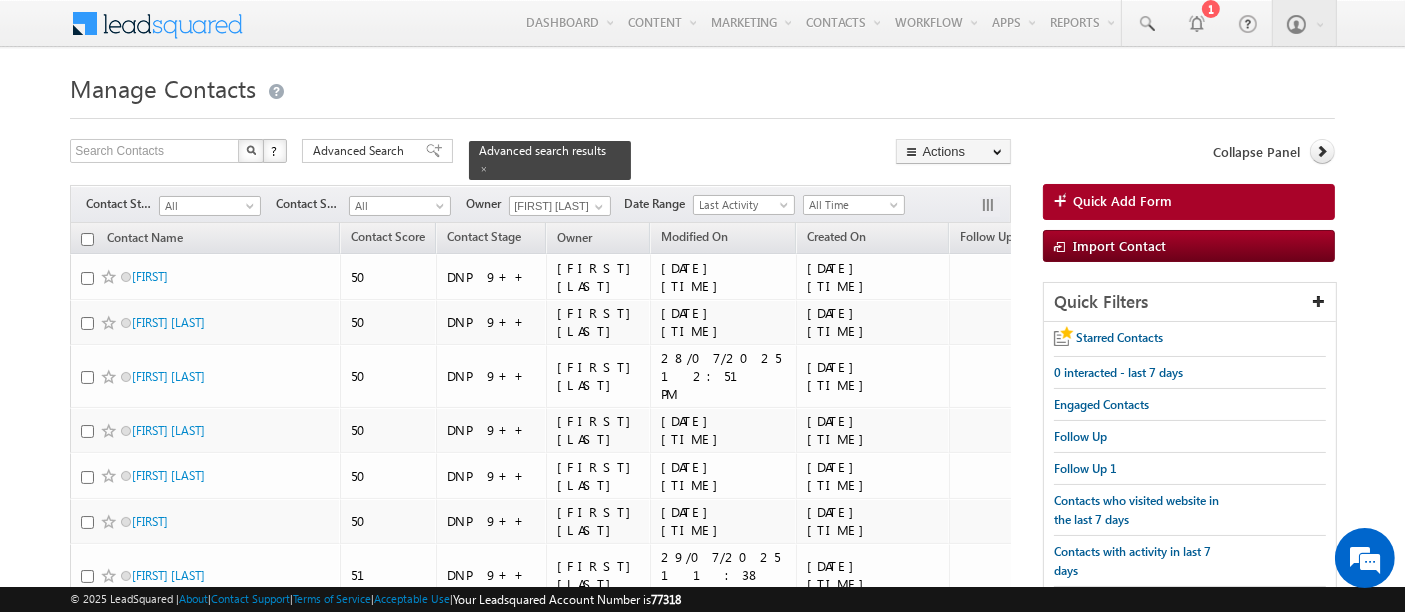 click on "Advanced Search" at bounding box center [361, 151] 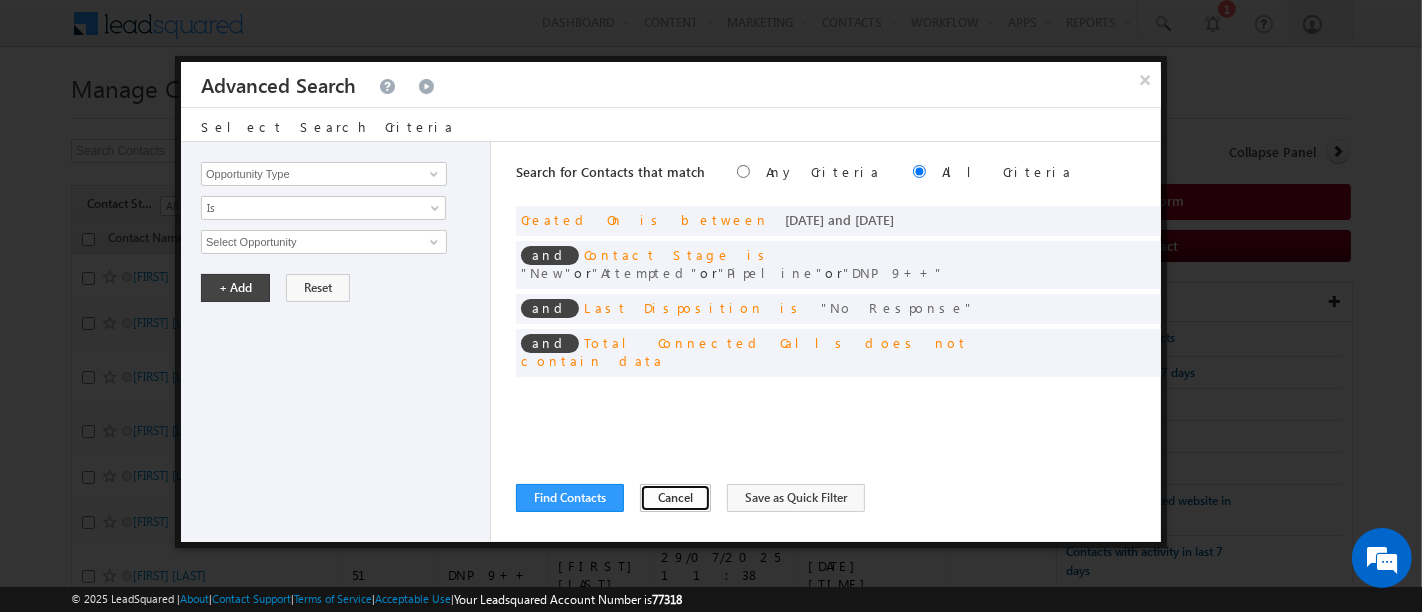click on "Cancel" at bounding box center [675, 498] 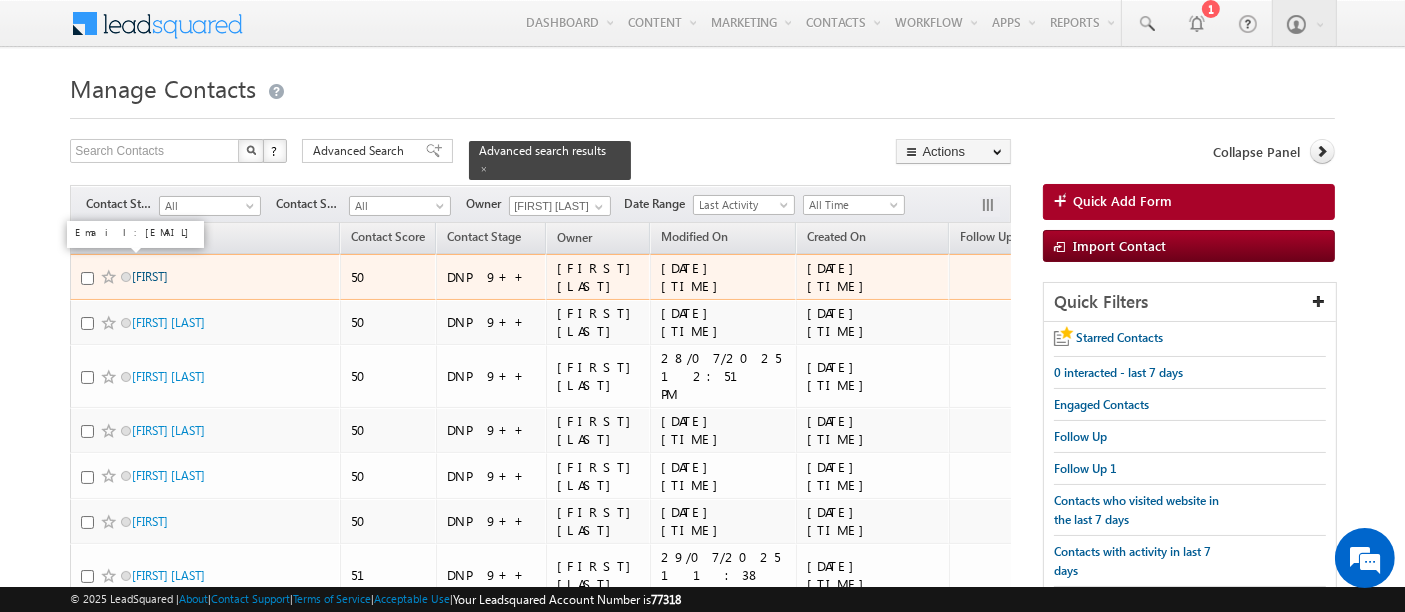 click on "Sivaram" at bounding box center [150, 276] 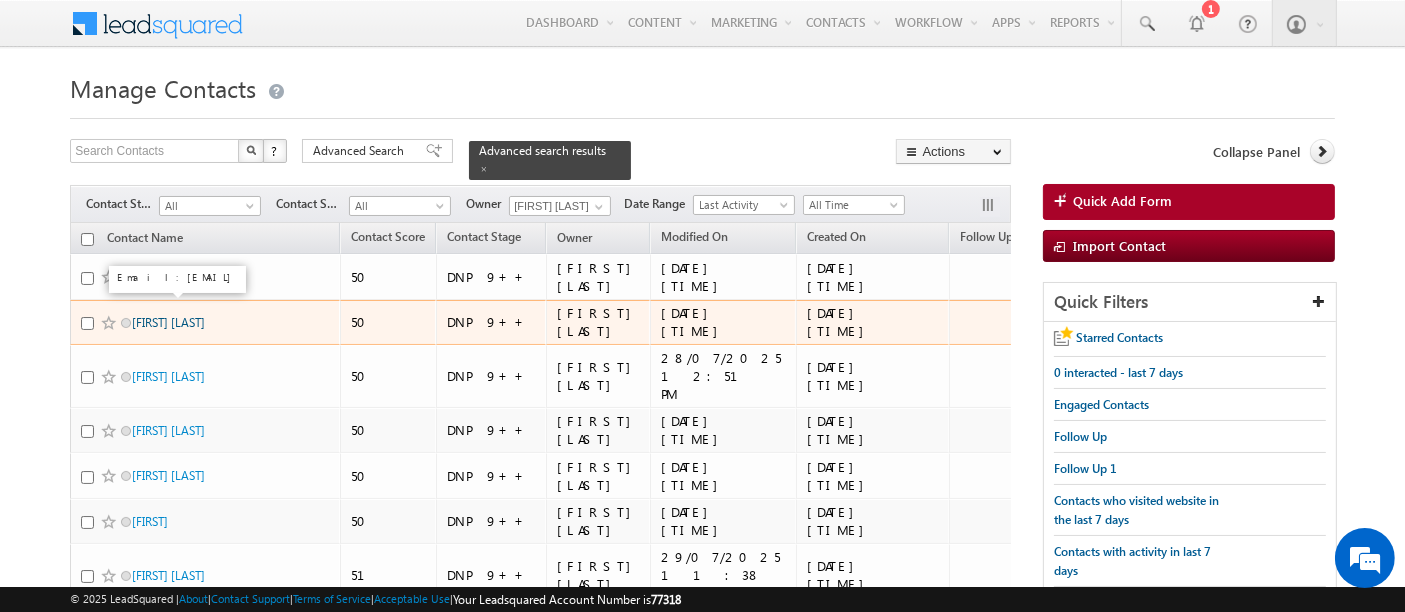 click on "Maaz Ahmed Dewanjrr" at bounding box center (168, 322) 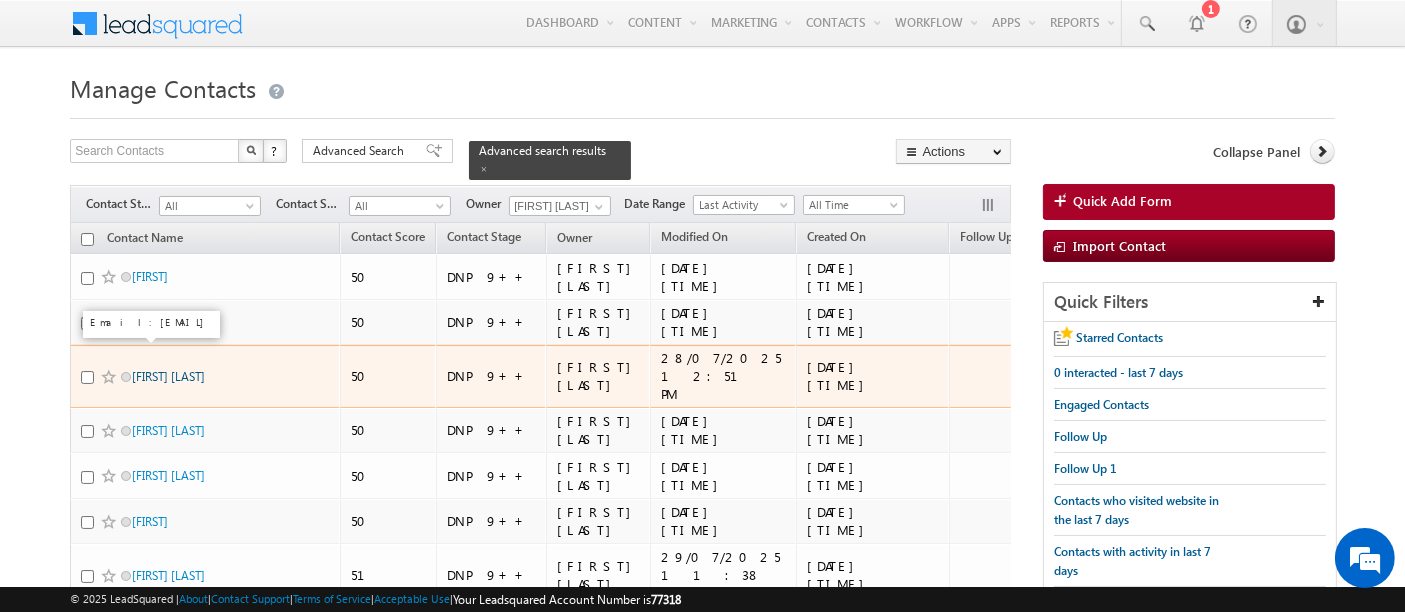 click on "Mansha Arora" at bounding box center [168, 376] 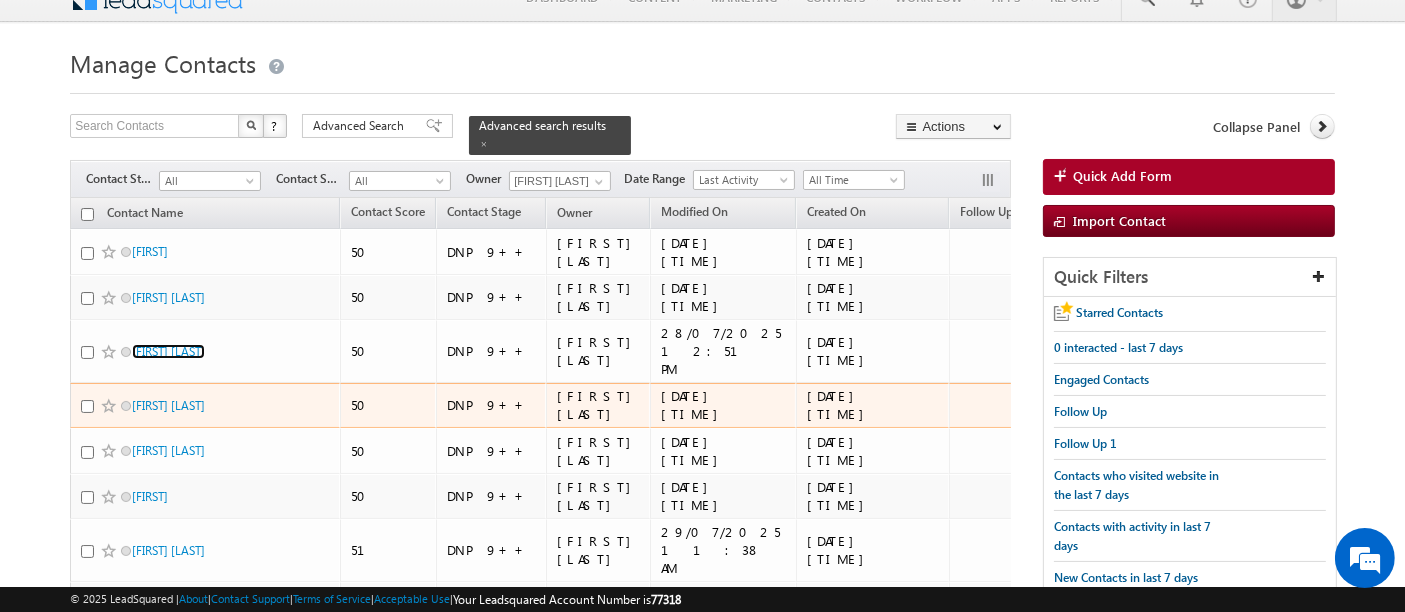 scroll, scrollTop: 26, scrollLeft: 0, axis: vertical 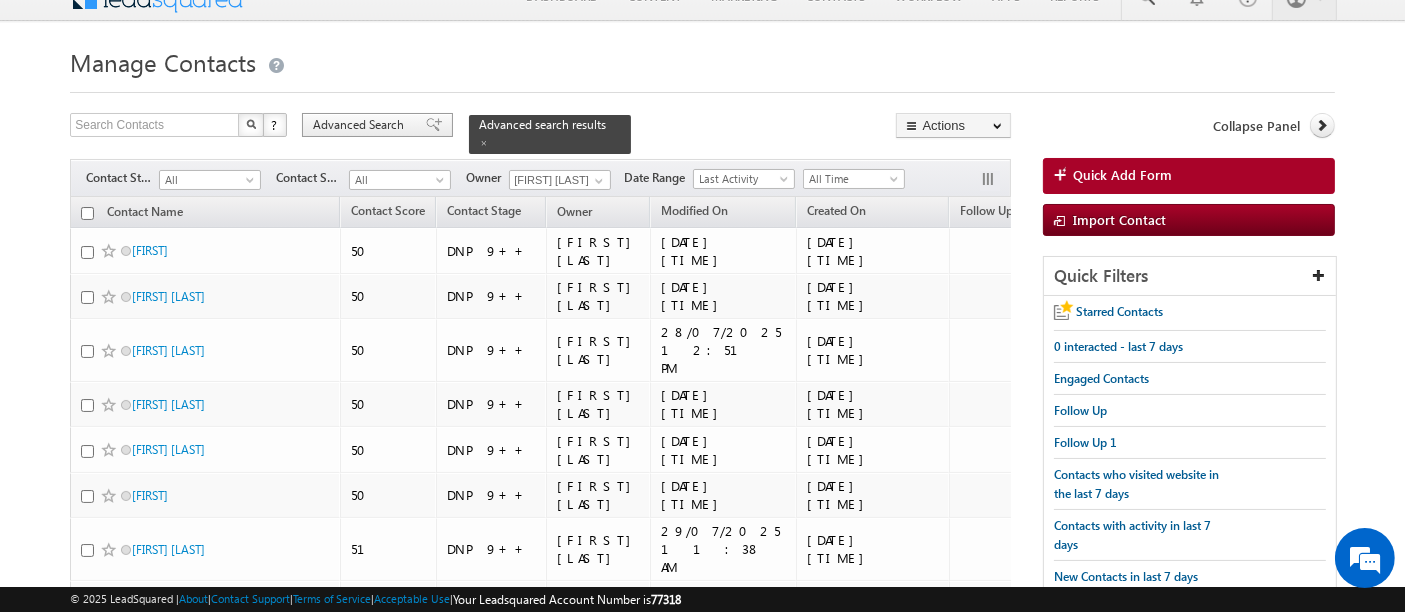 click on "Advanced Search" at bounding box center [361, 125] 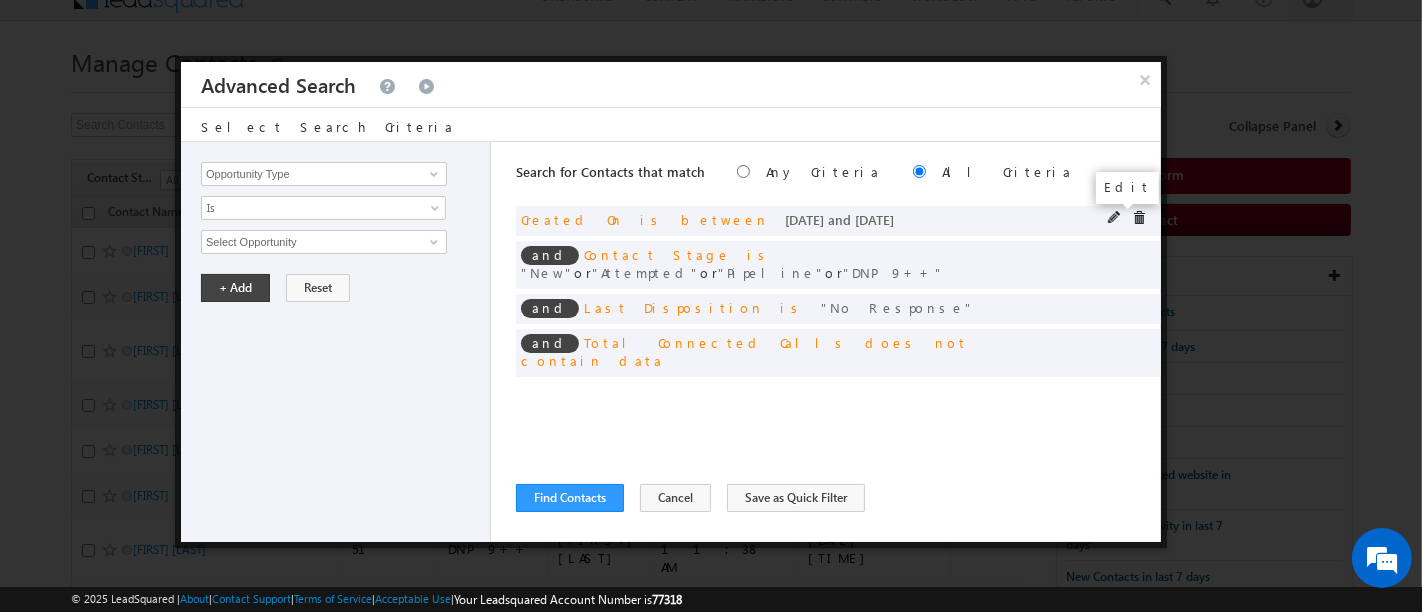 click at bounding box center [1115, 218] 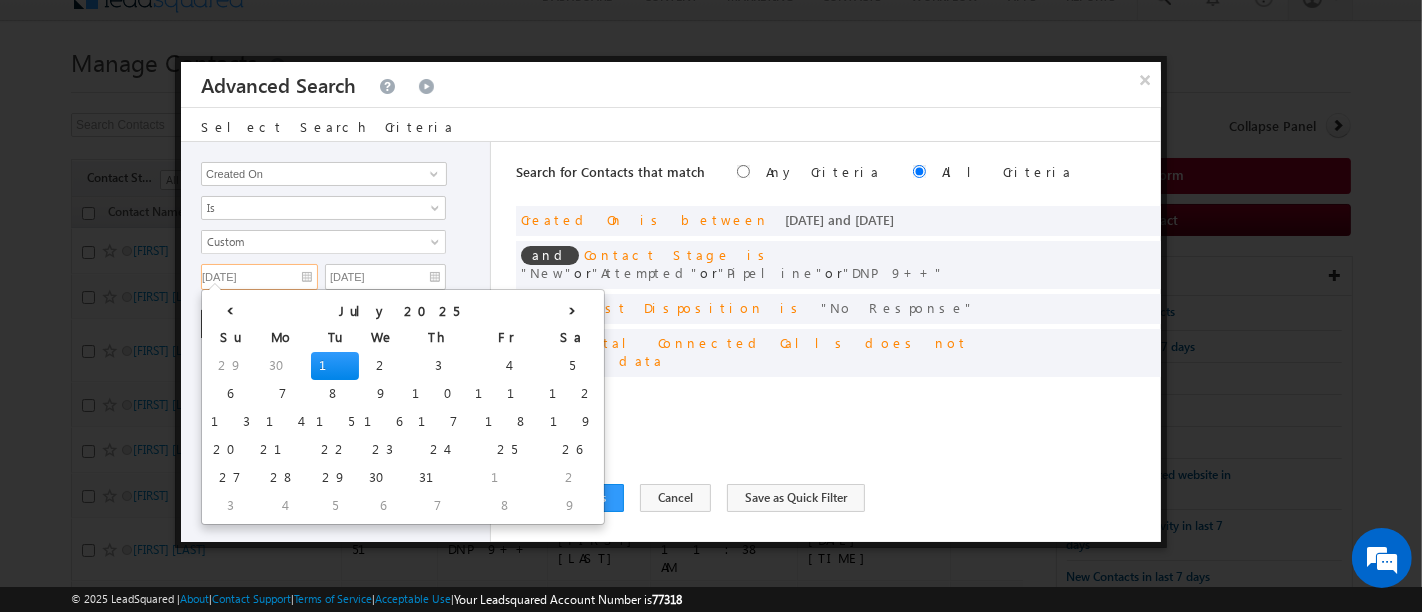 click on "01/07/2025" at bounding box center (259, 277) 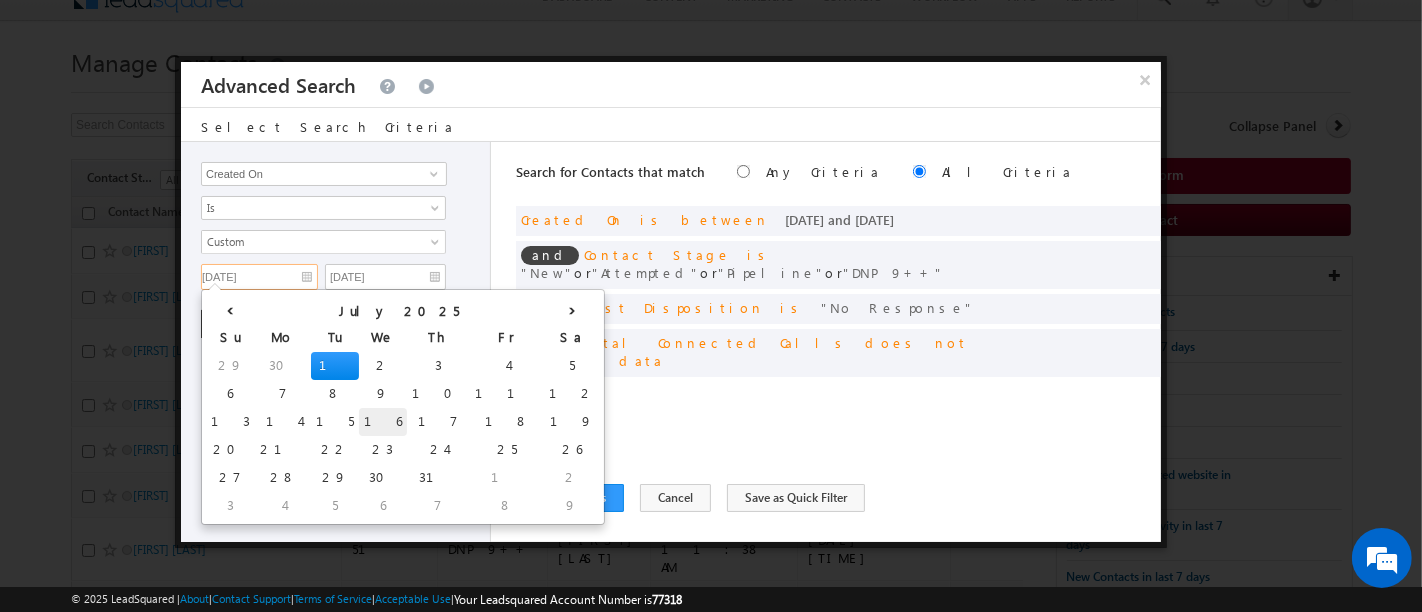 click on "16" at bounding box center [383, 422] 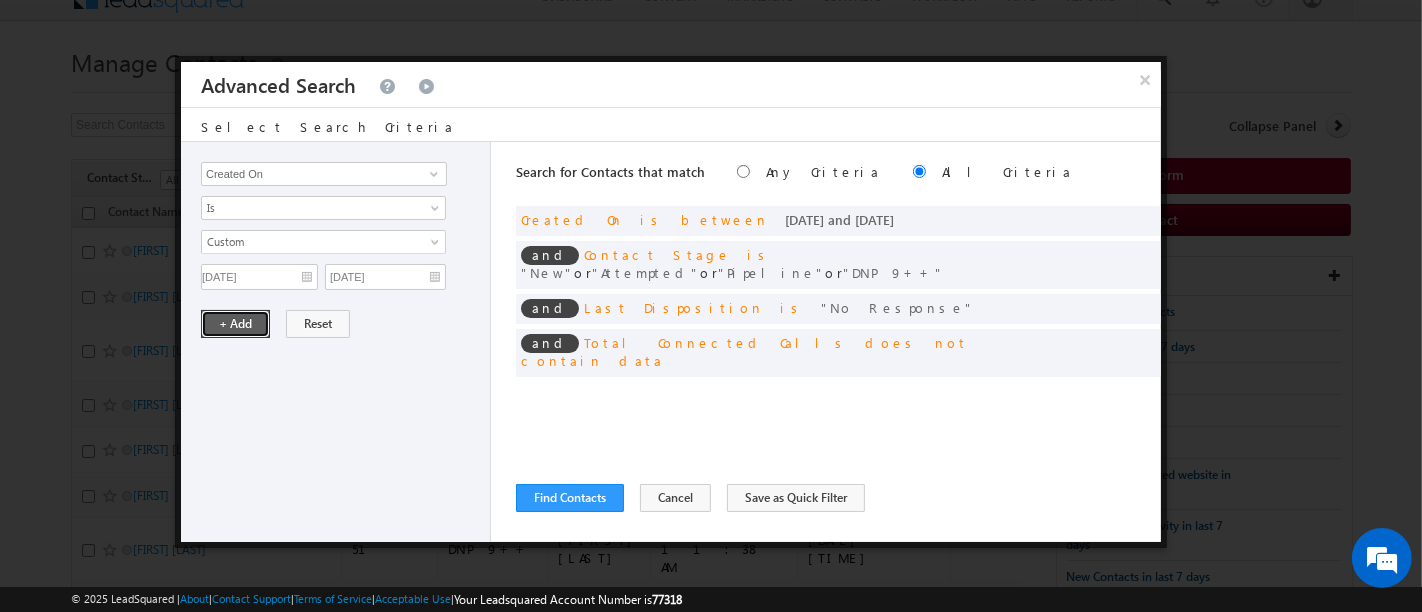 click on "+ Add" at bounding box center [235, 324] 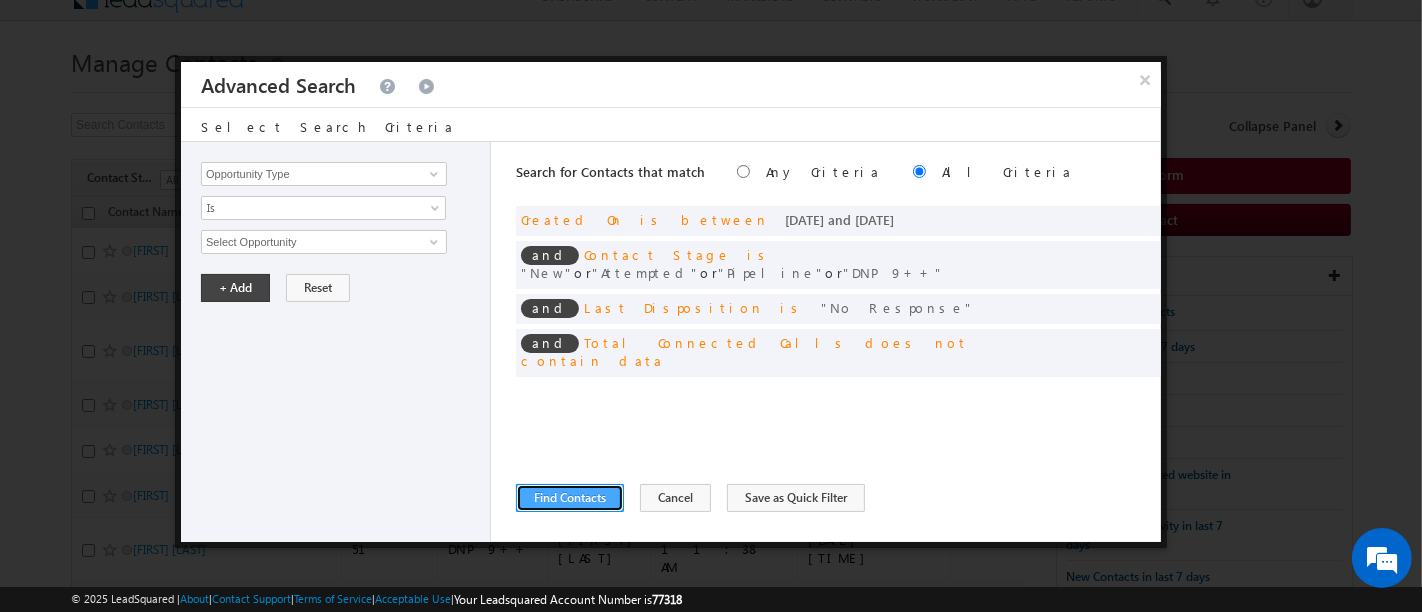 click on "Find Contacts" at bounding box center [570, 498] 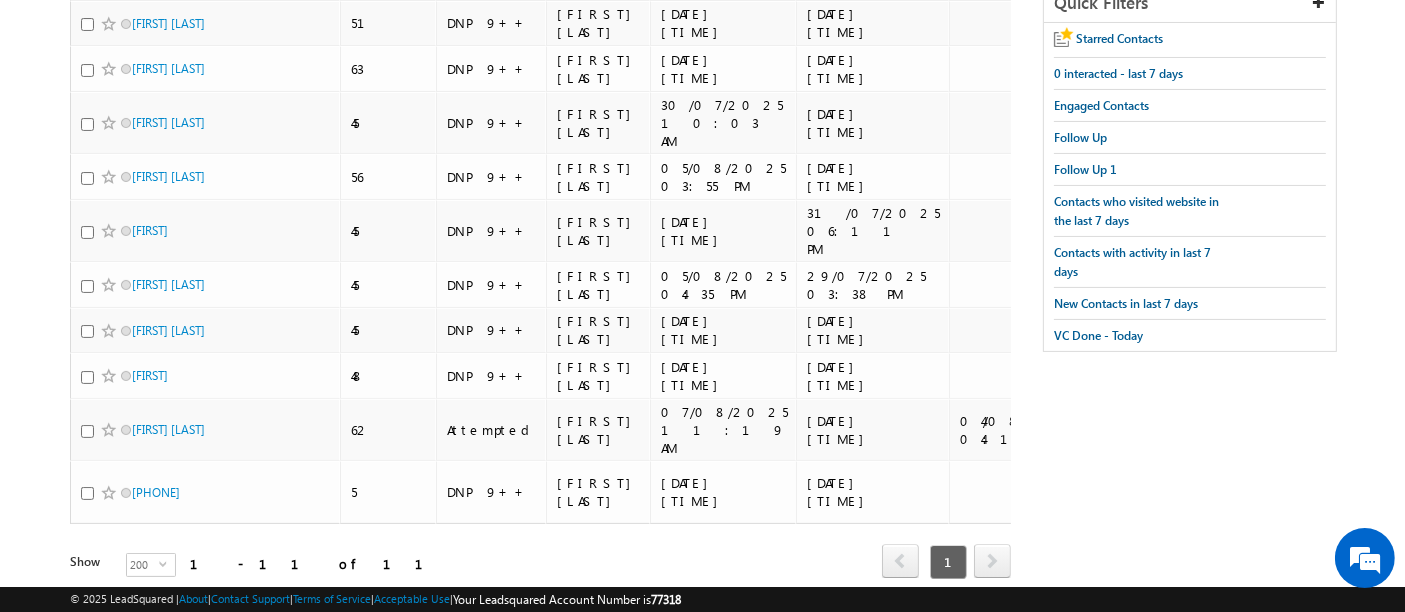 scroll, scrollTop: 0, scrollLeft: 0, axis: both 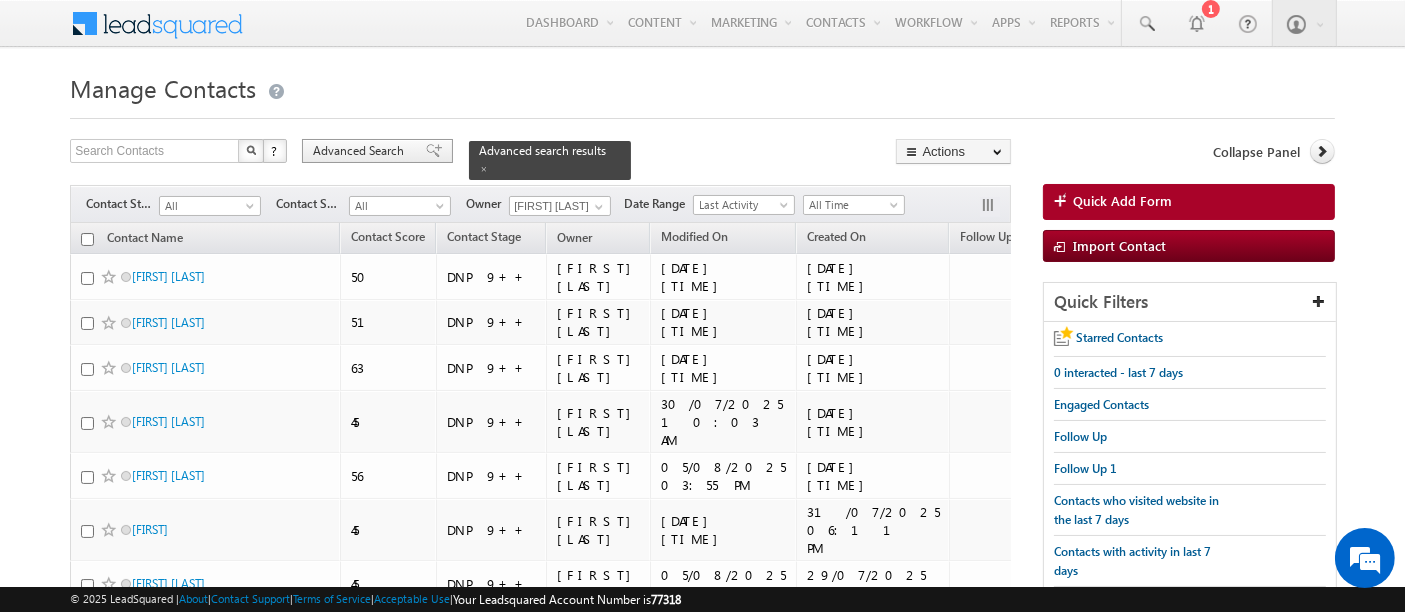 click on "Advanced Search" at bounding box center [361, 151] 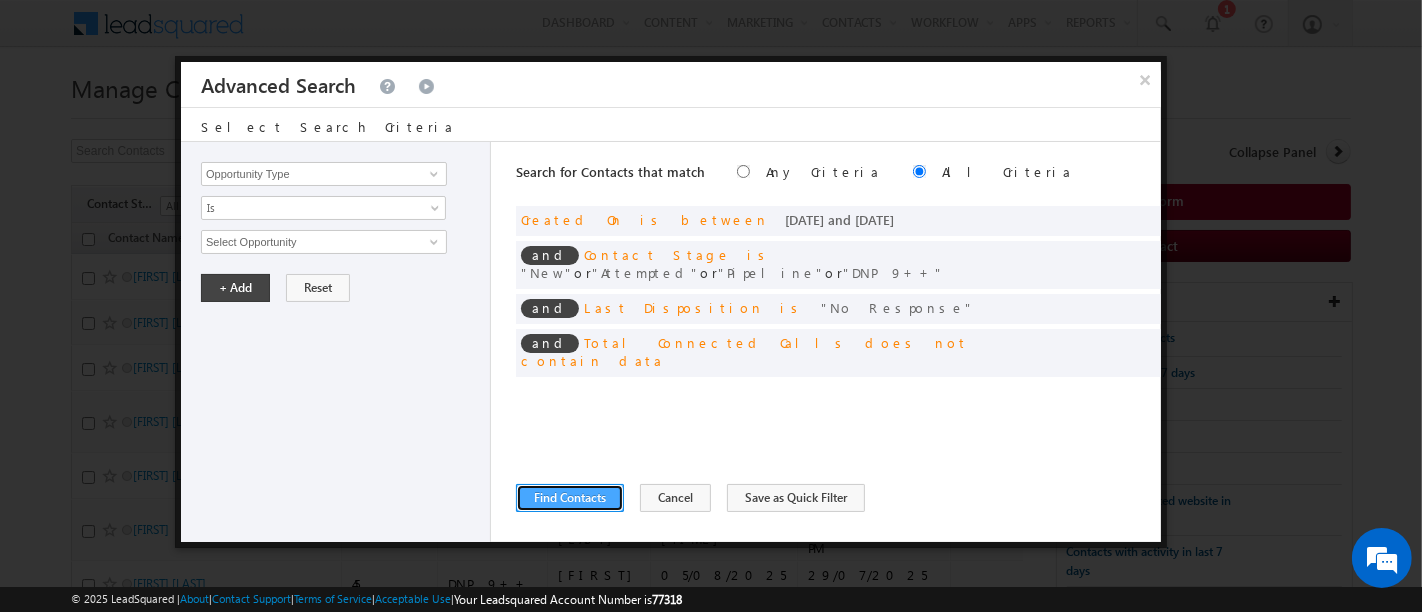click on "Find Contacts" at bounding box center [570, 498] 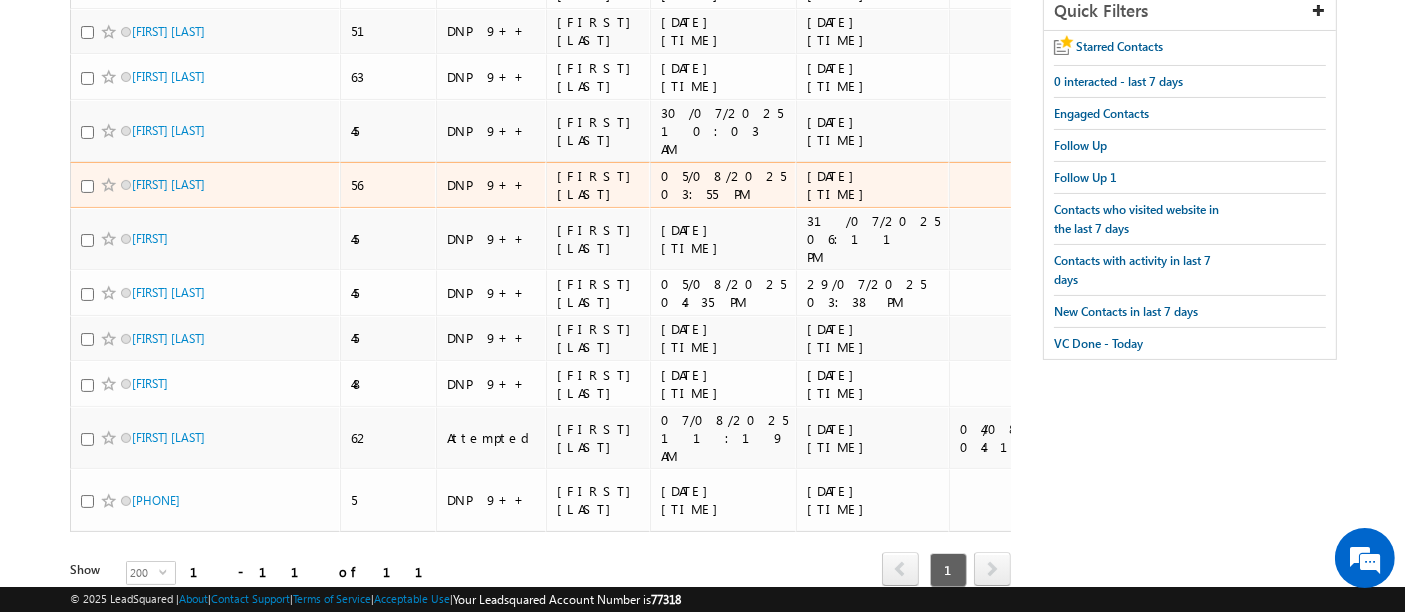 scroll, scrollTop: 299, scrollLeft: 0, axis: vertical 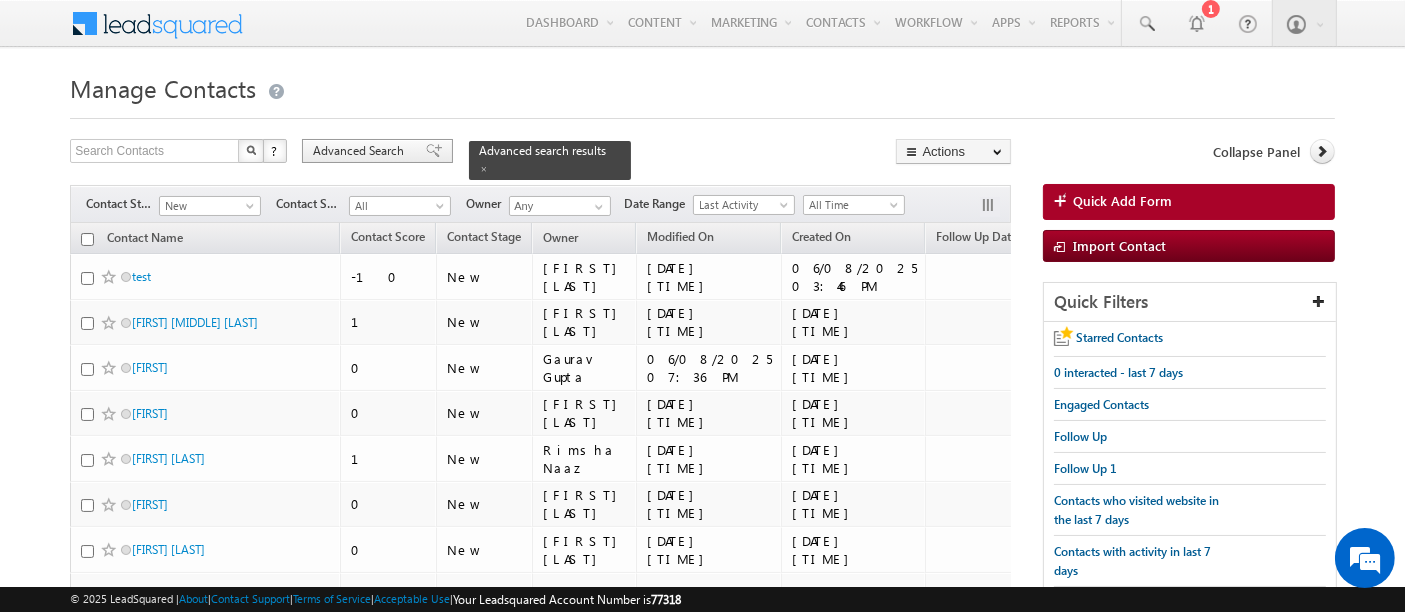 click on "Advanced Search" at bounding box center (361, 151) 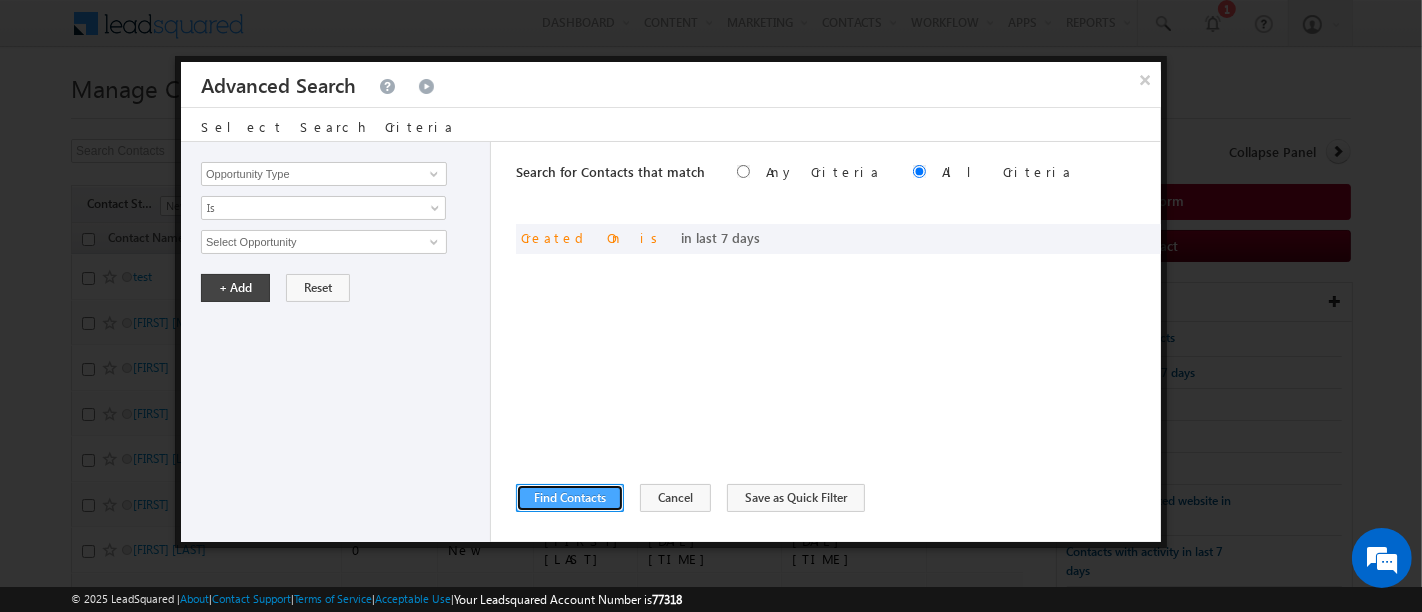 click on "Find Contacts" at bounding box center [570, 498] 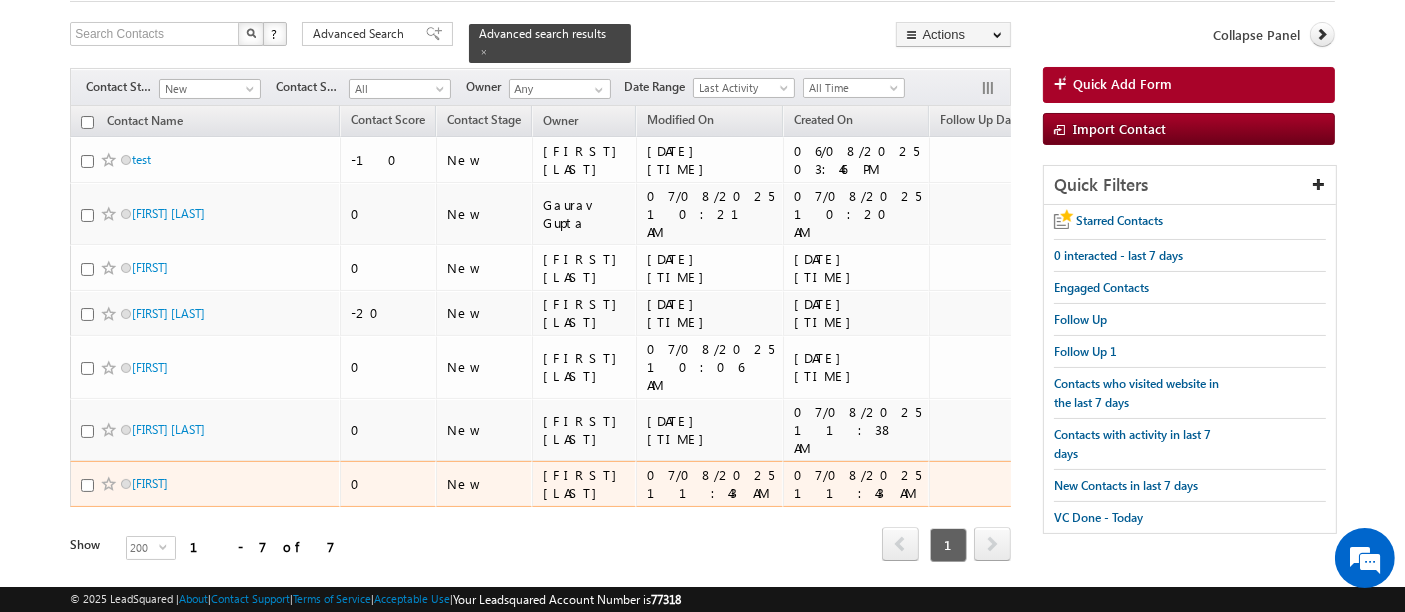 scroll, scrollTop: 0, scrollLeft: 0, axis: both 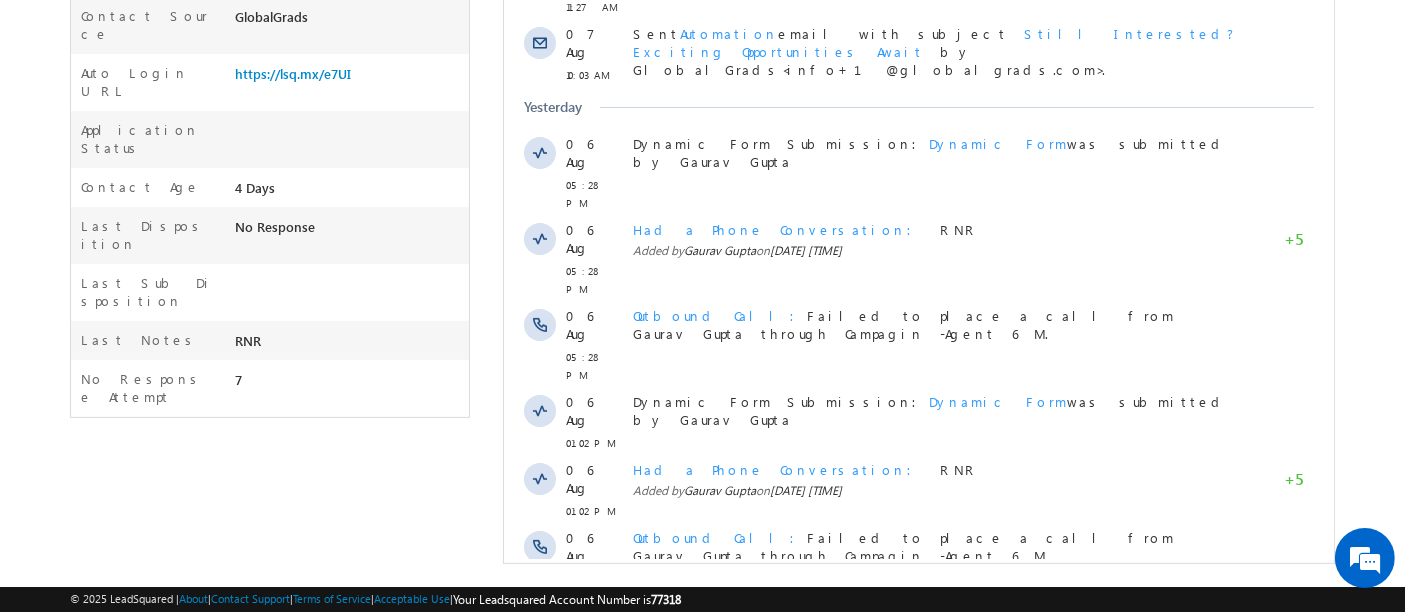 click on "Show More" at bounding box center (918, 623) 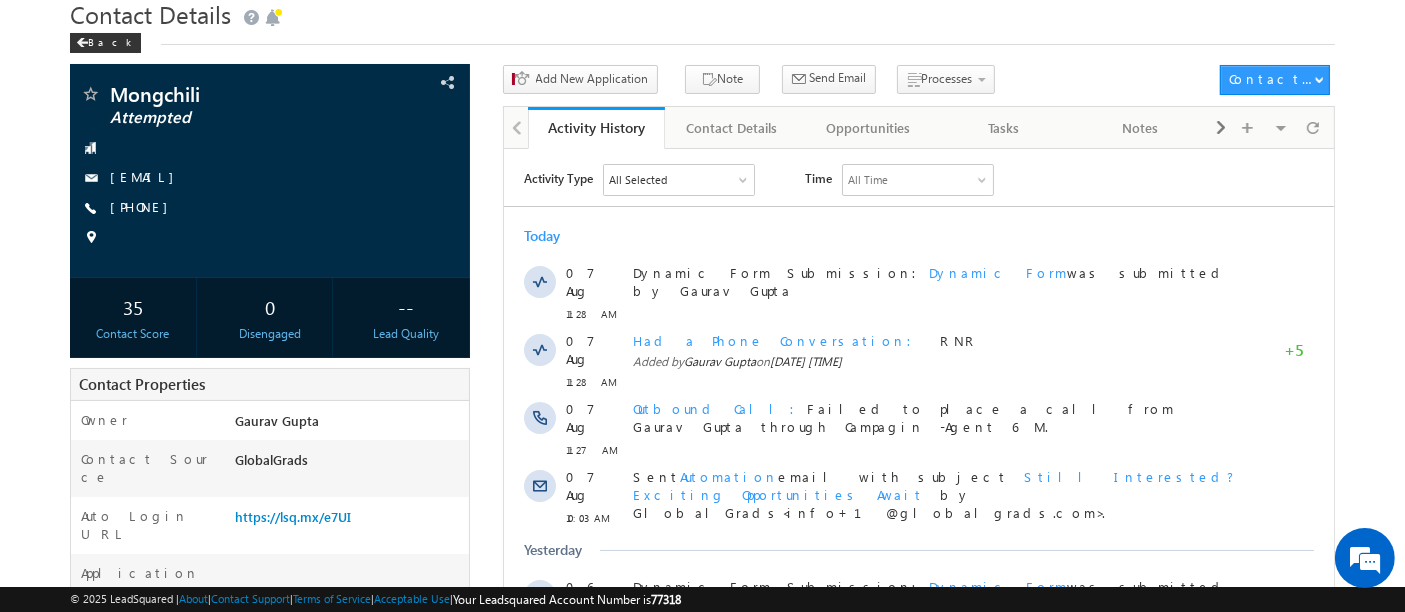 scroll, scrollTop: 0, scrollLeft: 0, axis: both 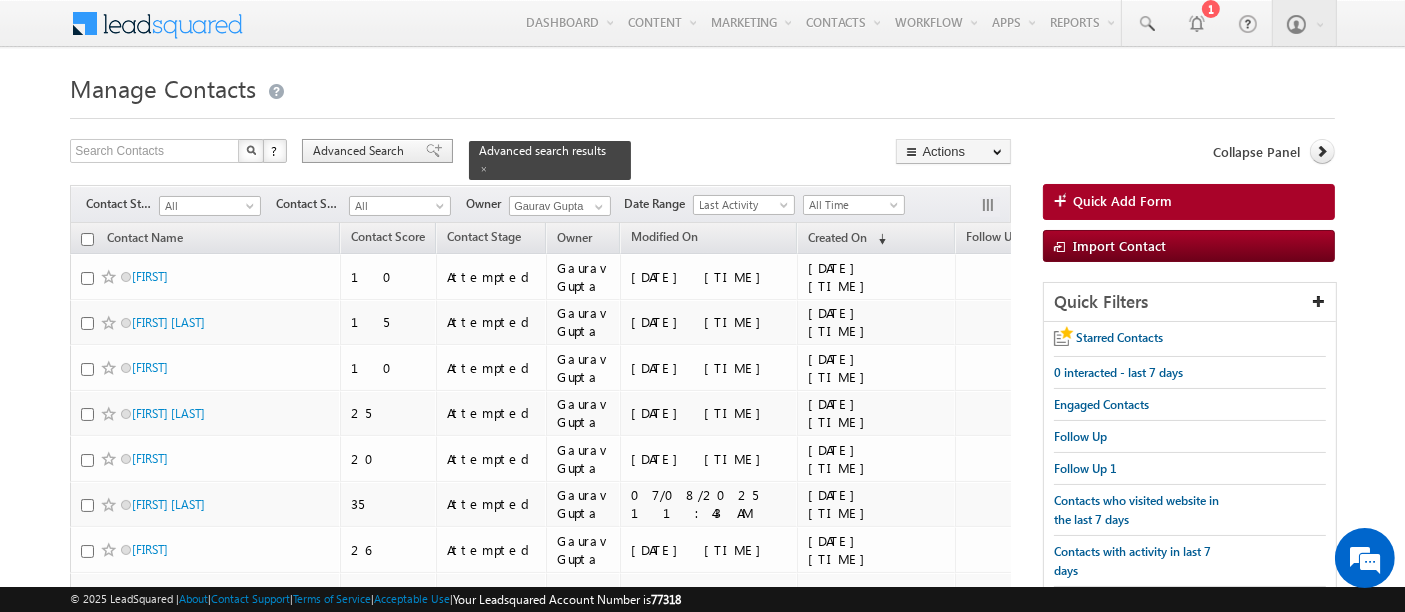 click on "Advanced Search" at bounding box center [361, 151] 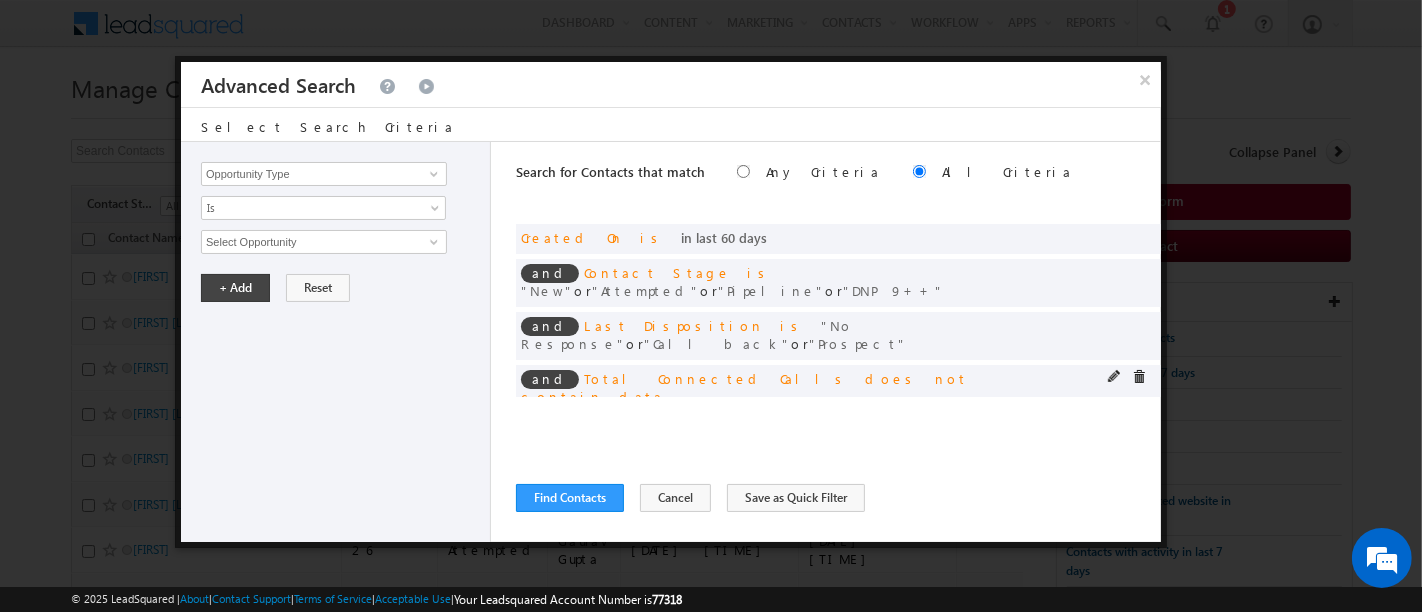 click at bounding box center (1139, 377) 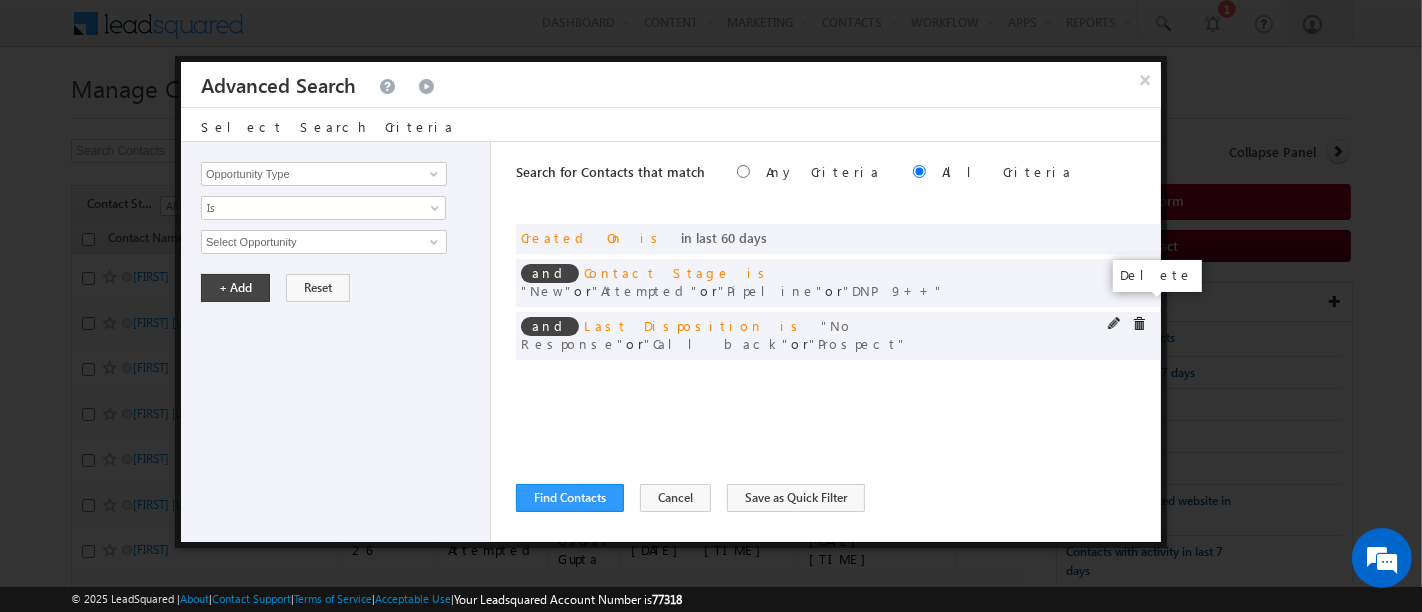 click at bounding box center [1139, 324] 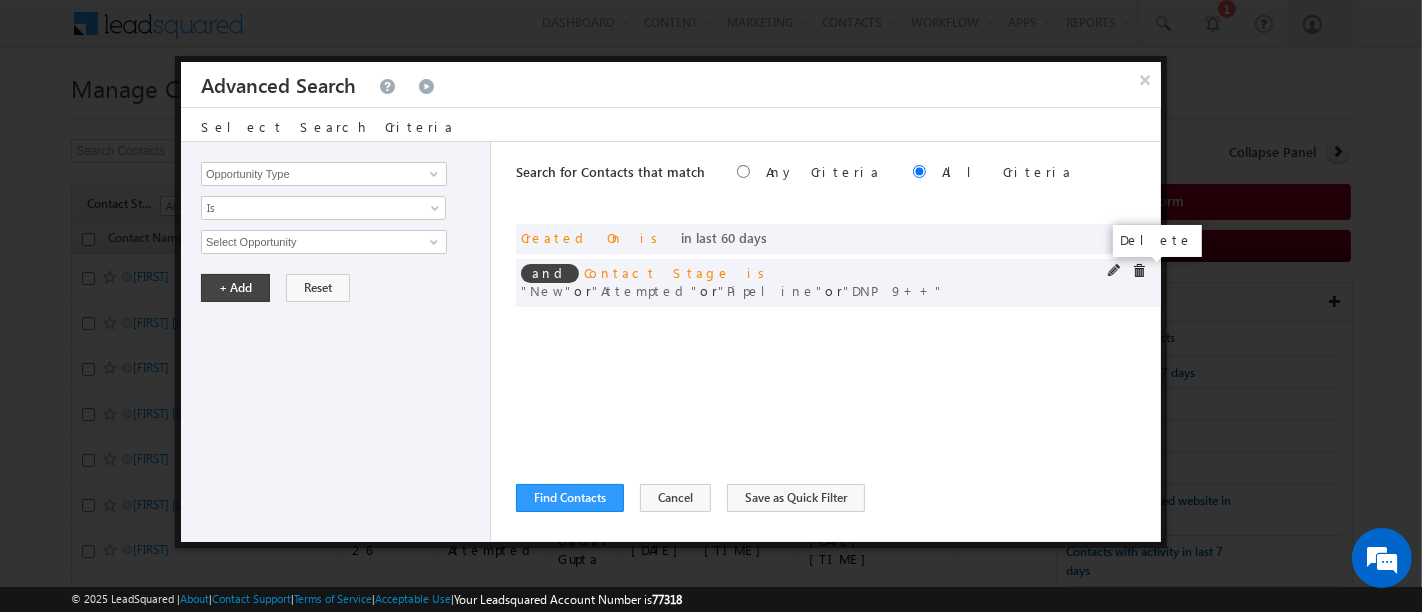 click at bounding box center (1139, 271) 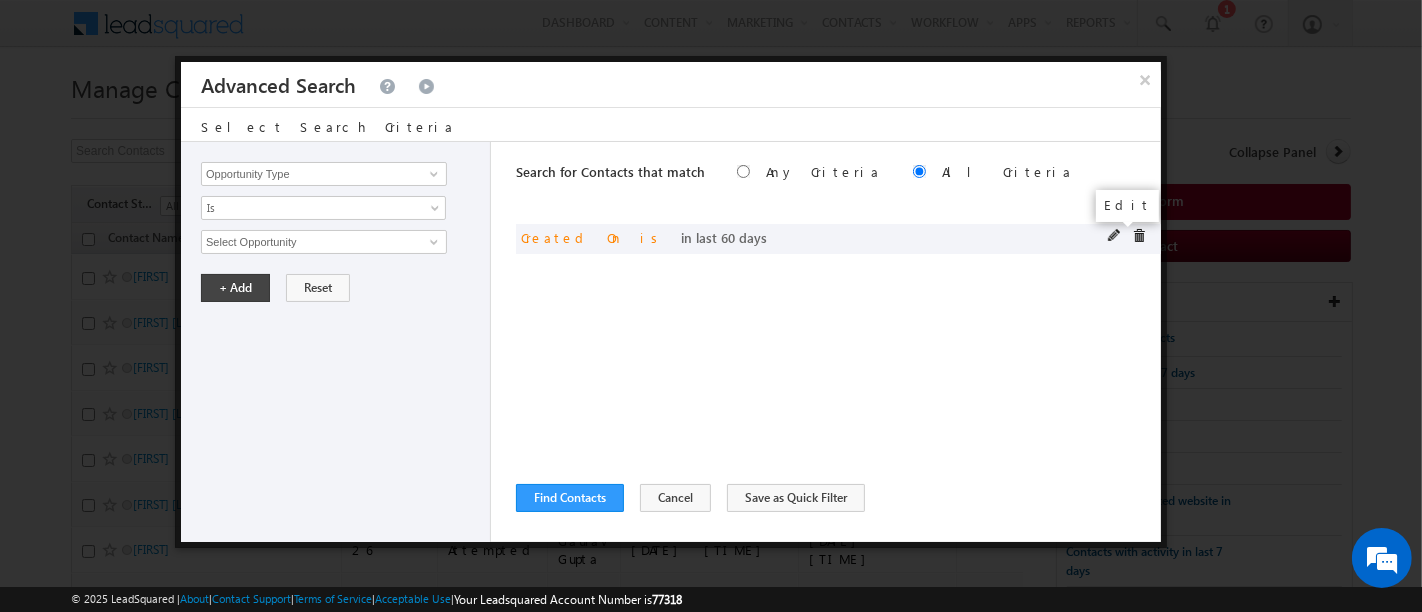 click at bounding box center [1115, 236] 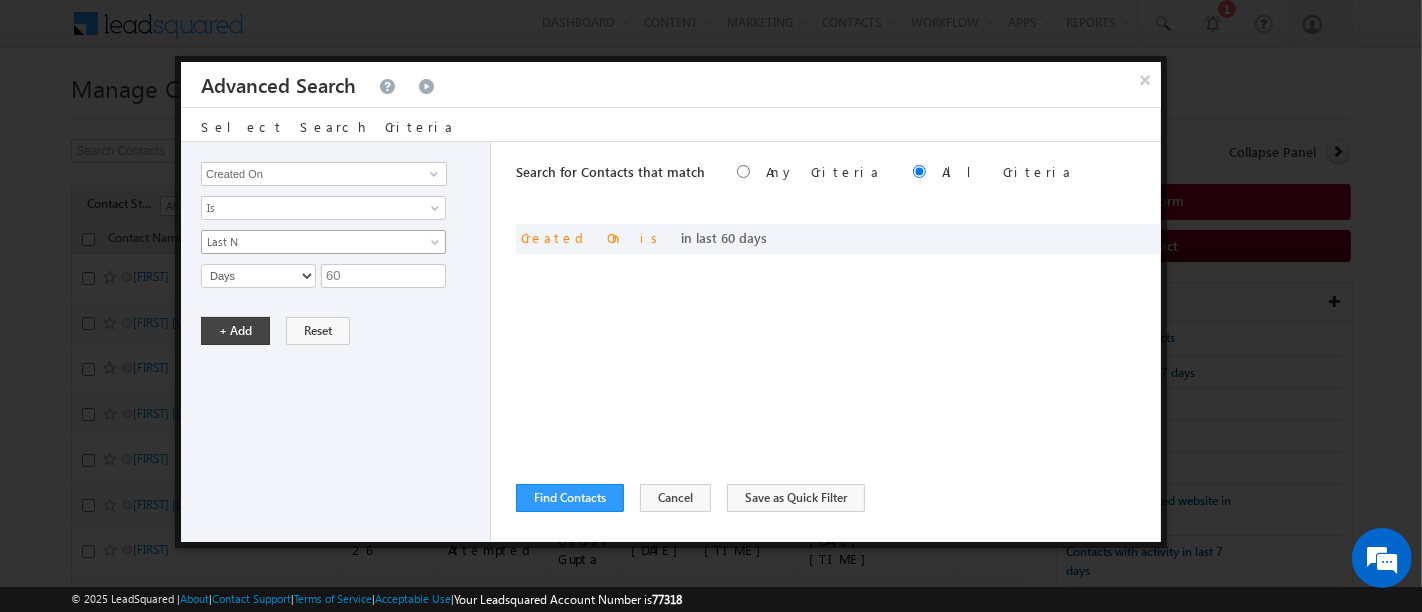 scroll, scrollTop: 125, scrollLeft: 0, axis: vertical 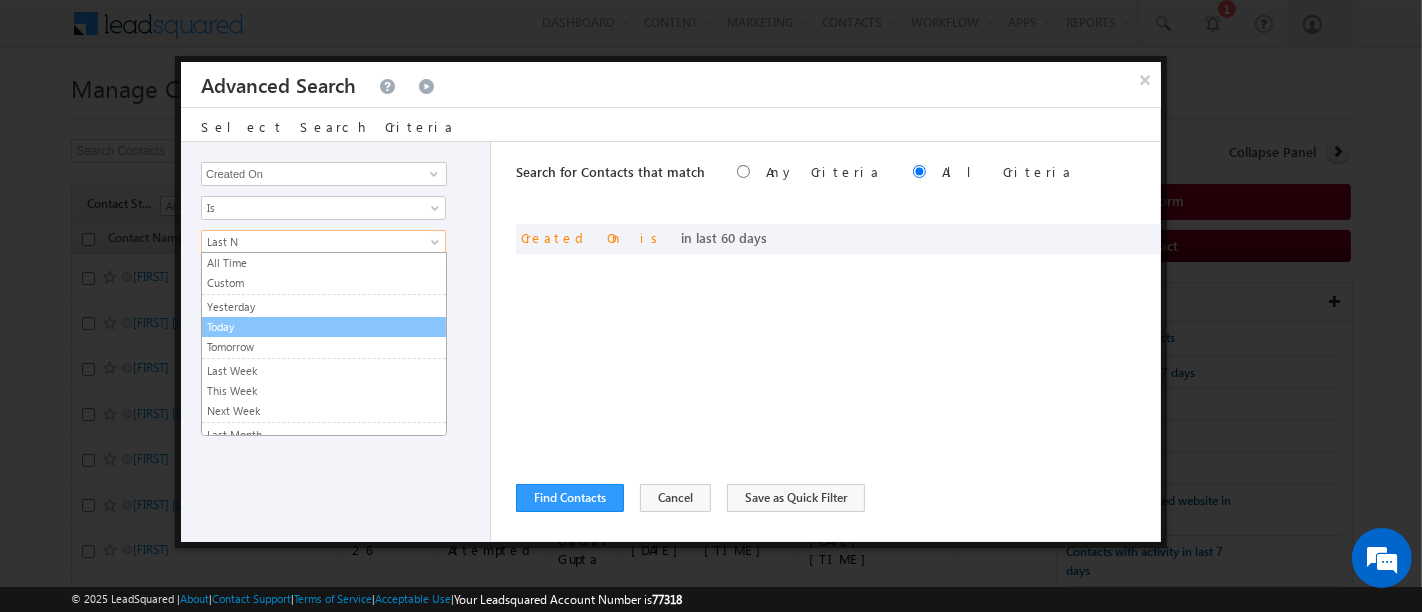 click on "Today" at bounding box center [324, 327] 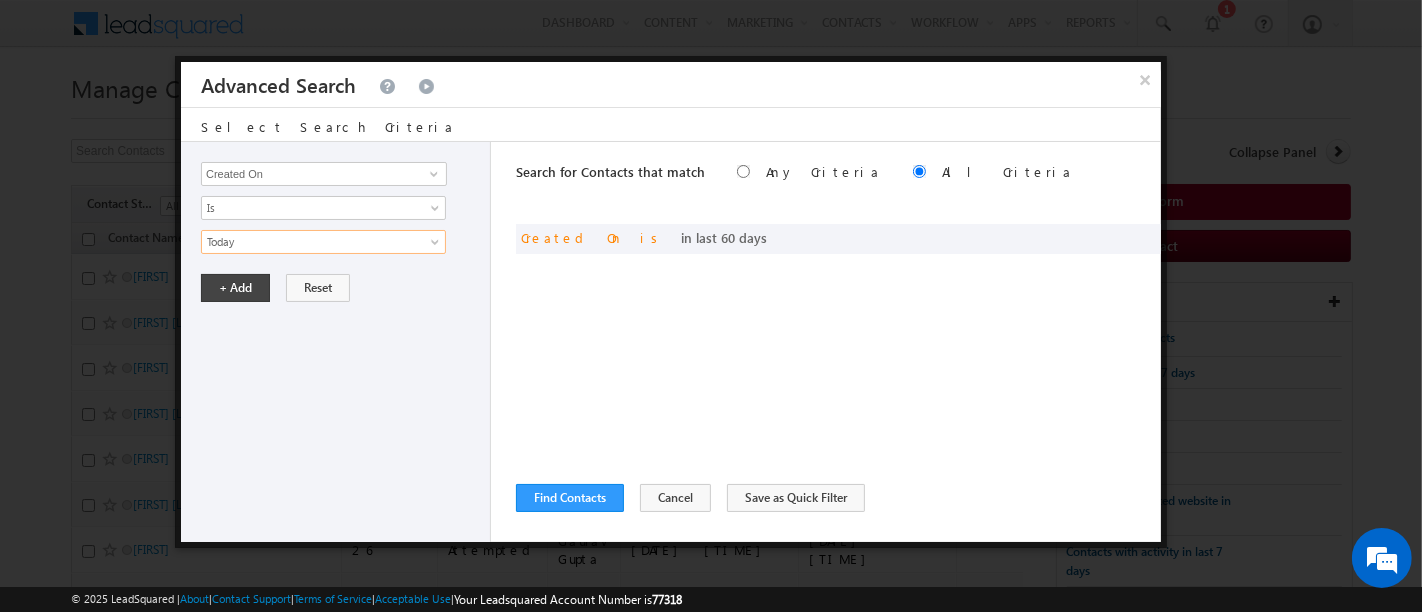 click on "Opportunity Type Contact Activity Task Sales Group  Prospect Id Address 1 Address 2 Any Specific University Or Program Application Status Assignment date current owner Auto Login URL City Class XII Marks Company Concentration Contact Number Contact Origin Contact Score Contact Source Contact Stage Conversion Referrer URL Counselling mode Country Country Interested In New Country Interested In Old Course Course Priority Created By Id Created On Created On Old Current Opt In Status Do Not Call Do Not Email Do Not SMS Do Not Track Do You Have Scholarships Do You Have Valid Passport Documents - Status Documents - University Proof Doc Documents - 10th Marksheet Documents - 12th Marksheet Documents - UG Degree Documents - UG Marksheets Documents - PG Degree Documents - PG Marksheets Documents - Resume/CV Documents - LOR Documents - SOP Documents - Passport Documents - ELT Documents - Amity Pathway Certificate Documents - COL Documents - Deposit fee Documents - UCOL Documents - I20" at bounding box center [336, 342] 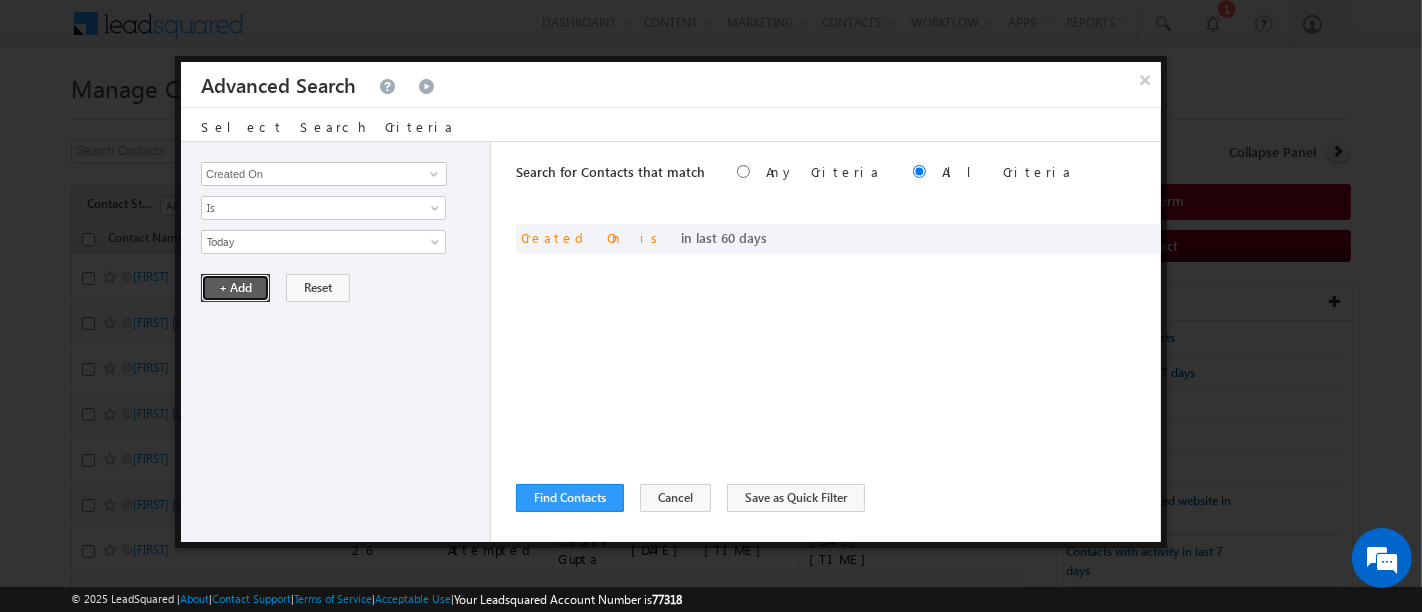 click on "+ Add" at bounding box center (235, 288) 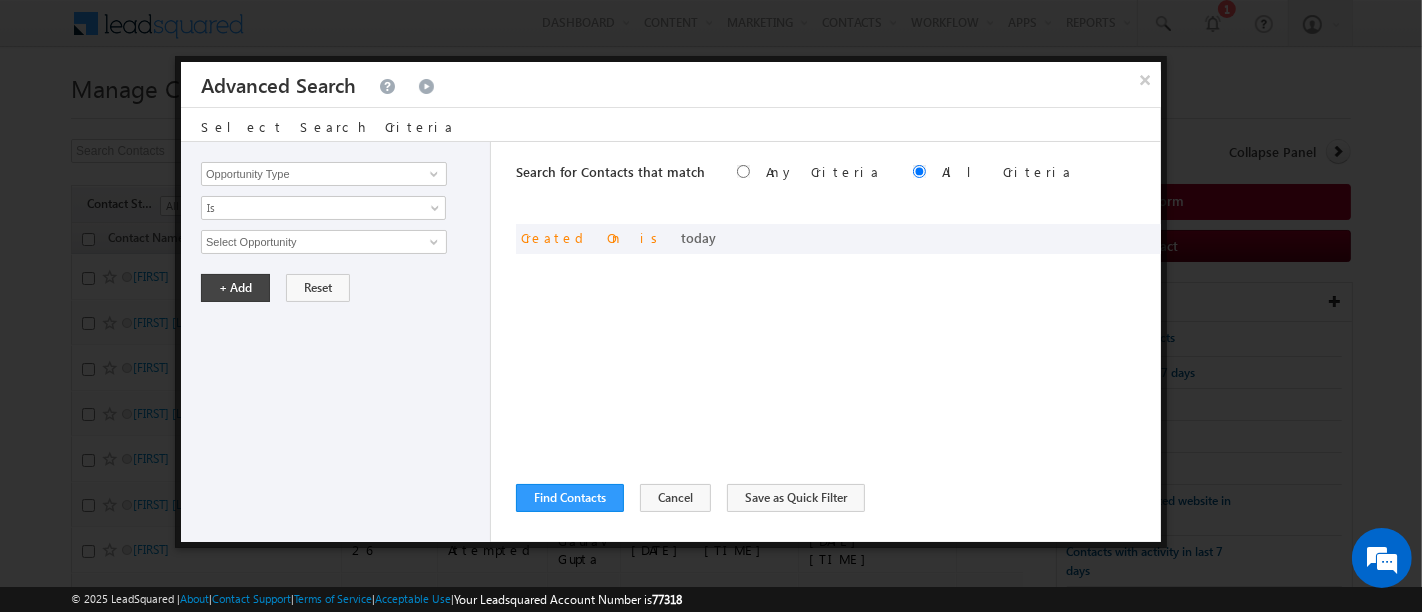 click on "Opportunity Type Contact Activity Task Sales Group  Prospect Id Address 1 Address 2 Any Specific University Or Program Application Status Assignment date current owner Auto Login URL City Class XII Marks Company Concentration Contact Number Contact Origin Contact Score Contact Source Contact Stage Conversion Referrer URL Counselling mode Country Country Interested In New Country Interested In Old Course Course Priority Created By Id Created On Created On Old Current Opt In Status Do Not Call Do Not Email Do Not SMS Do Not Track Do You Have Scholarships Do You Have Valid Passport Documents - Status Documents - University Proof Doc Documents - 10th Marksheet Documents - 12th Marksheet Documents - UG Degree Documents - UG Marksheets Documents - PG Degree Documents - PG Marksheets Documents - Resume/CV Documents - LOR Documents - SOP Documents - Passport Documents - ELT Documents - Amity Pathway Certificate Documents - COL Documents - Deposit fee Documents - UCOL Documents - I20" at bounding box center [336, 342] 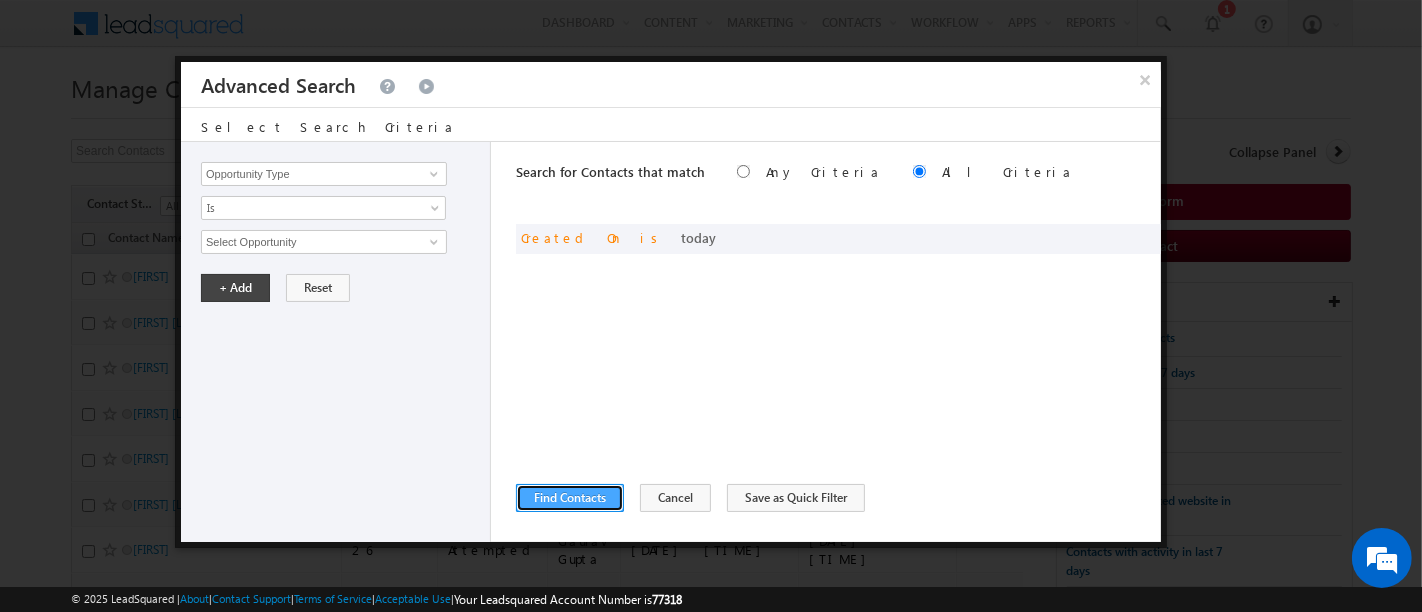 click on "Find Contacts" at bounding box center (570, 498) 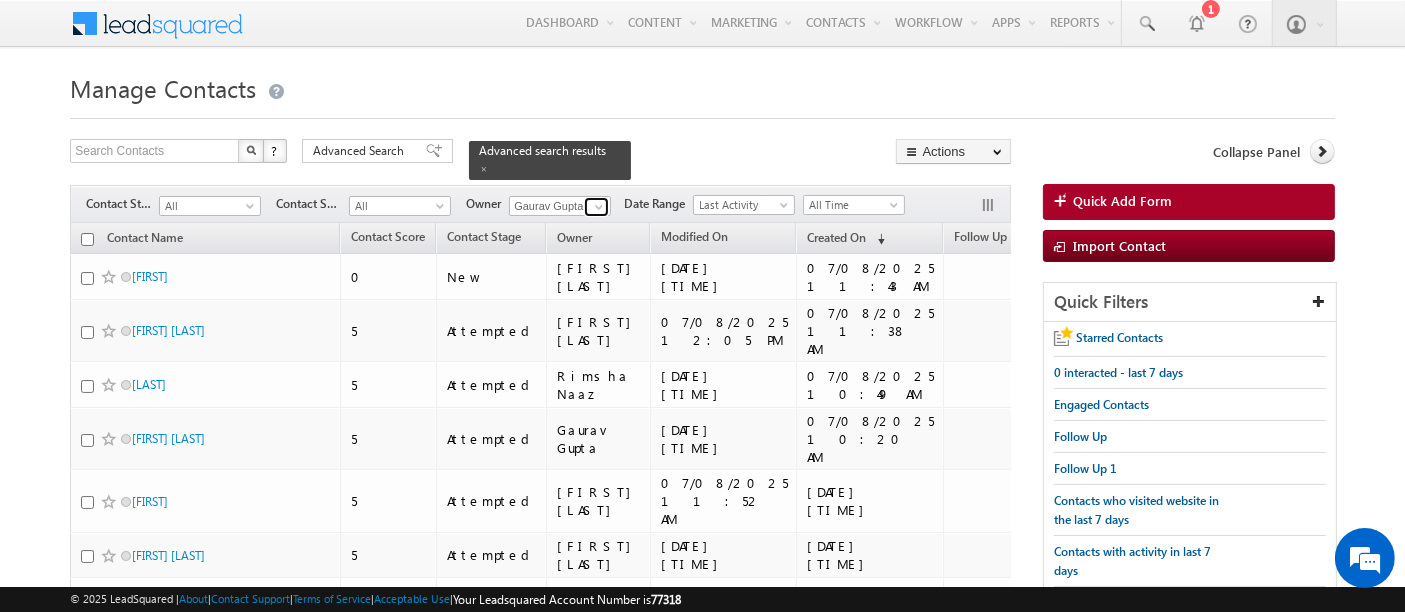 click at bounding box center (599, 207) 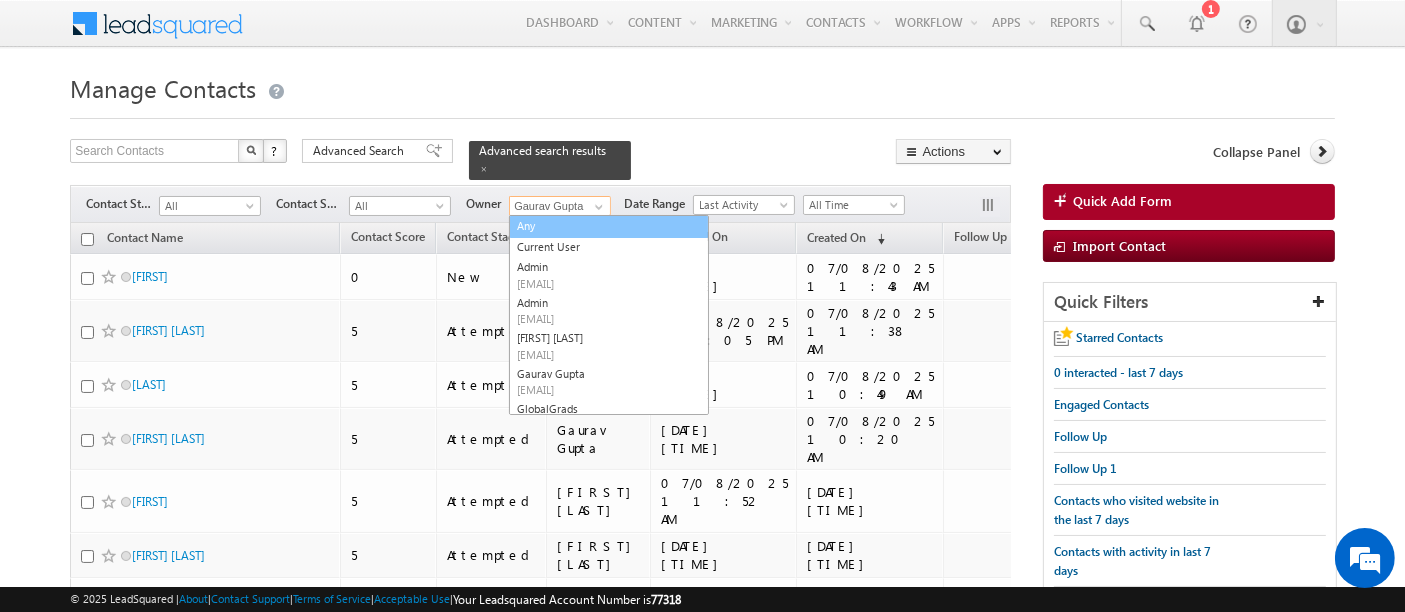 click on "Any" at bounding box center [609, 226] 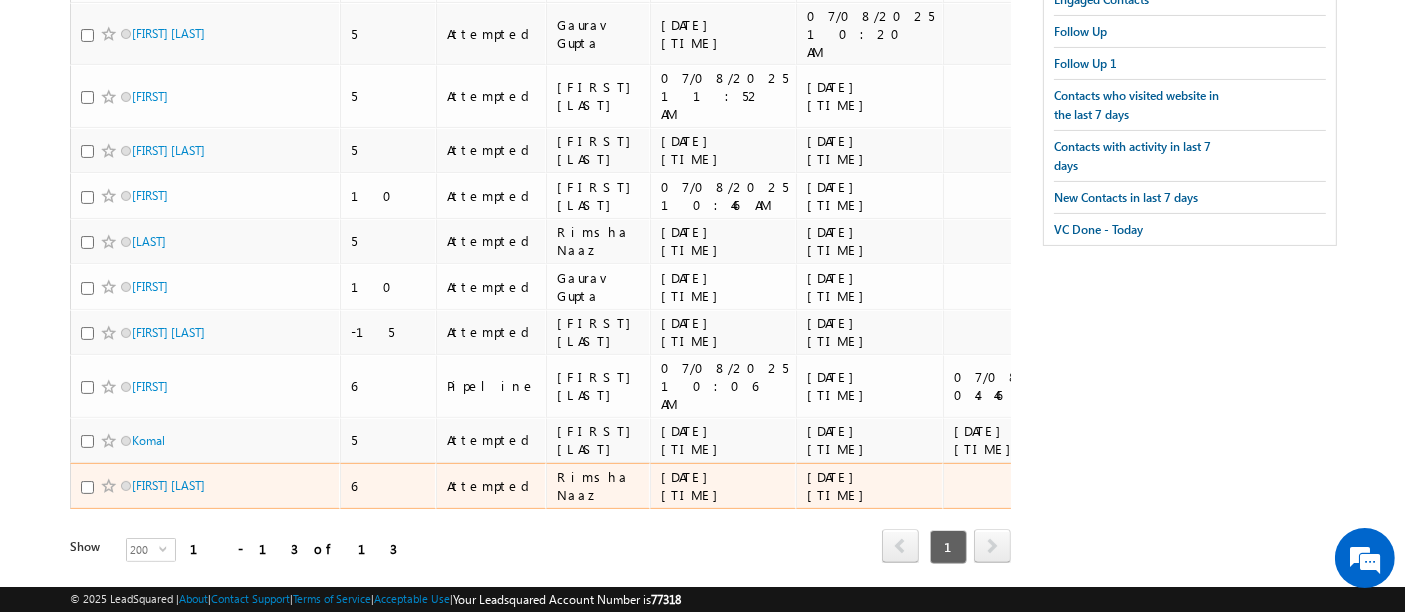 scroll, scrollTop: 0, scrollLeft: 0, axis: both 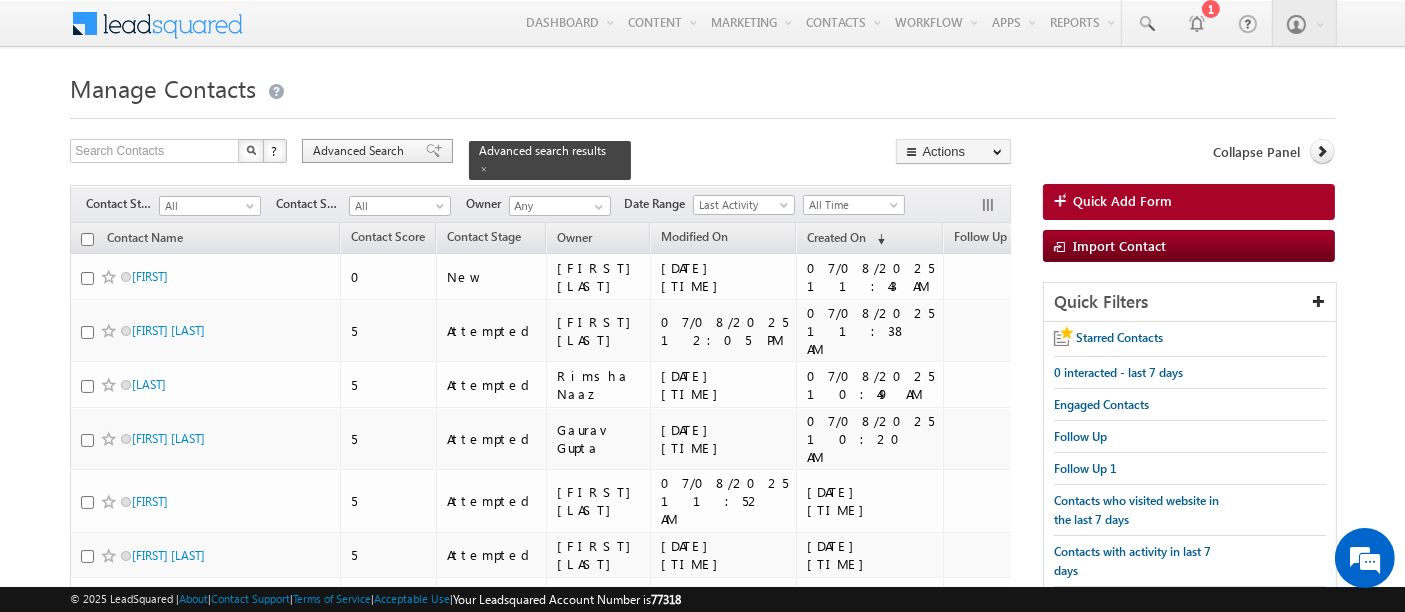 click on "Advanced Search" at bounding box center (361, 151) 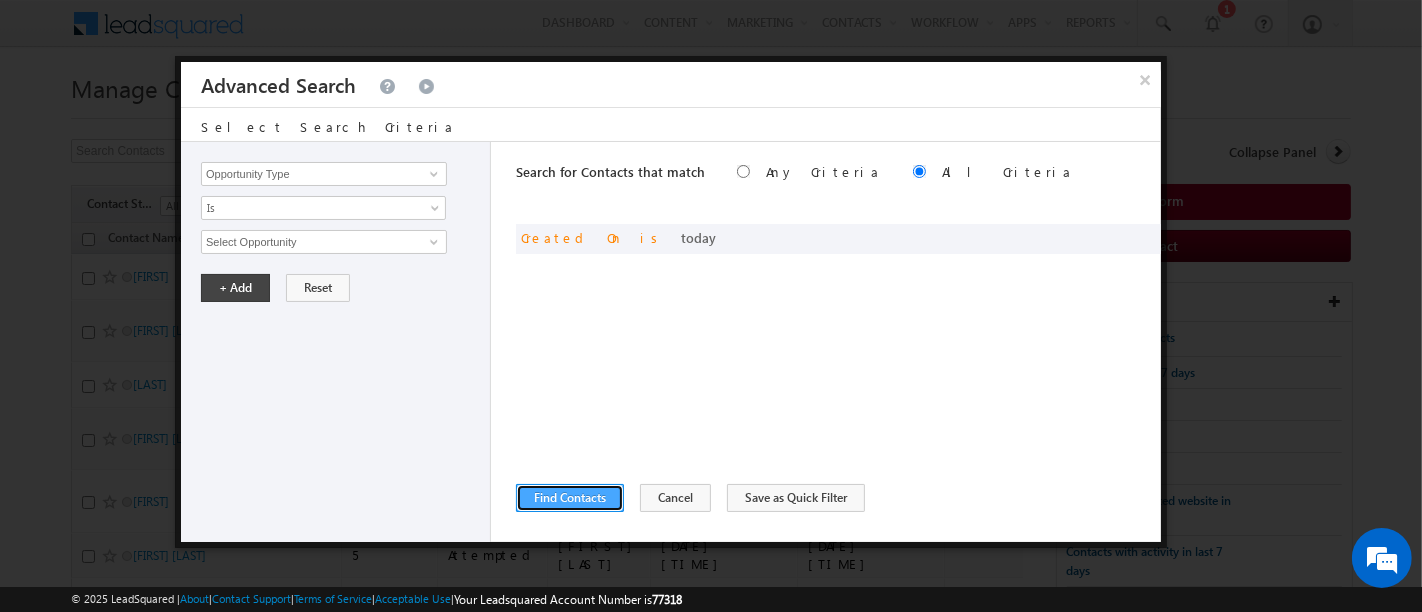 click on "Find Contacts" at bounding box center (570, 498) 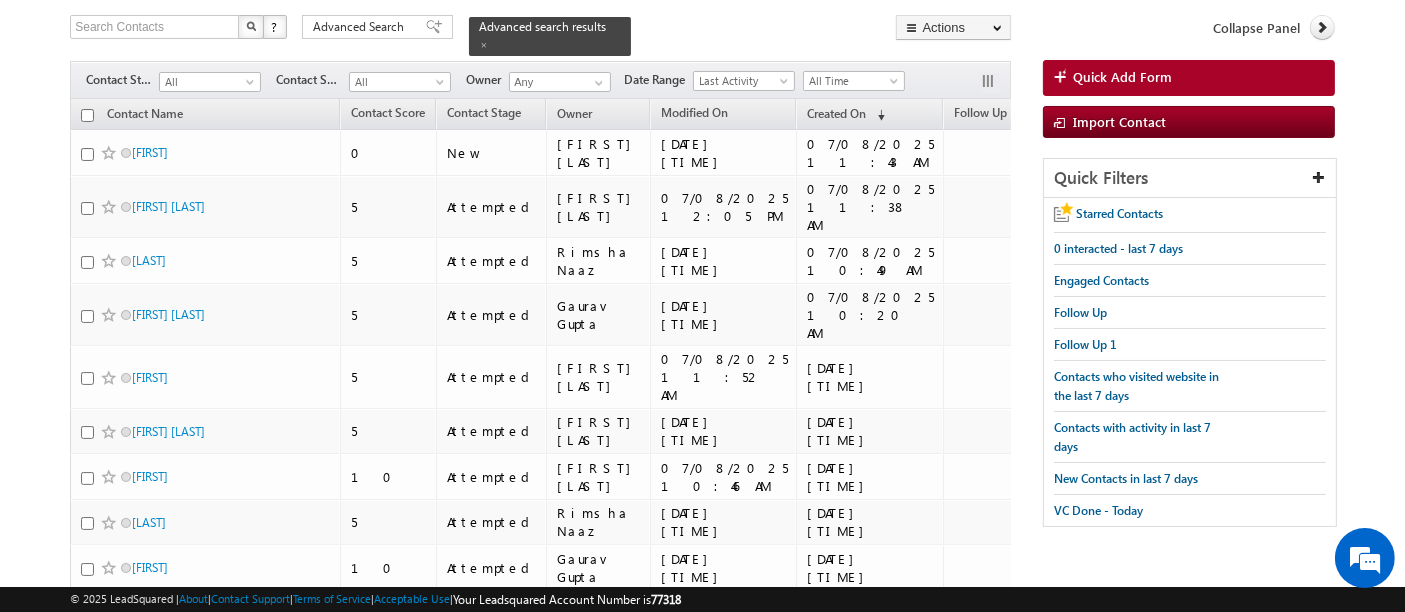 scroll, scrollTop: 0, scrollLeft: 0, axis: both 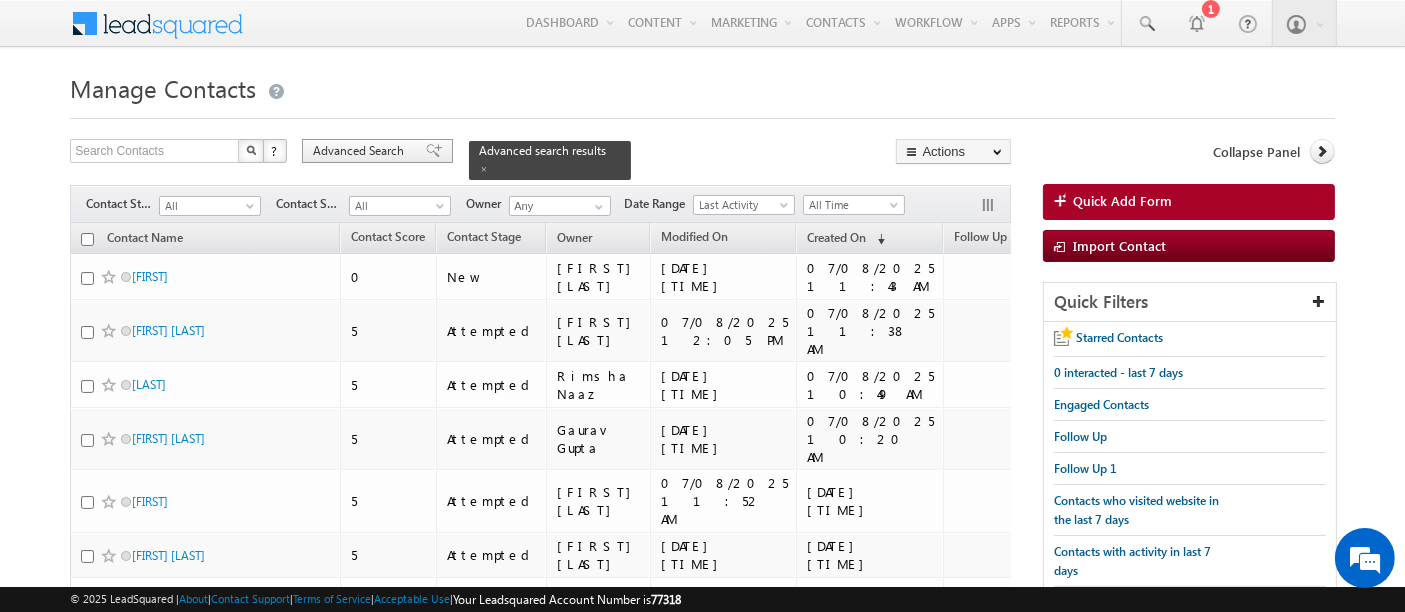 click on "Advanced Search" at bounding box center (361, 151) 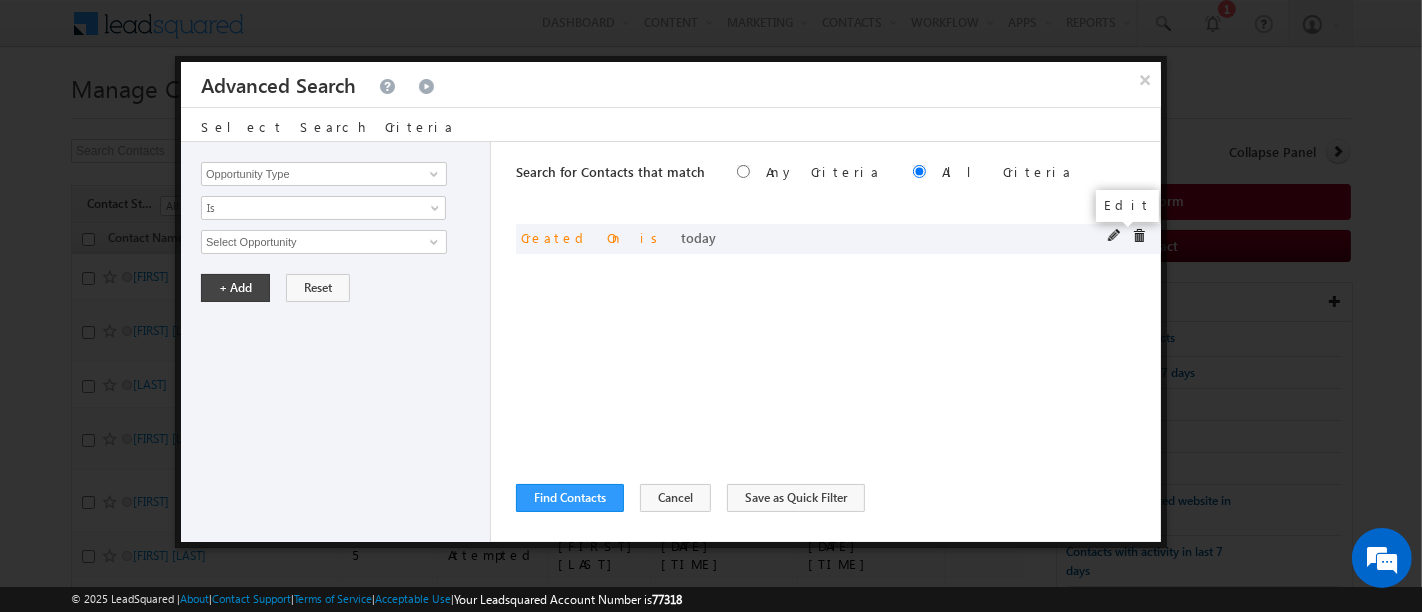 click at bounding box center (1115, 236) 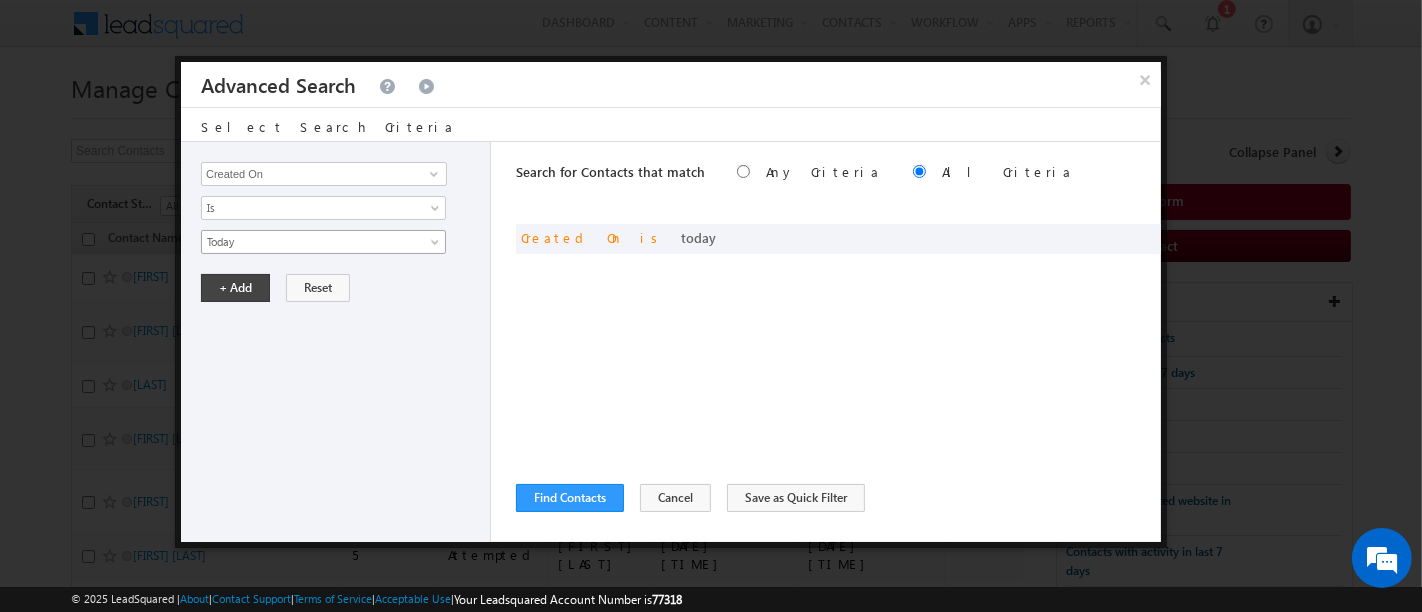 click on "Today" at bounding box center (310, 242) 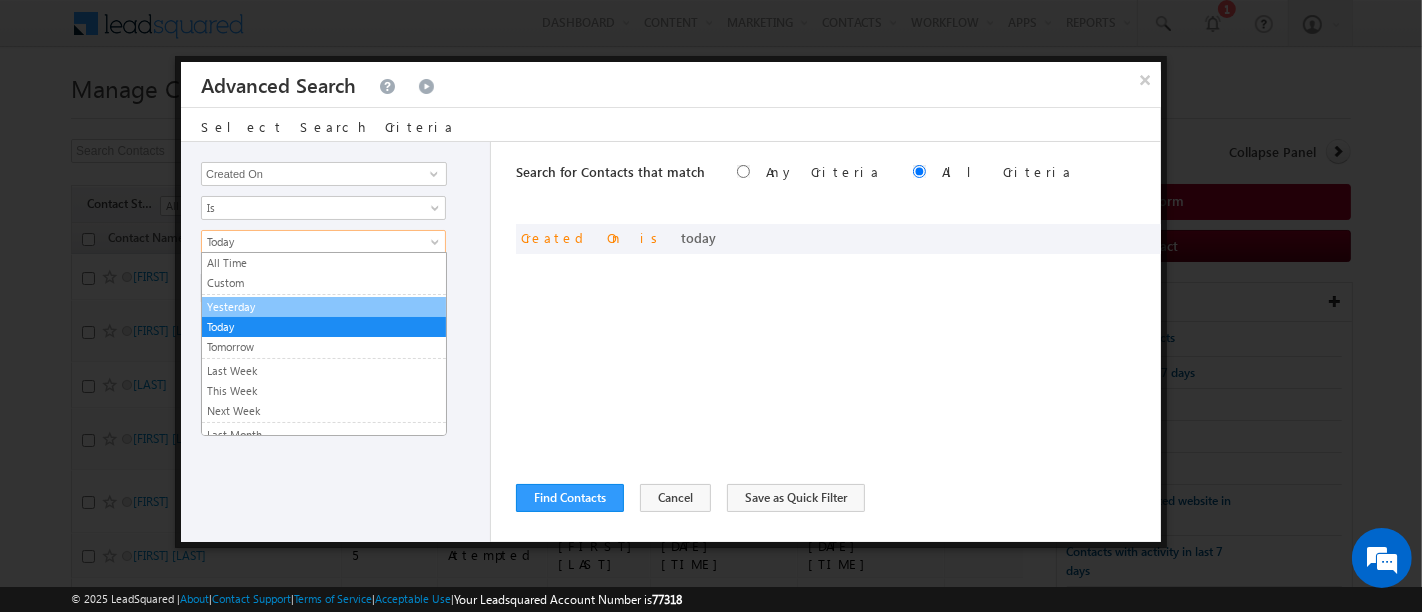 click on "Yesterday" at bounding box center [324, 307] 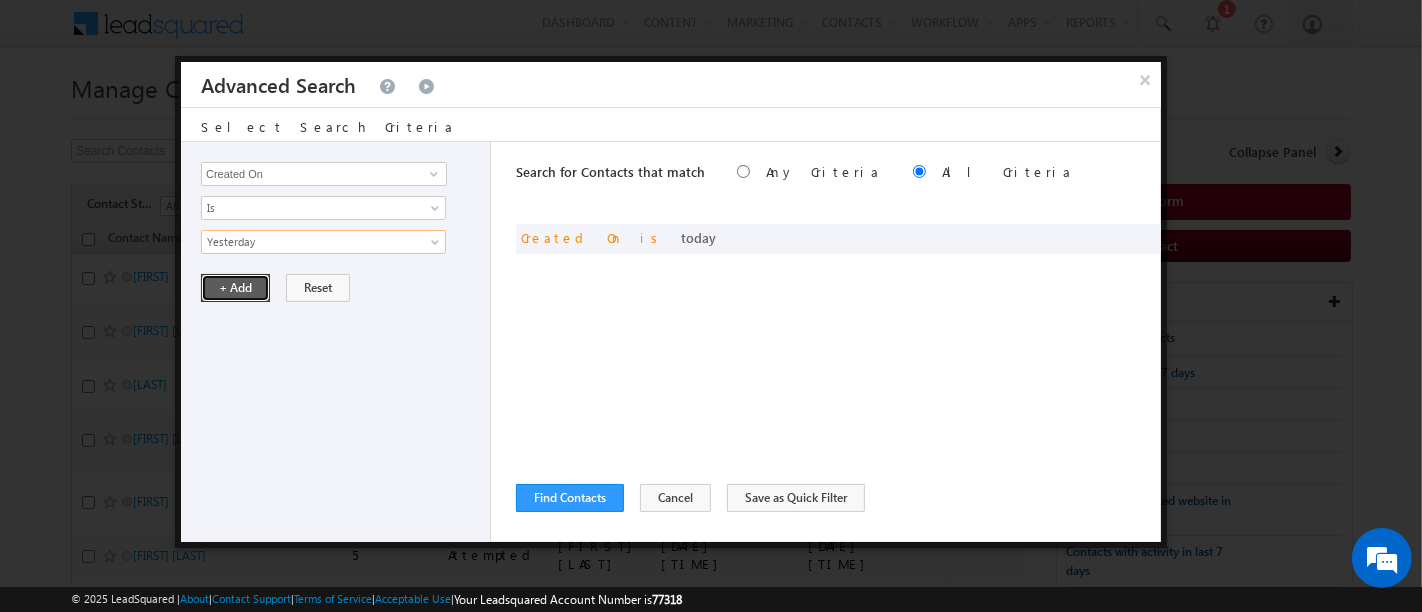 click on "+ Add" at bounding box center (235, 288) 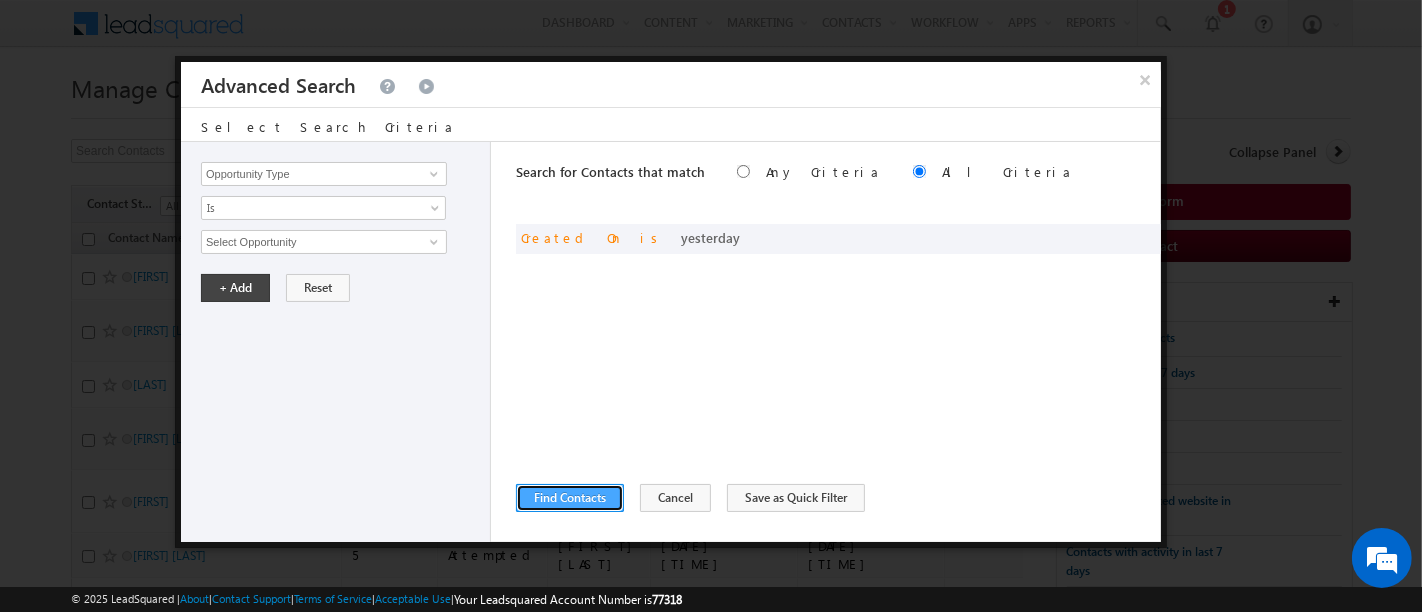 click on "Find Contacts" at bounding box center (570, 498) 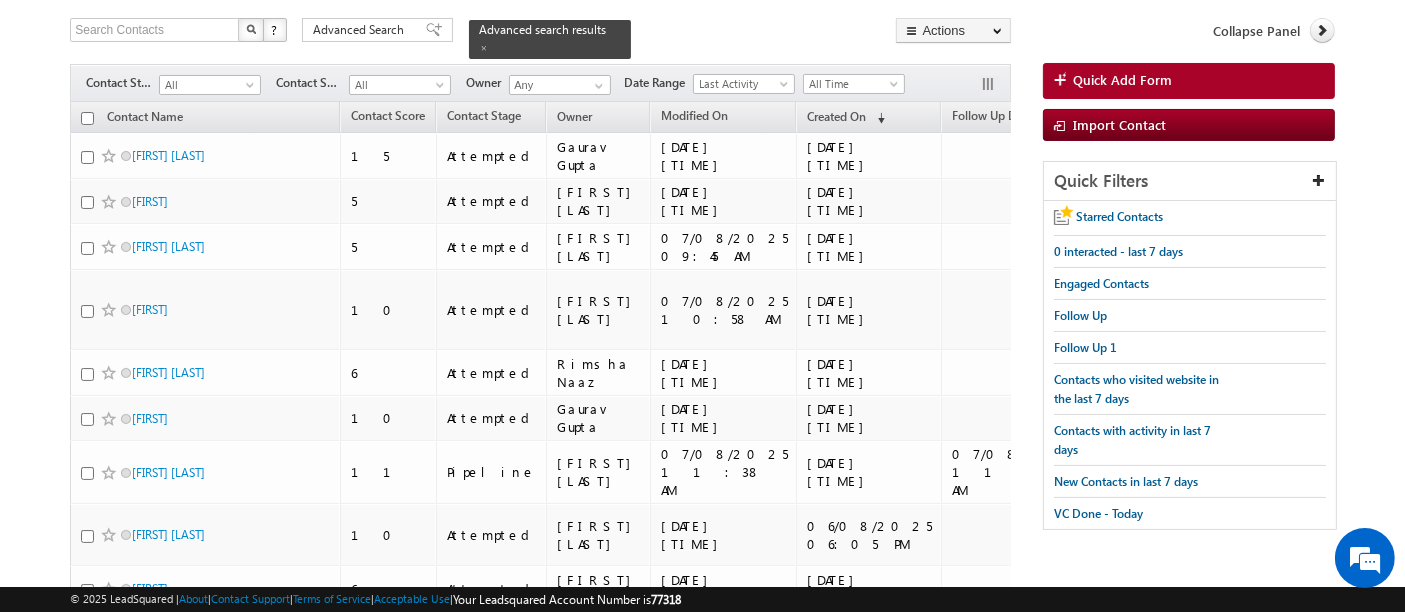 scroll, scrollTop: 0, scrollLeft: 0, axis: both 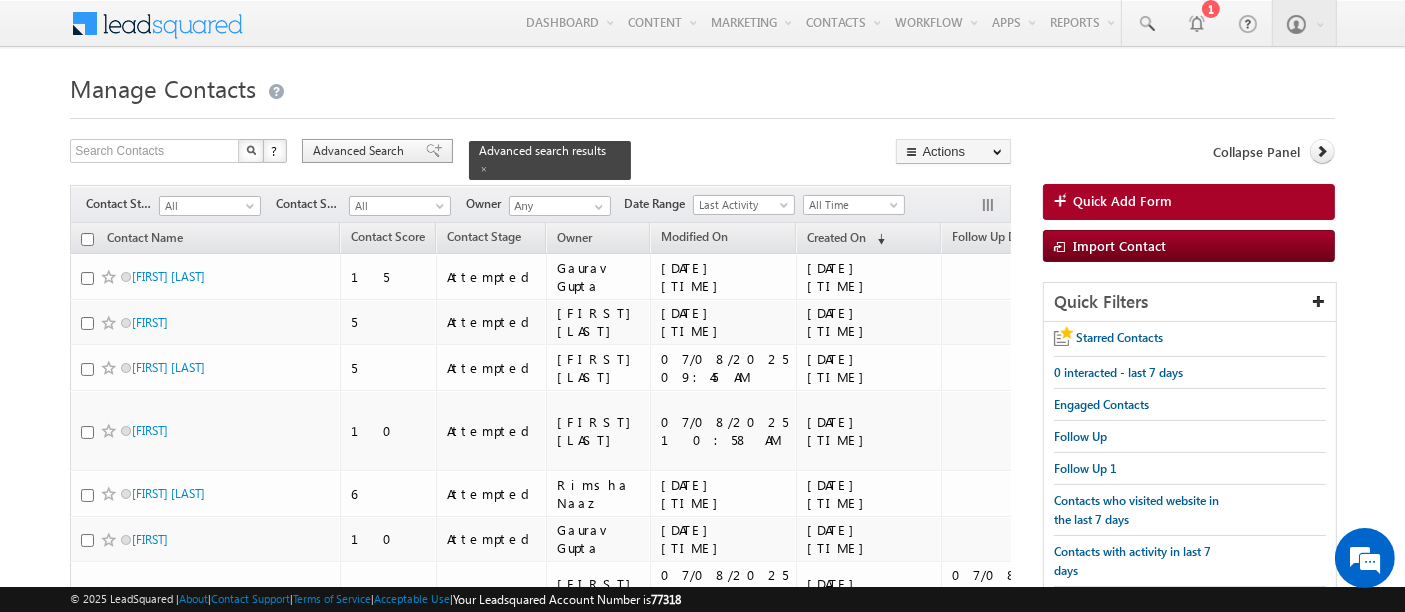 click on "Advanced Search" at bounding box center (361, 151) 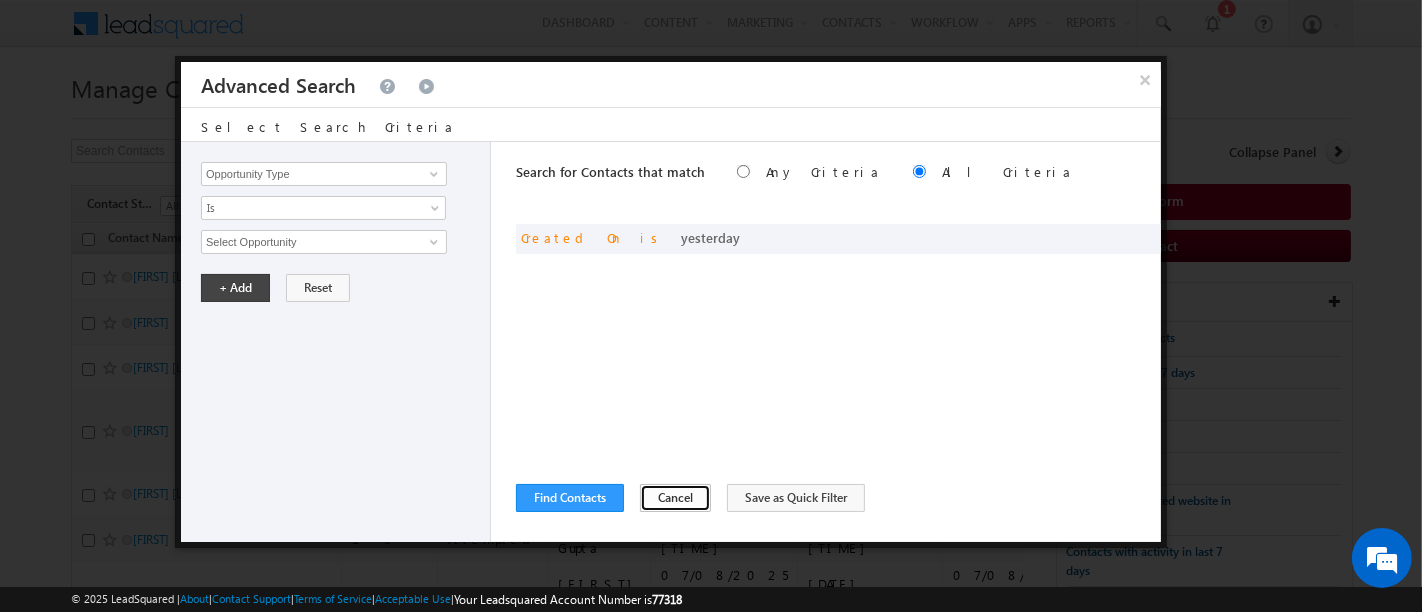 click on "Cancel" at bounding box center (675, 498) 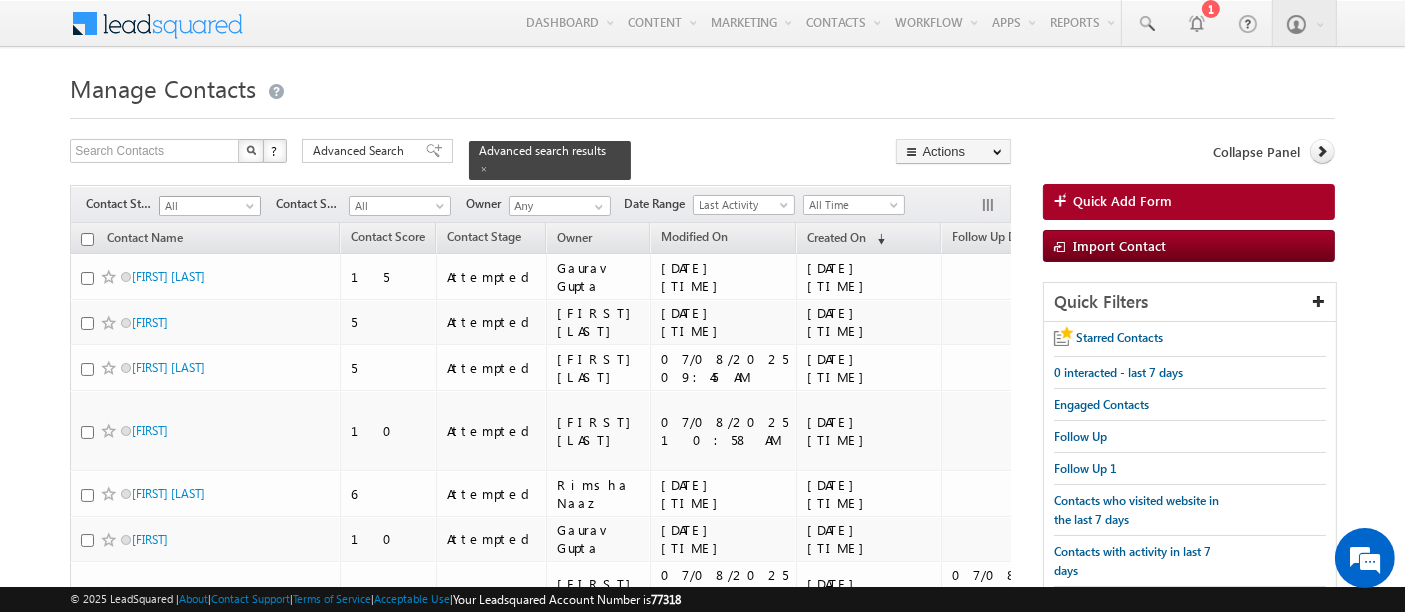 click on "All" at bounding box center [207, 206] 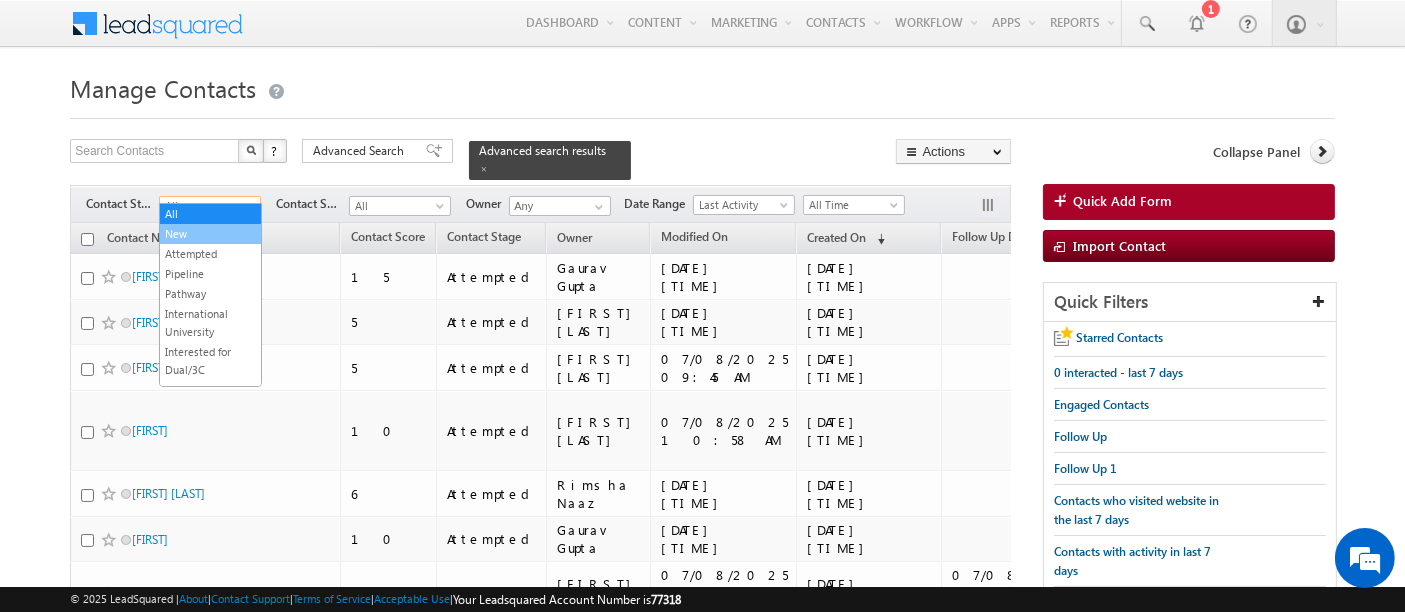 click on "New" at bounding box center [210, 234] 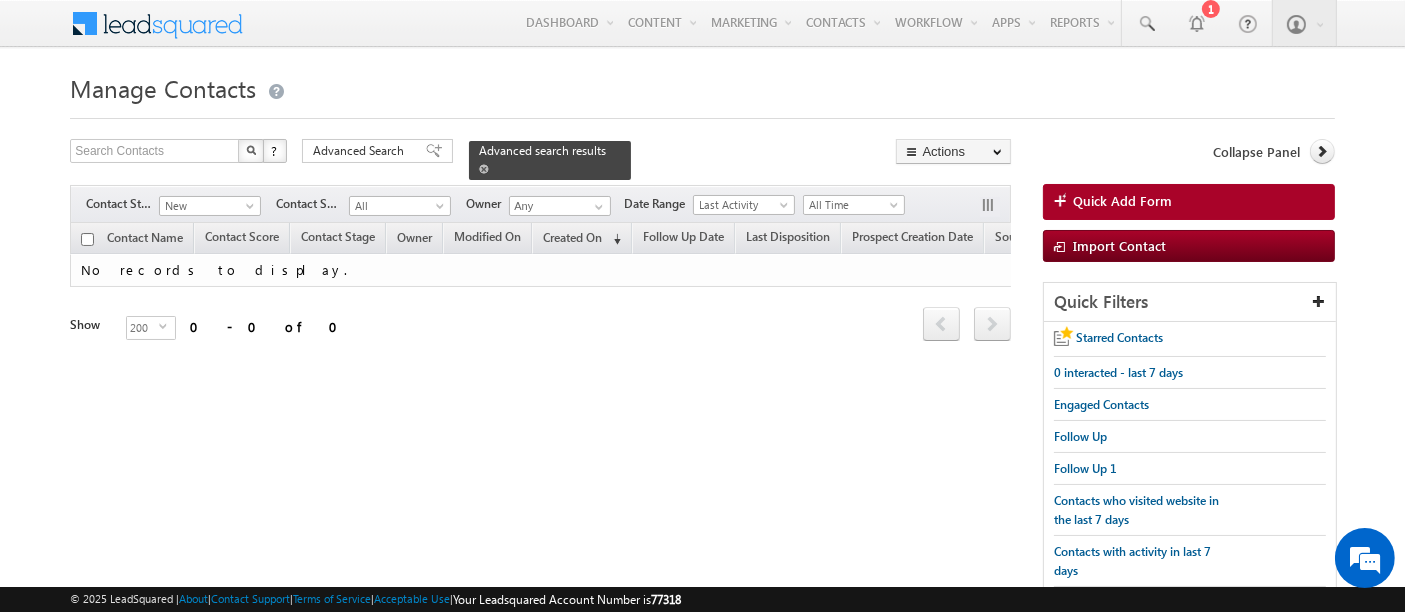 click at bounding box center (484, 169) 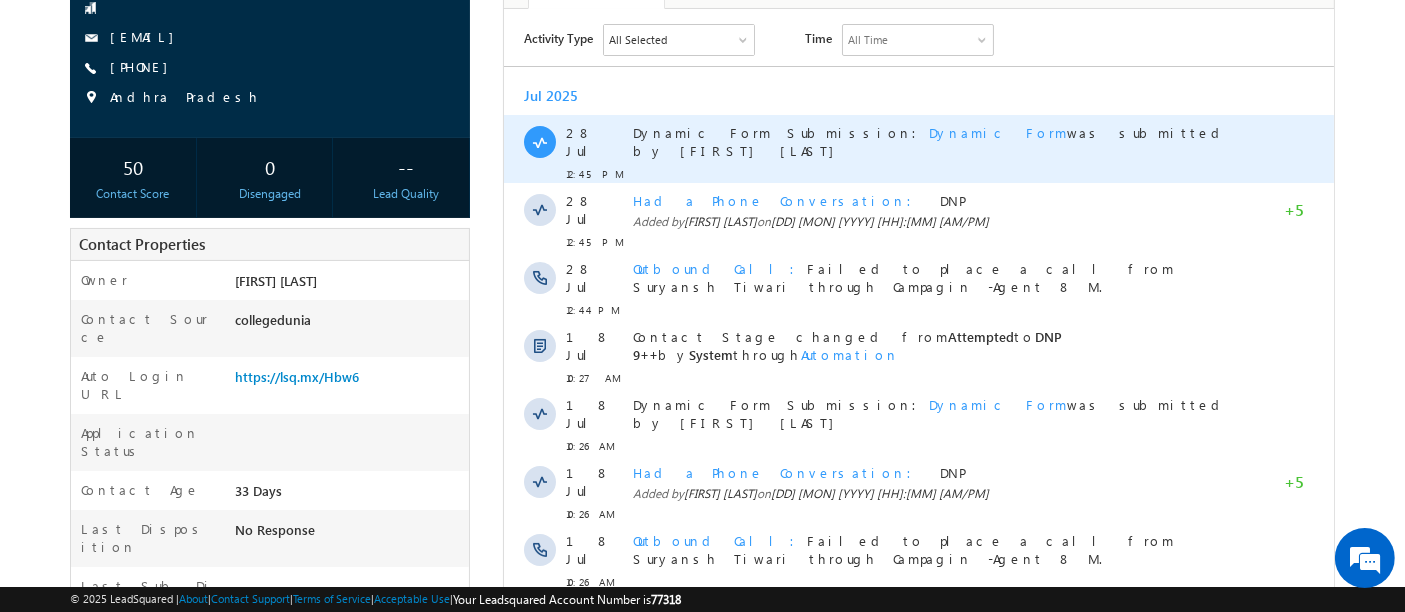 scroll, scrollTop: 0, scrollLeft: 0, axis: both 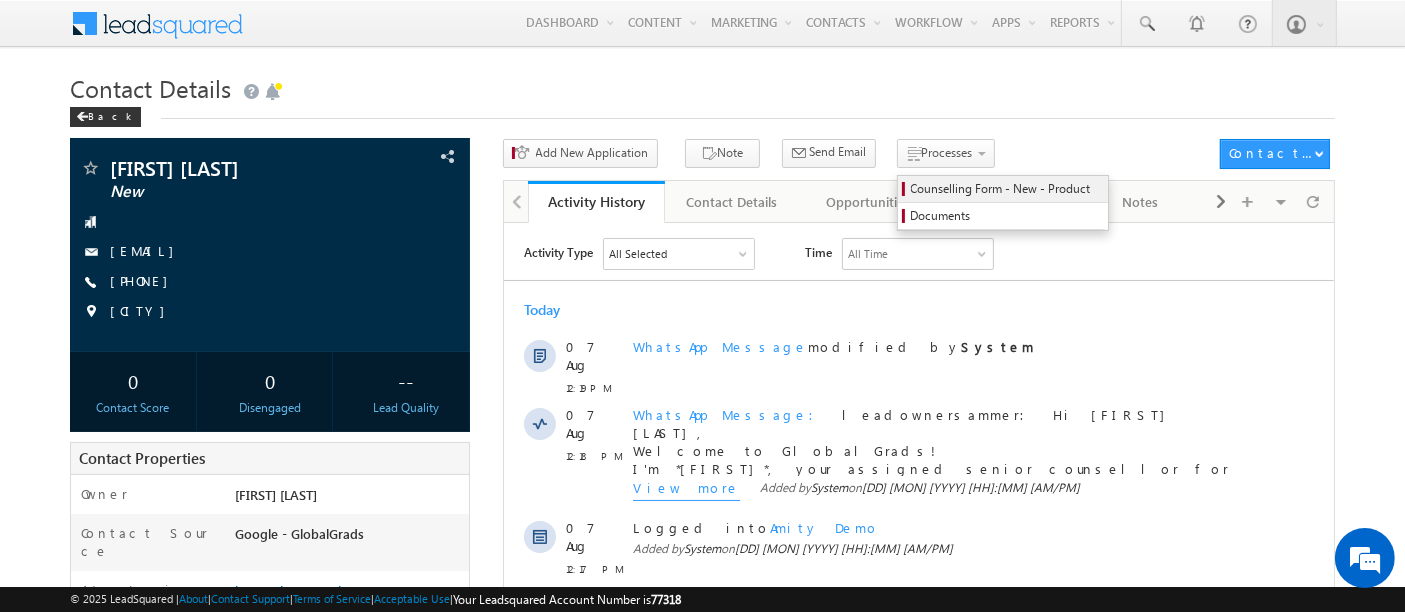 click on "Counselling Form - New - Product" at bounding box center [1006, 189] 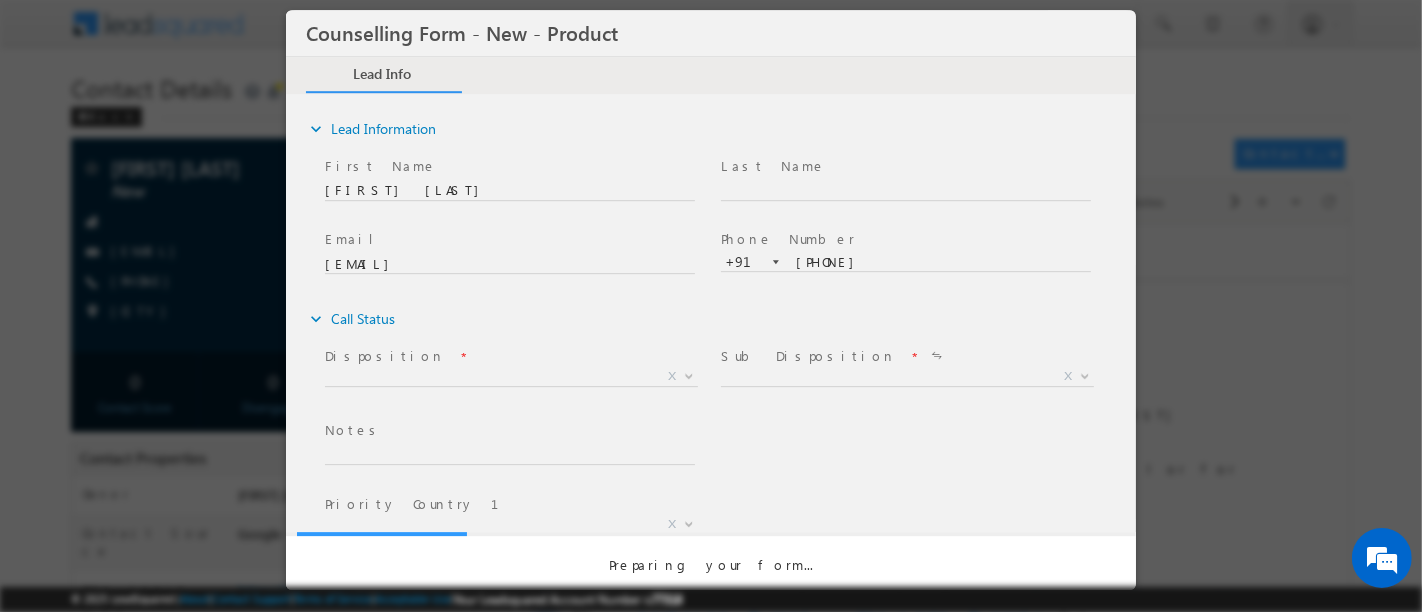 scroll, scrollTop: 0, scrollLeft: 0, axis: both 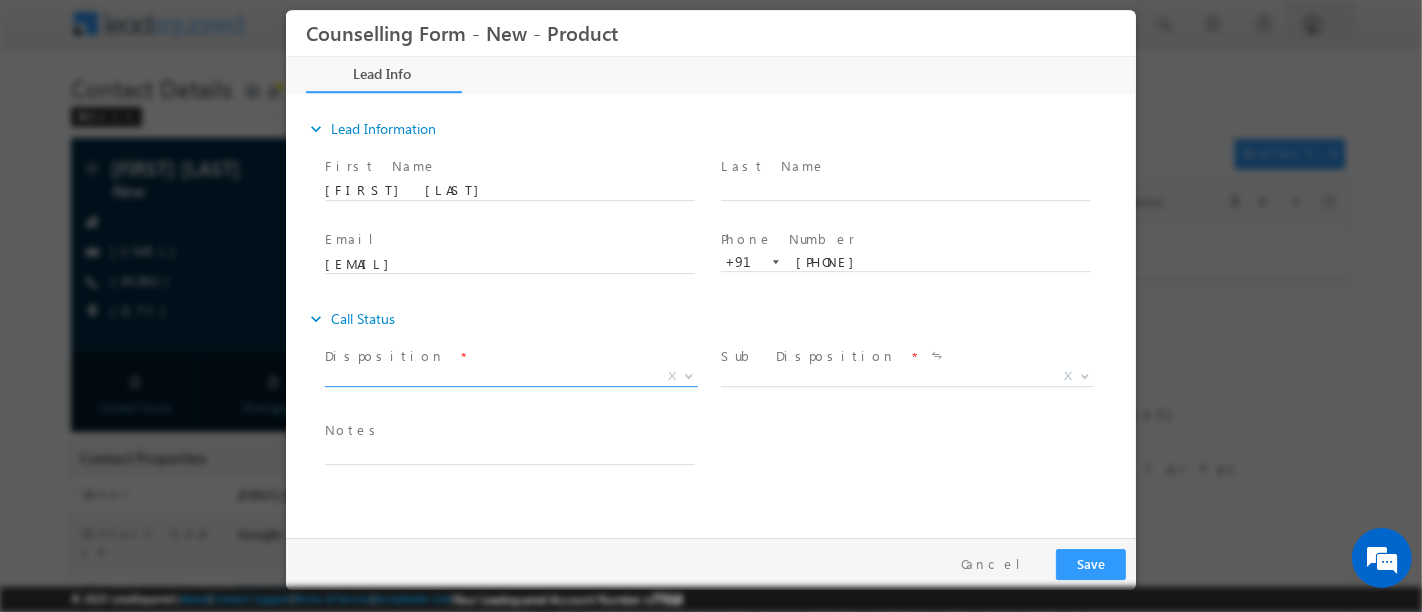 click on "X" at bounding box center (510, 377) 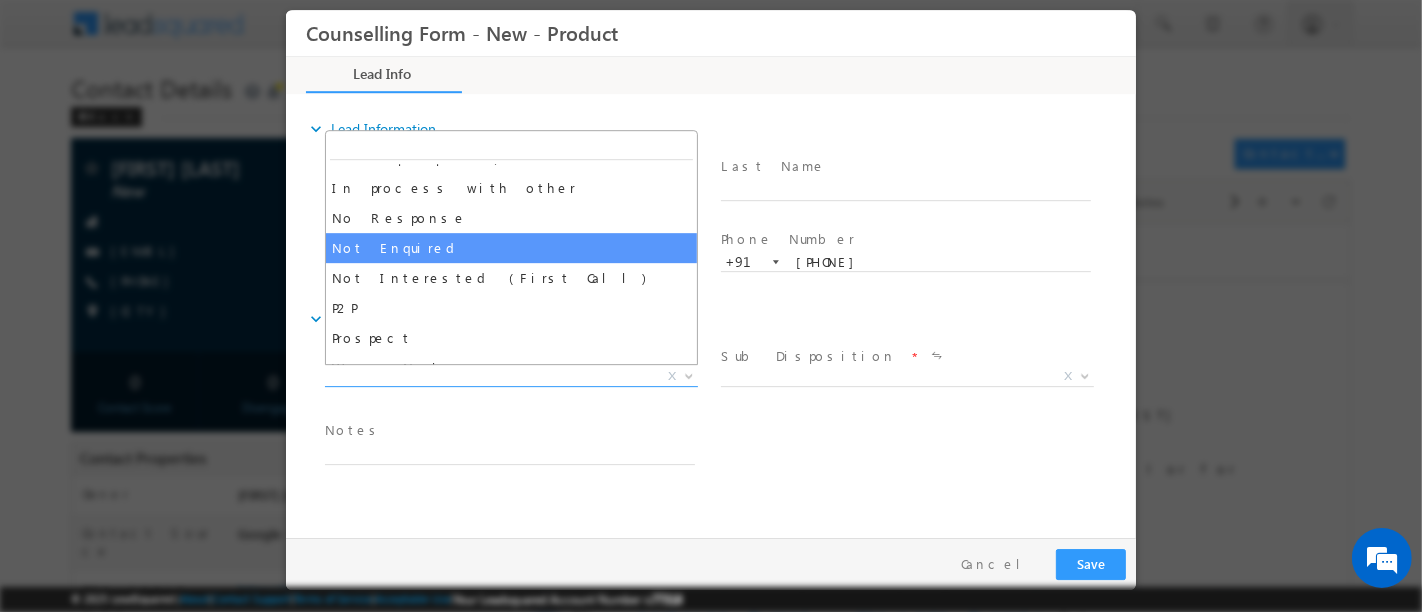 scroll, scrollTop: 129, scrollLeft: 0, axis: vertical 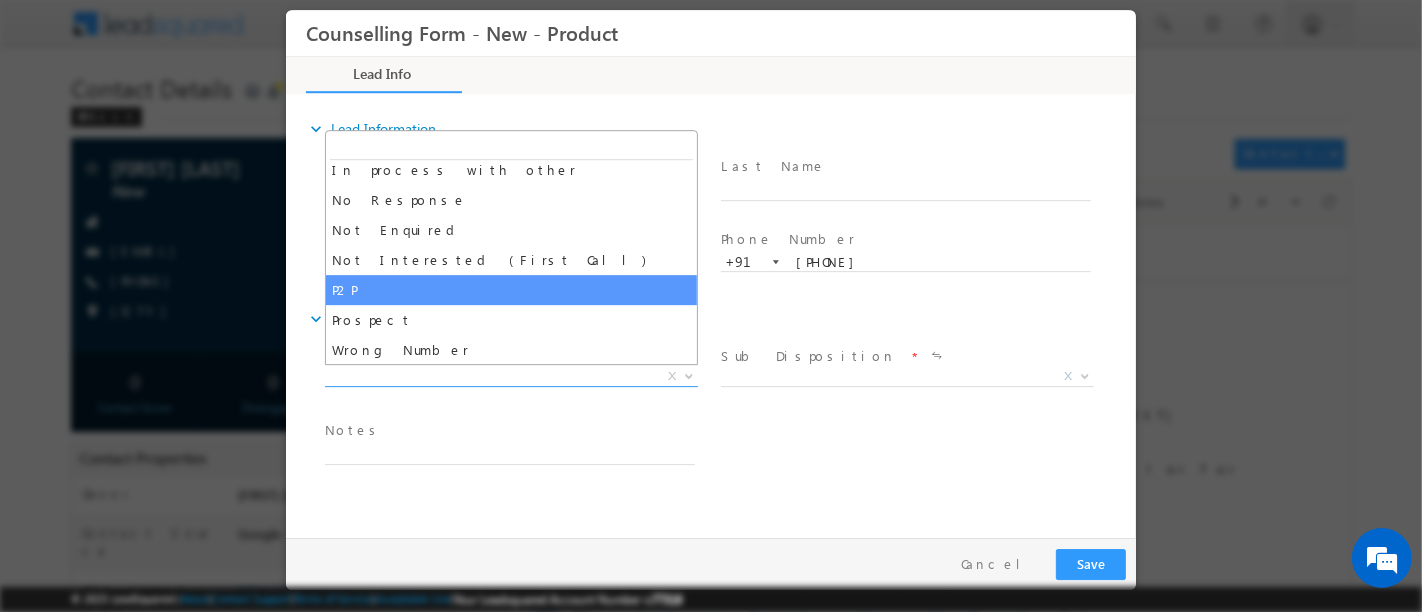 select on "P2P" 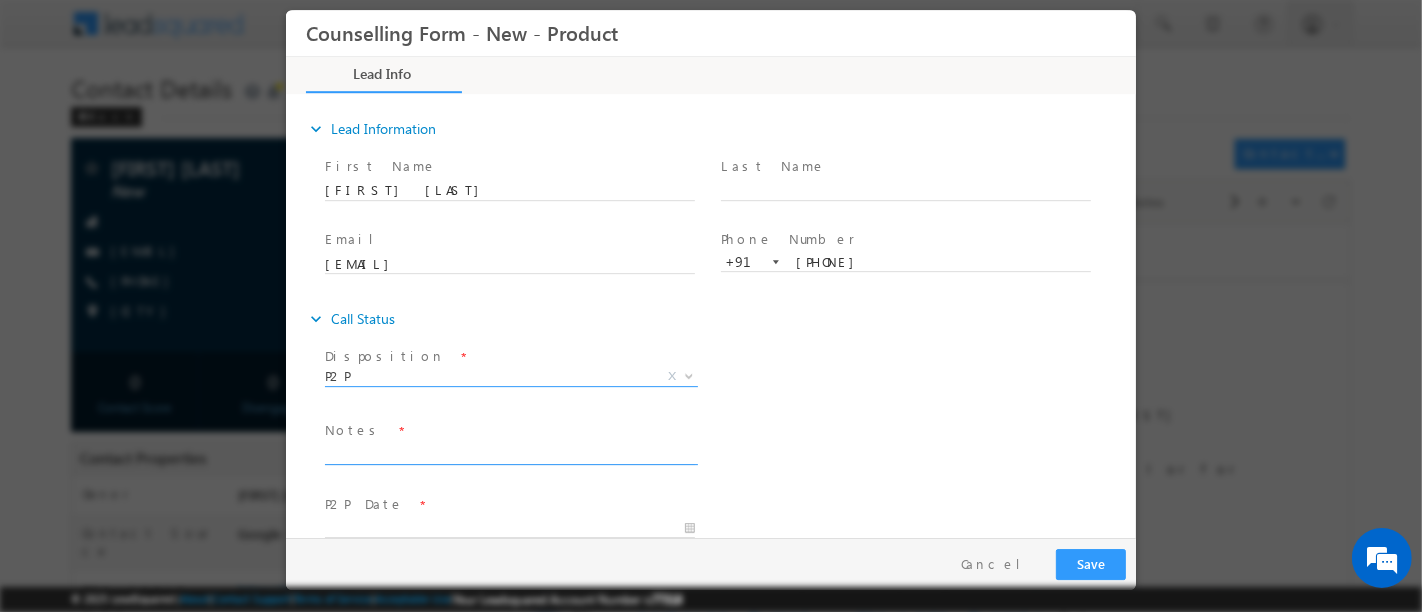 click at bounding box center [509, 453] 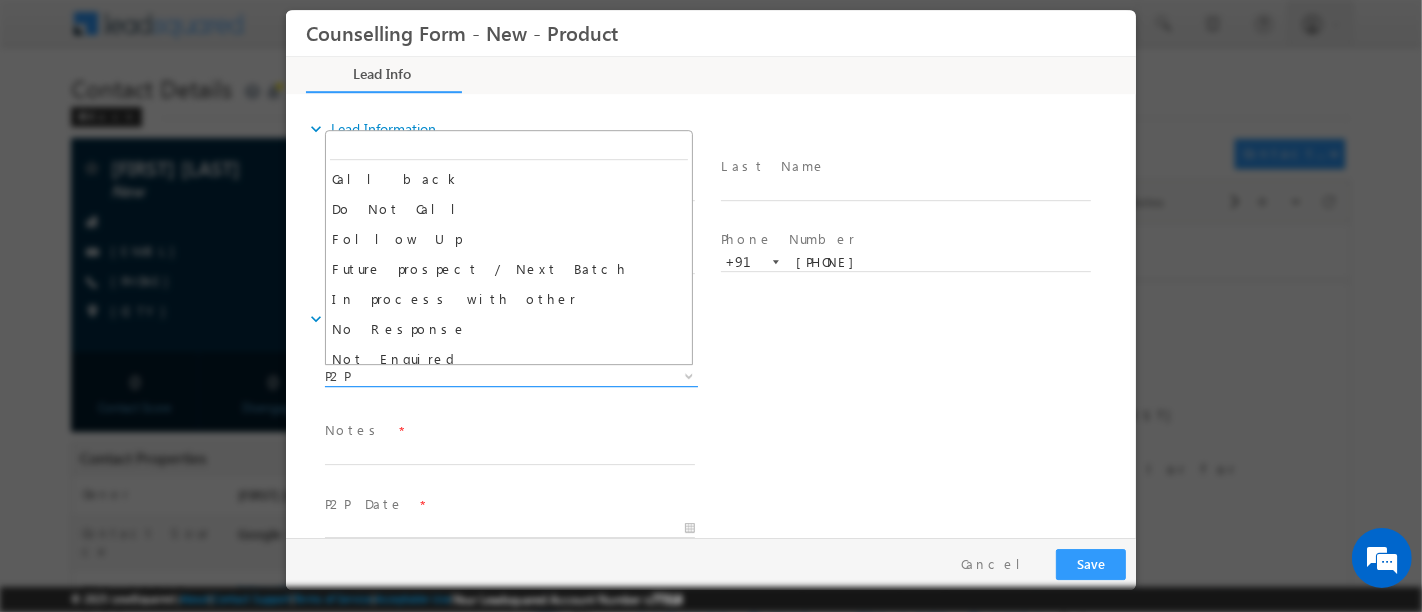 click on "P2P" at bounding box center [486, 376] 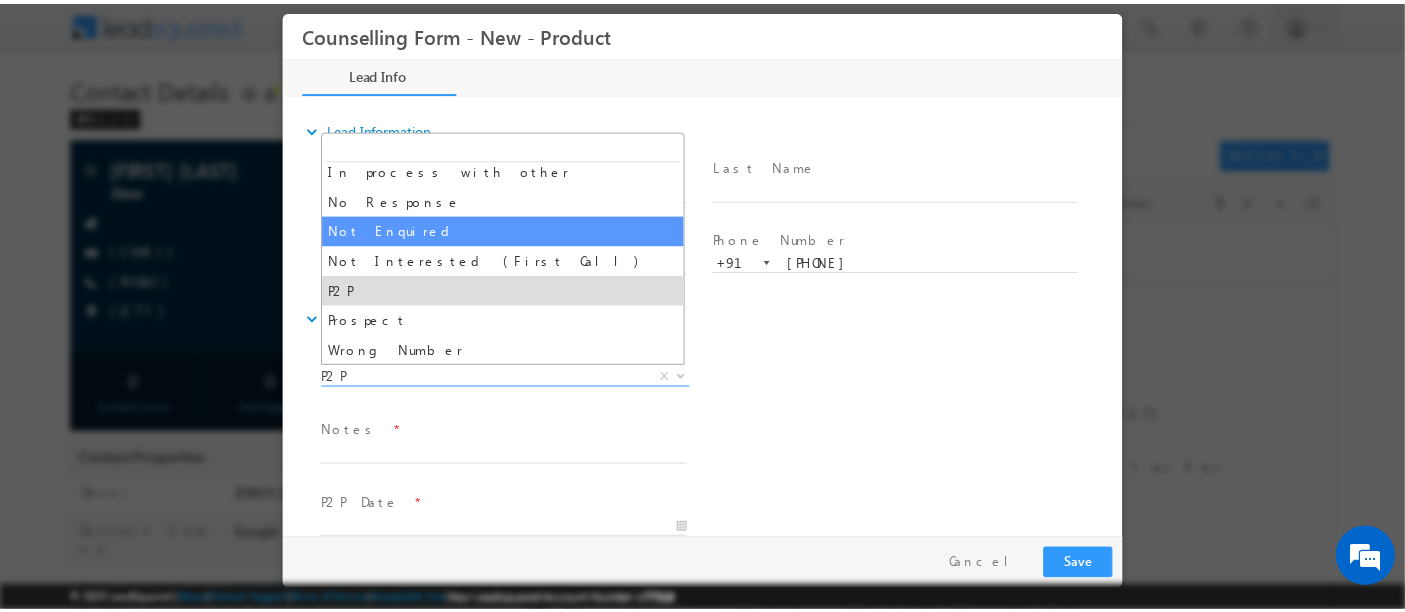 scroll, scrollTop: 0, scrollLeft: 0, axis: both 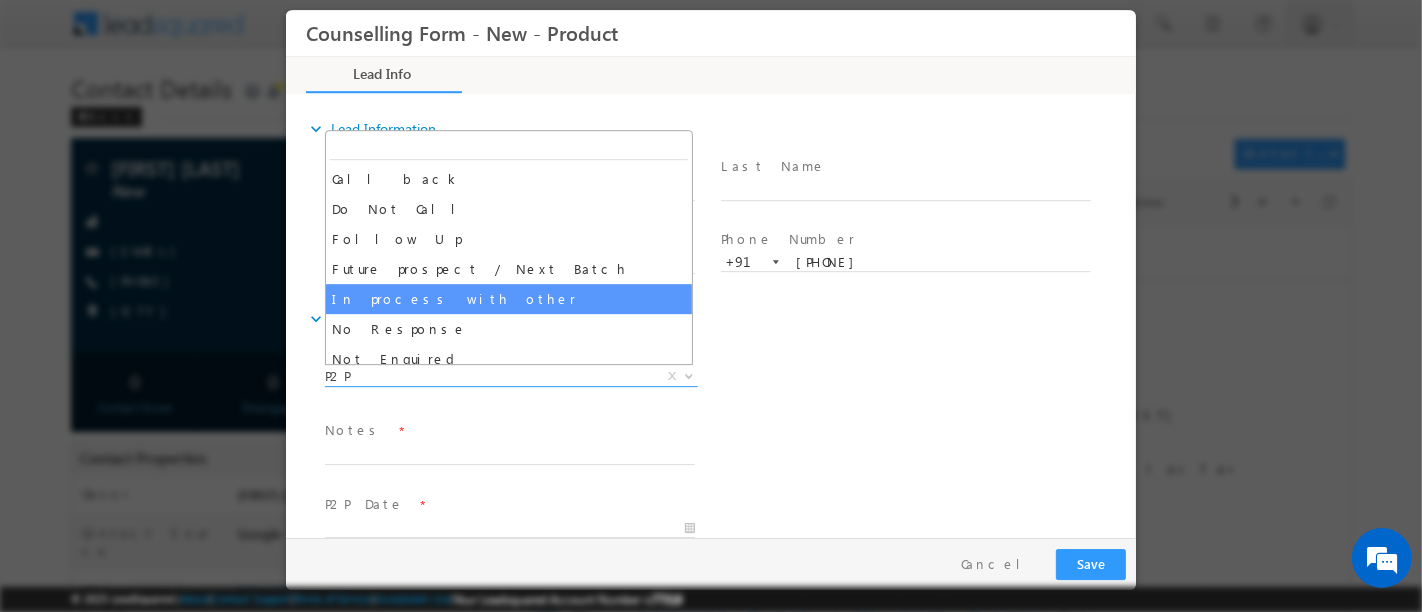 click on "expand_more Call Status
Disposition
*" at bounding box center [720, 432] 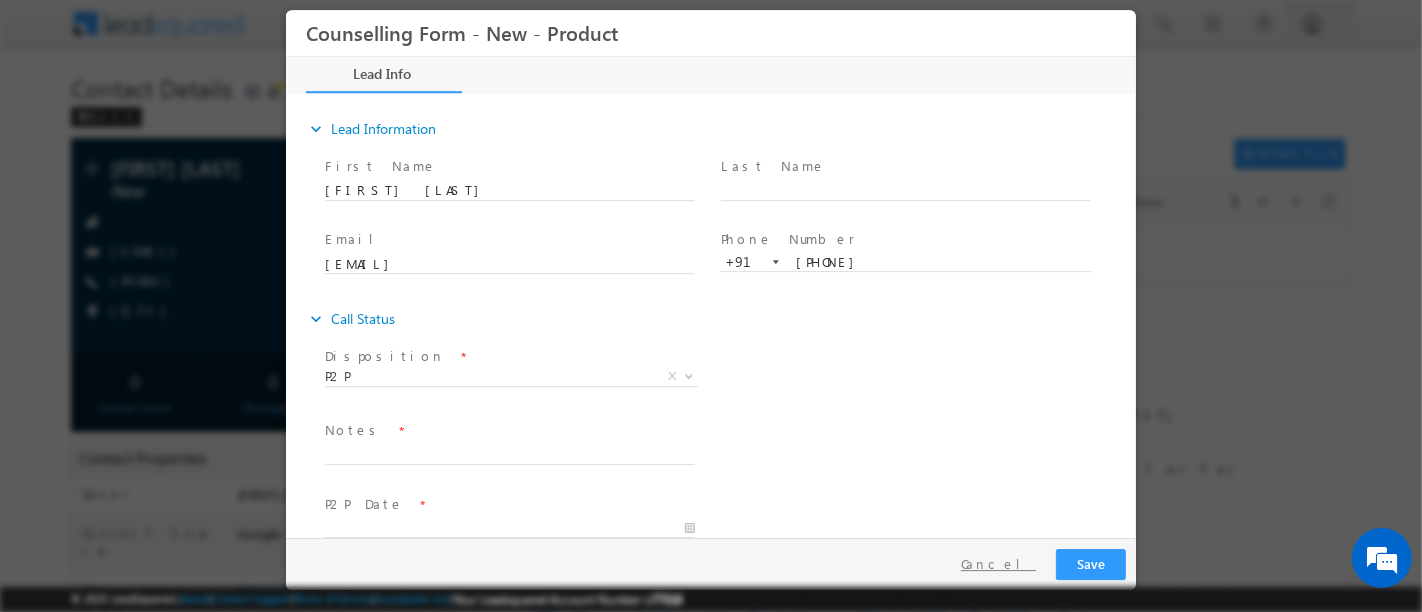 click on "Cancel" at bounding box center (997, 564) 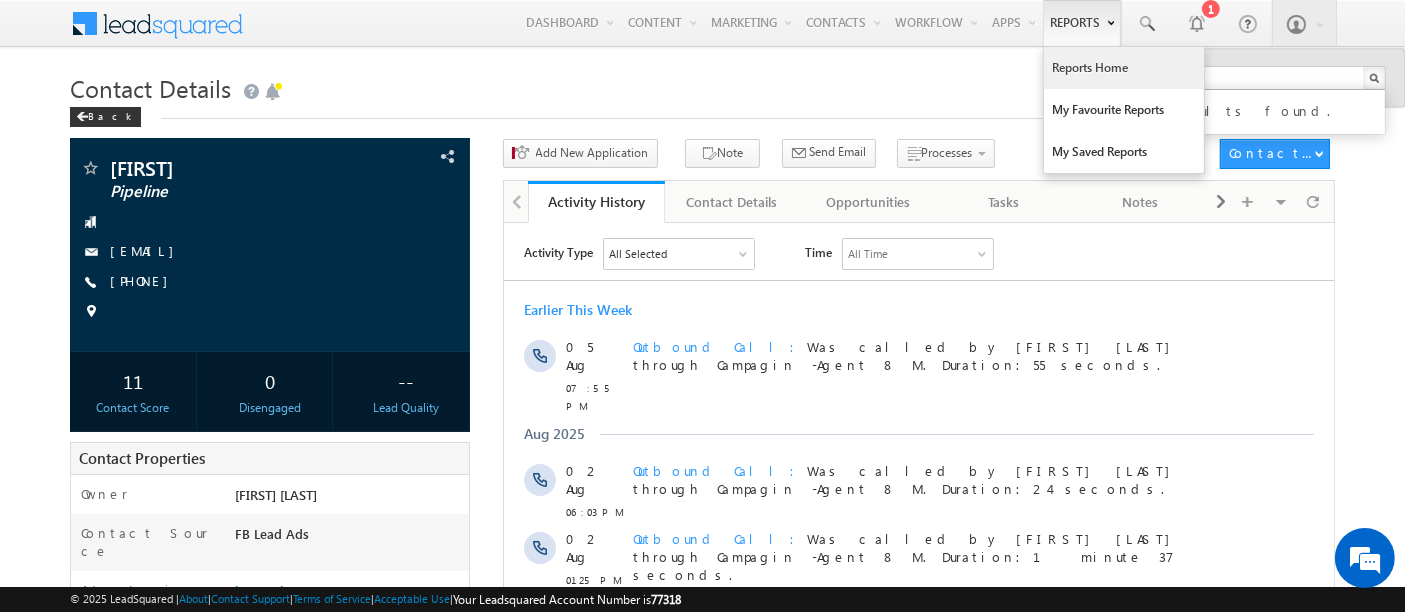 scroll, scrollTop: 0, scrollLeft: 0, axis: both 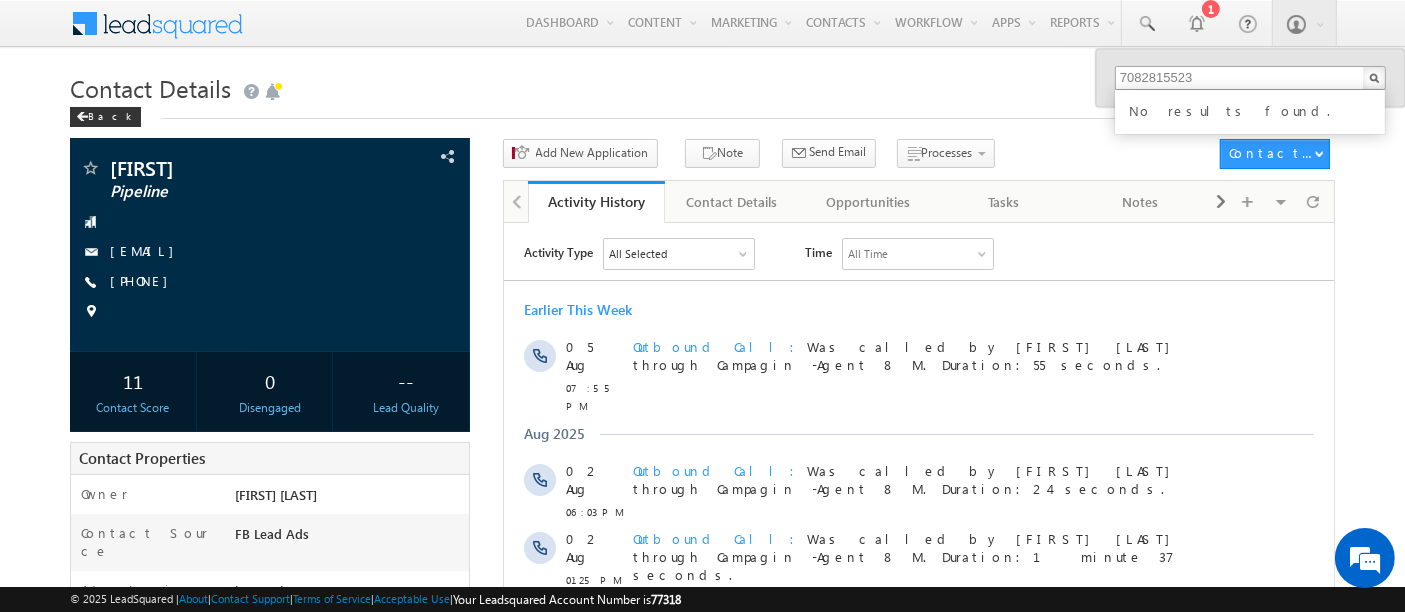 click on "7082815523" at bounding box center [1250, 78] 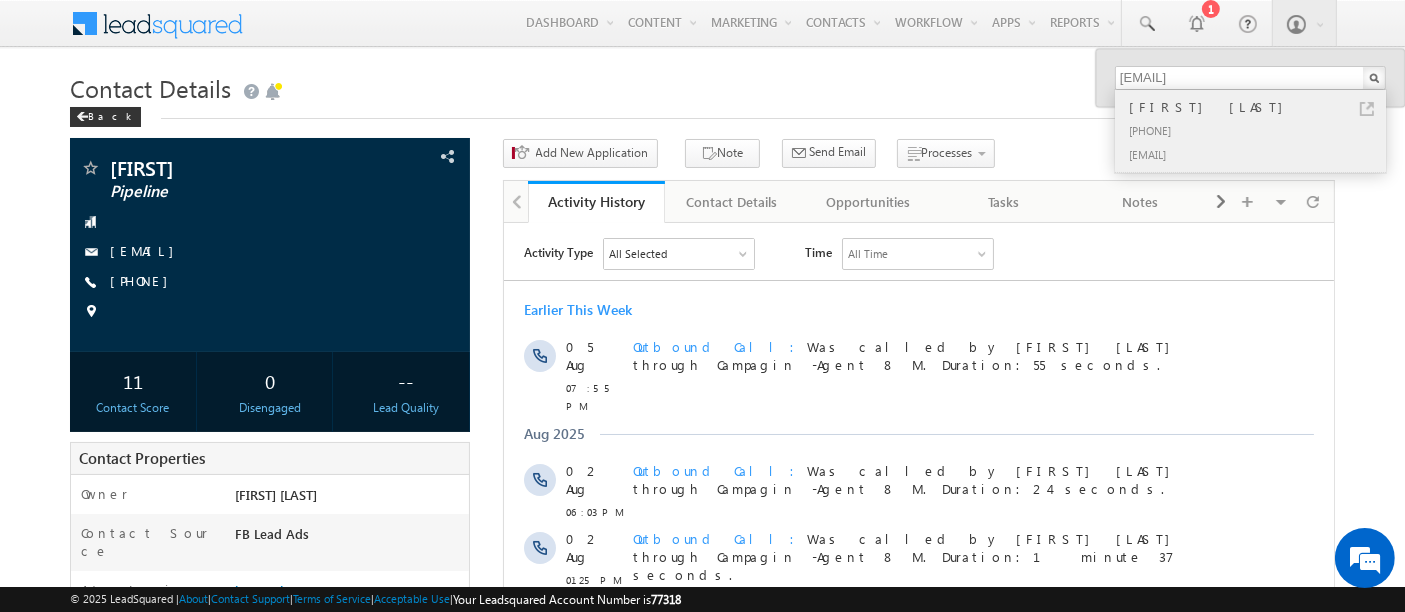 type on "[EMAIL]" 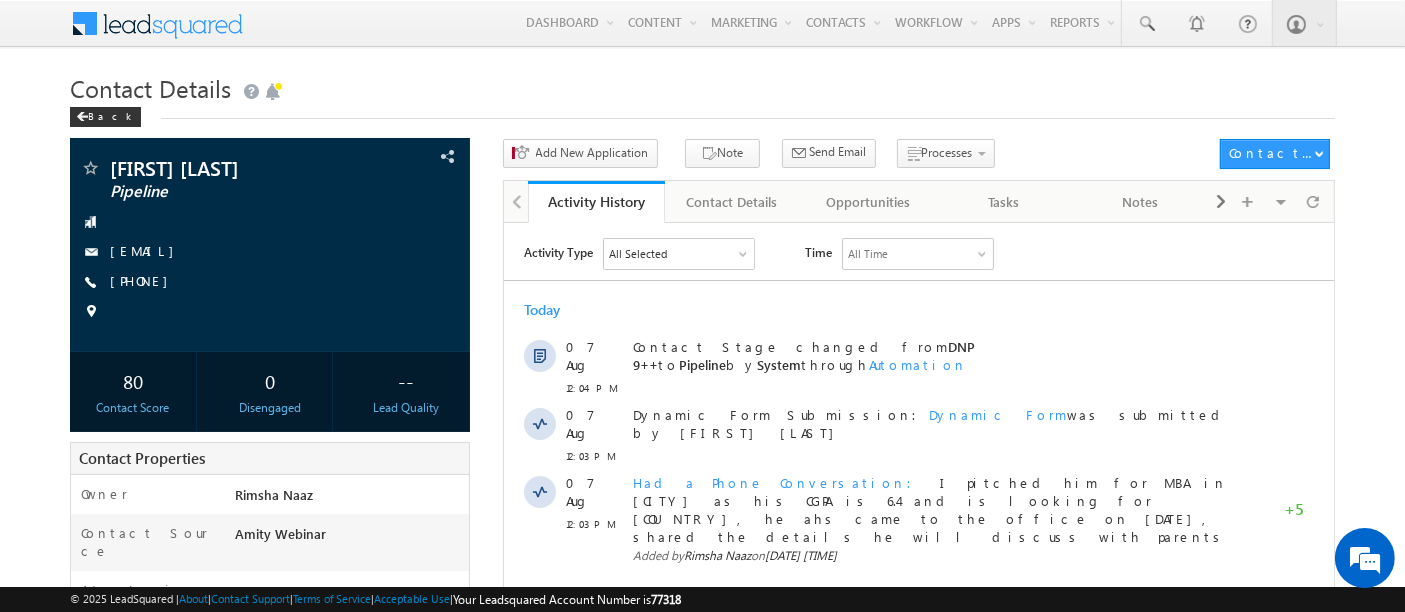 scroll, scrollTop: 0, scrollLeft: 0, axis: both 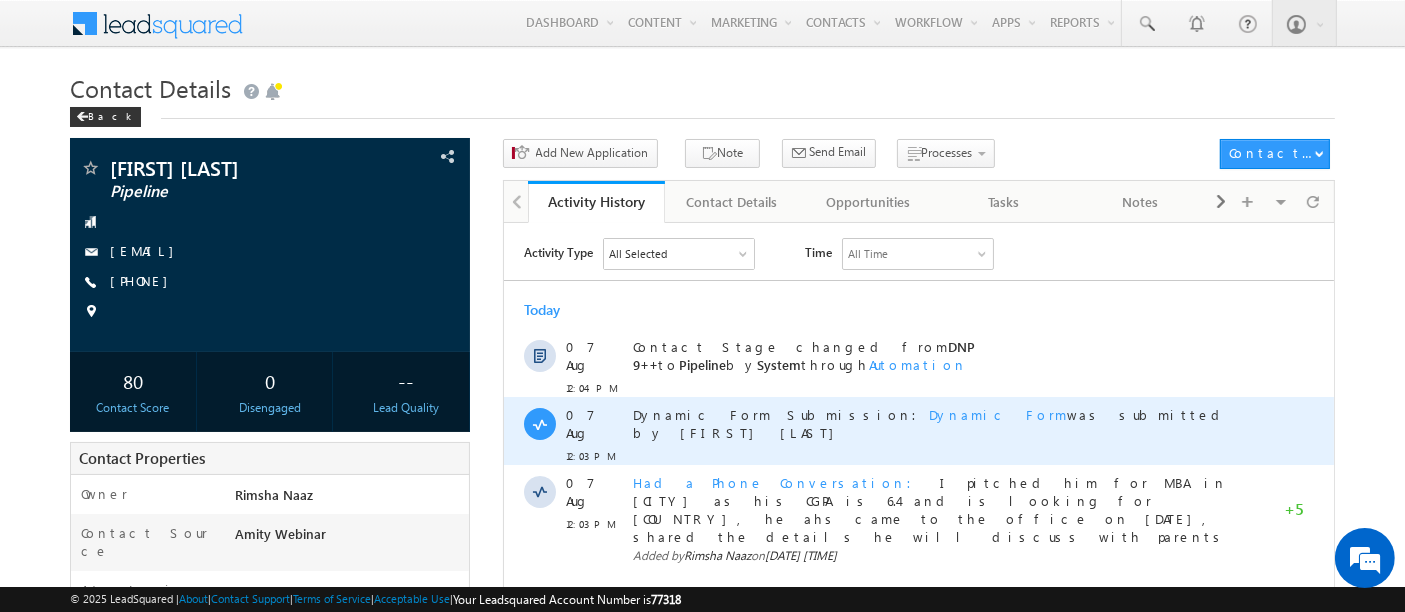 click on "Dynamic Form" at bounding box center (997, 413) 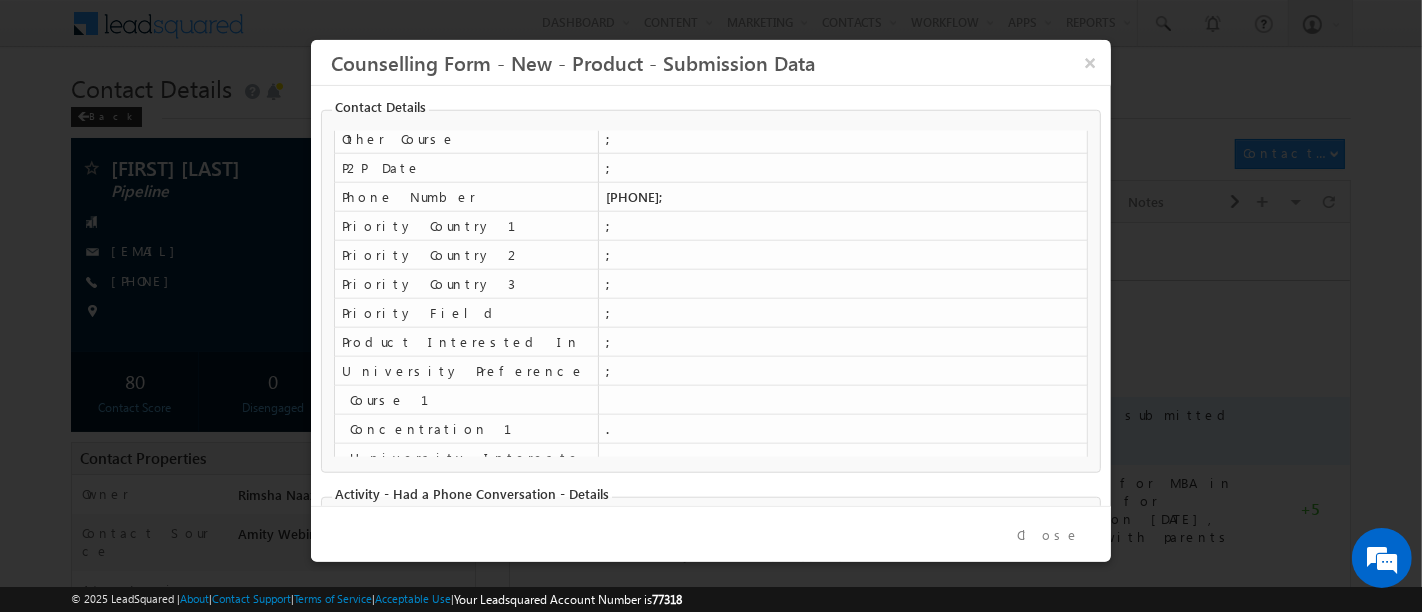 scroll, scrollTop: 410, scrollLeft: 0, axis: vertical 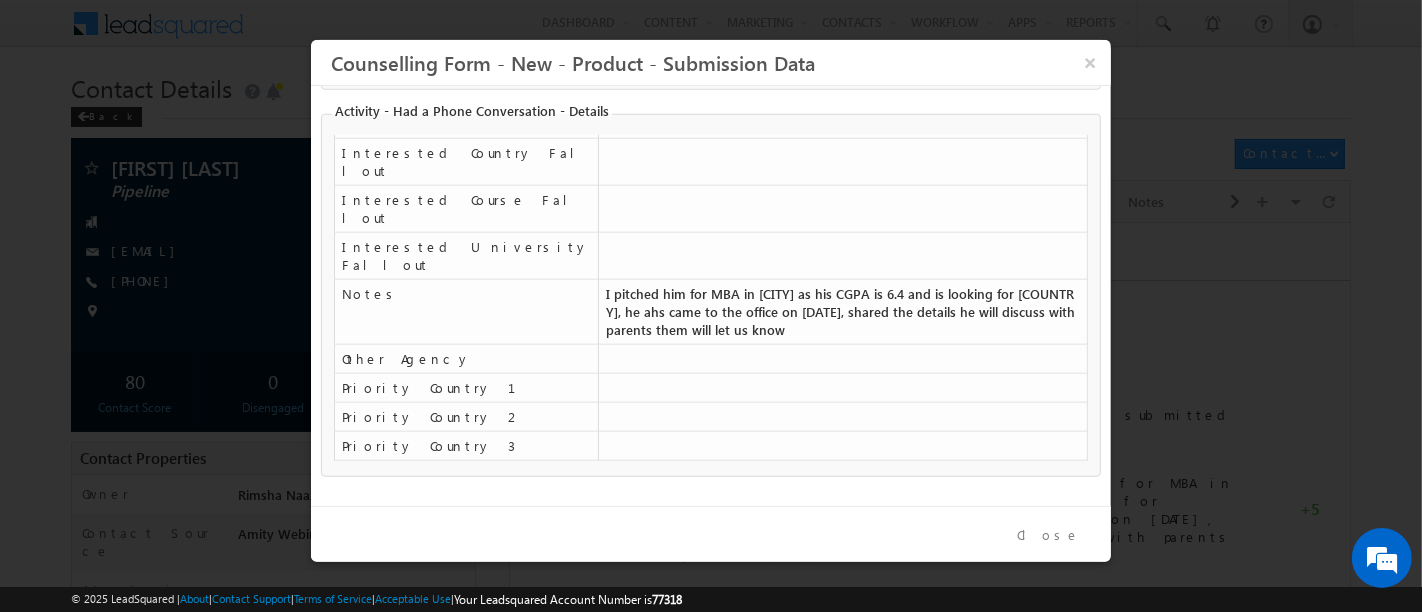 click on "Close" at bounding box center [1049, 535] 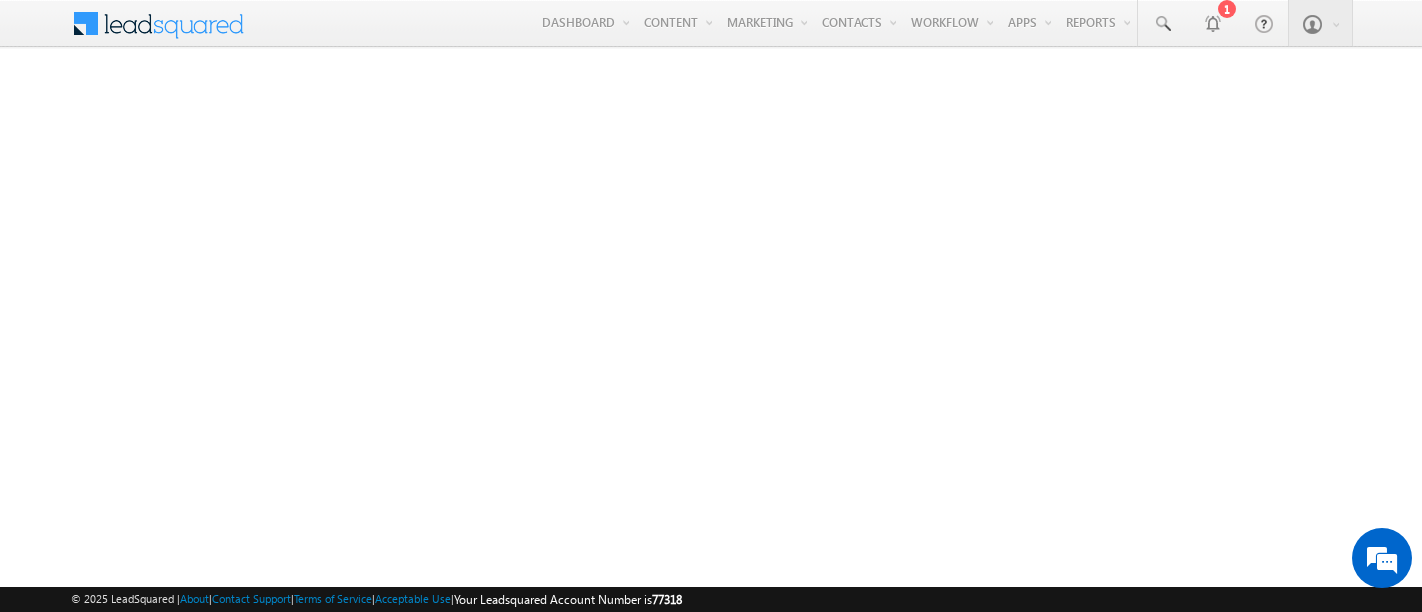 scroll, scrollTop: 0, scrollLeft: 0, axis: both 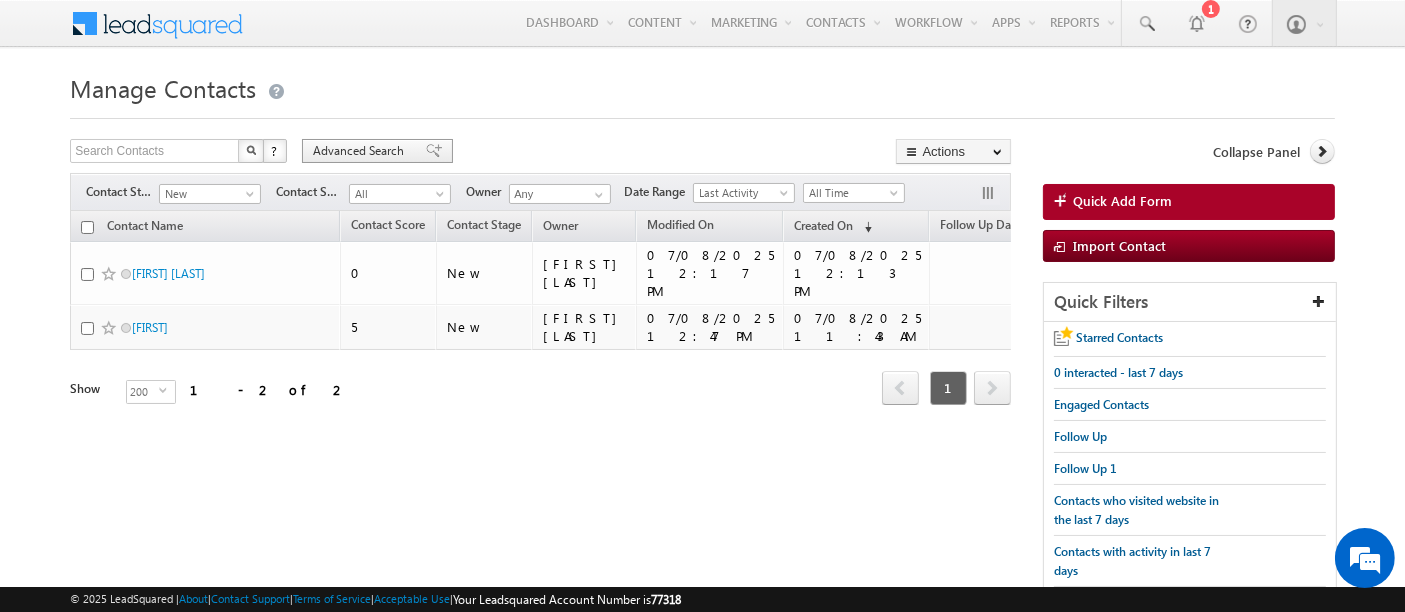 click on "Advanced Search" at bounding box center (361, 151) 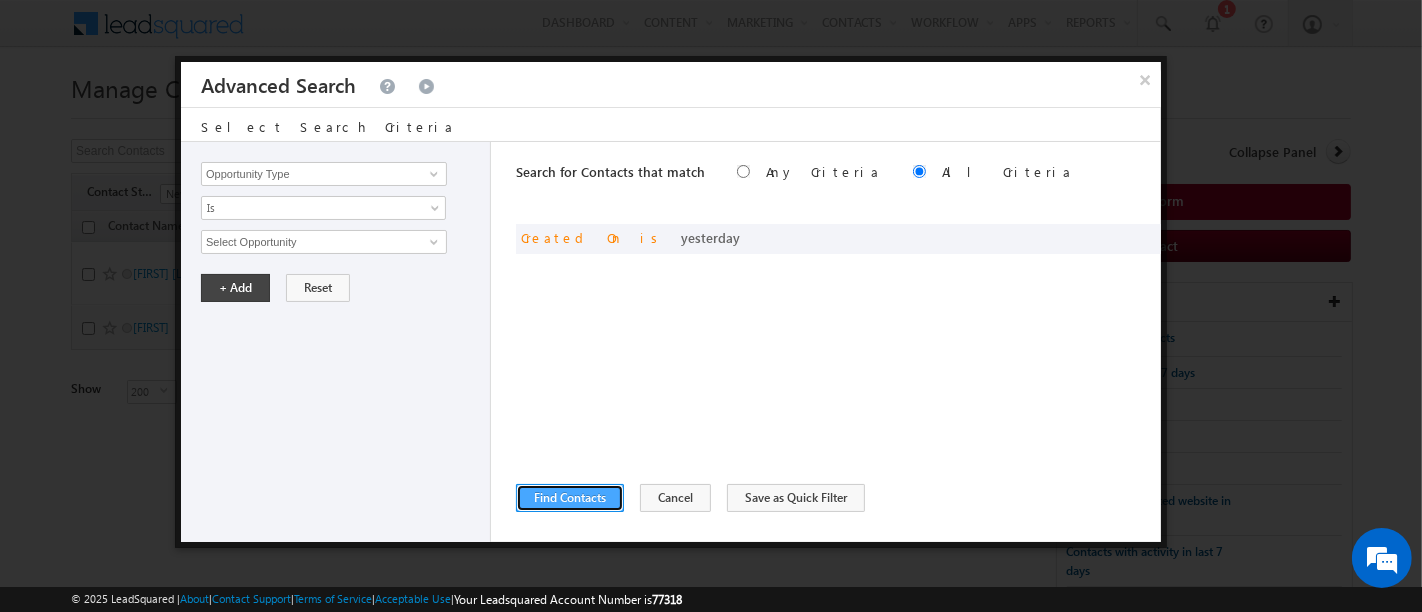 click on "Find Contacts" at bounding box center [570, 498] 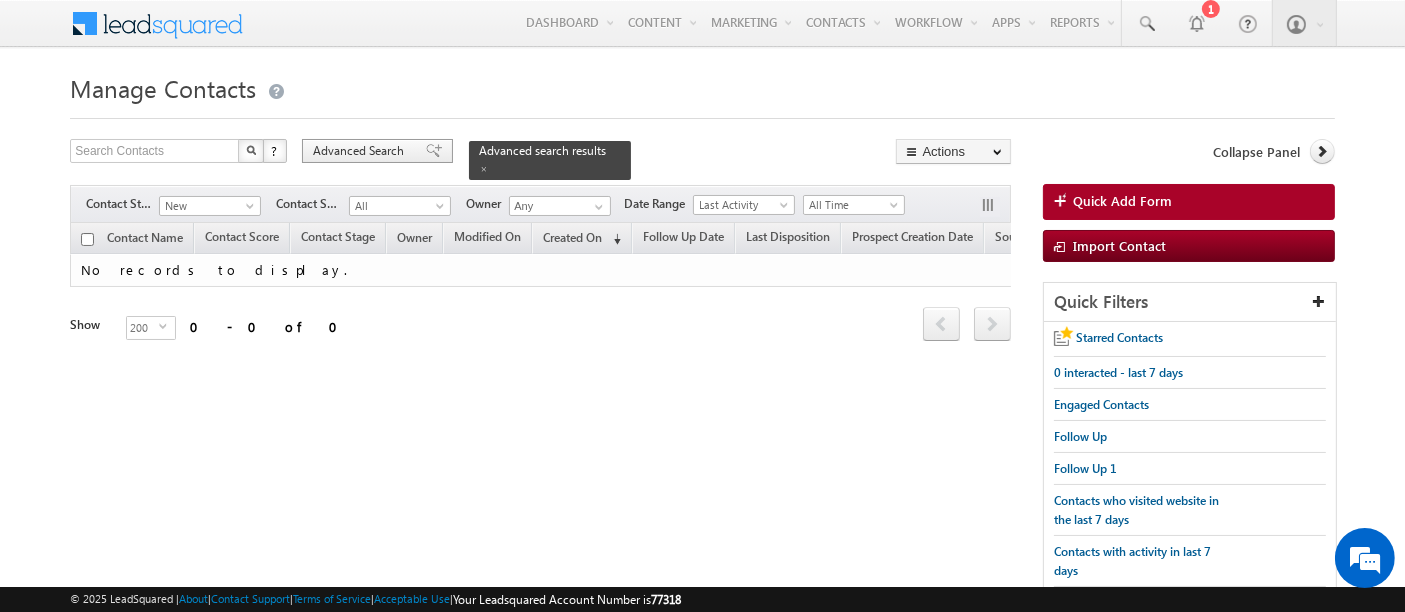 click on "Advanced Search" at bounding box center [361, 151] 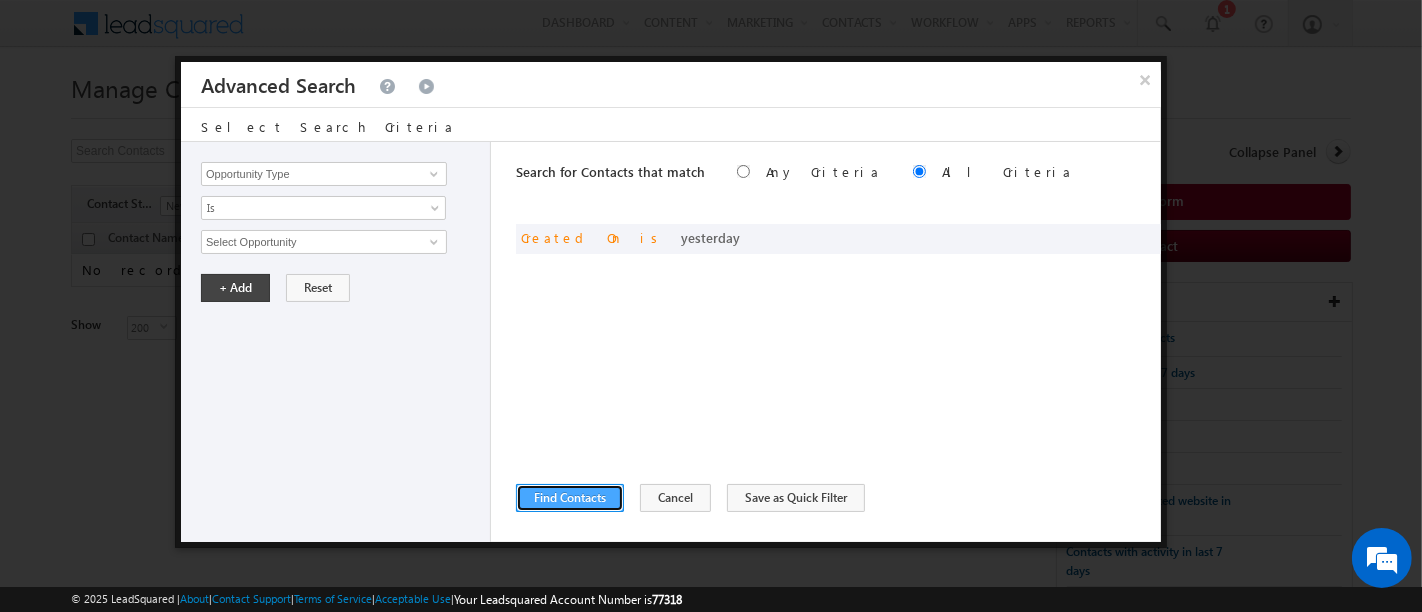 click on "Find Contacts" at bounding box center [570, 498] 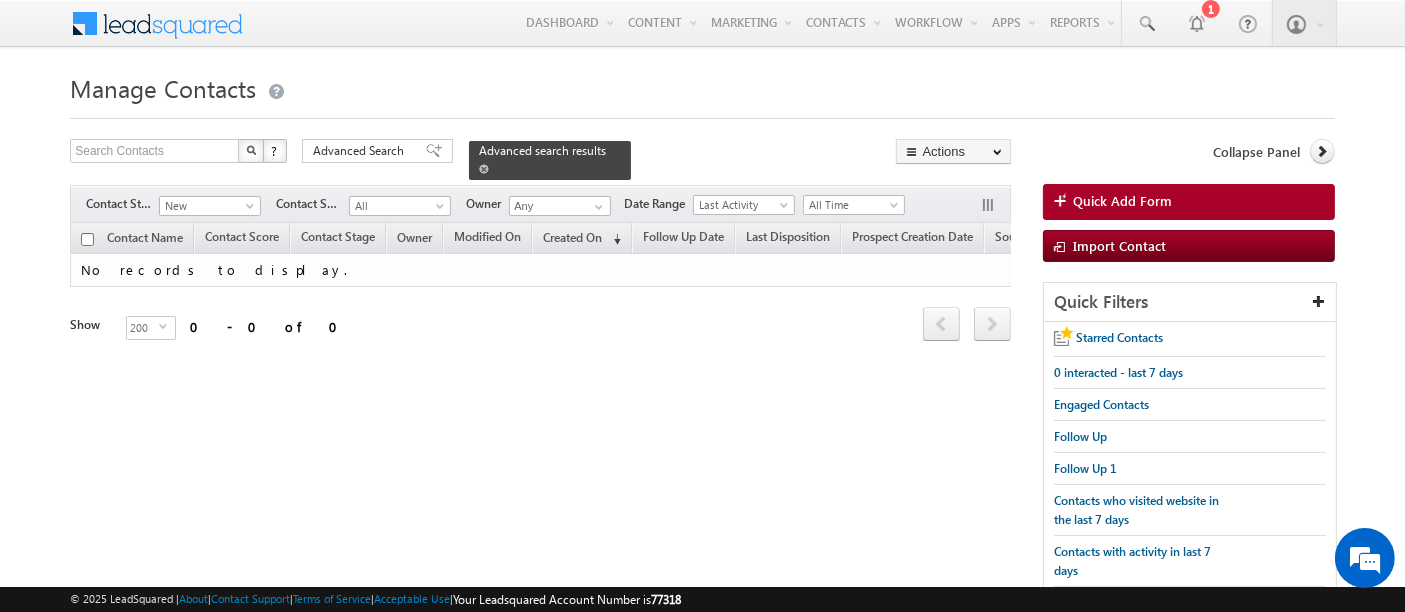 click at bounding box center [484, 169] 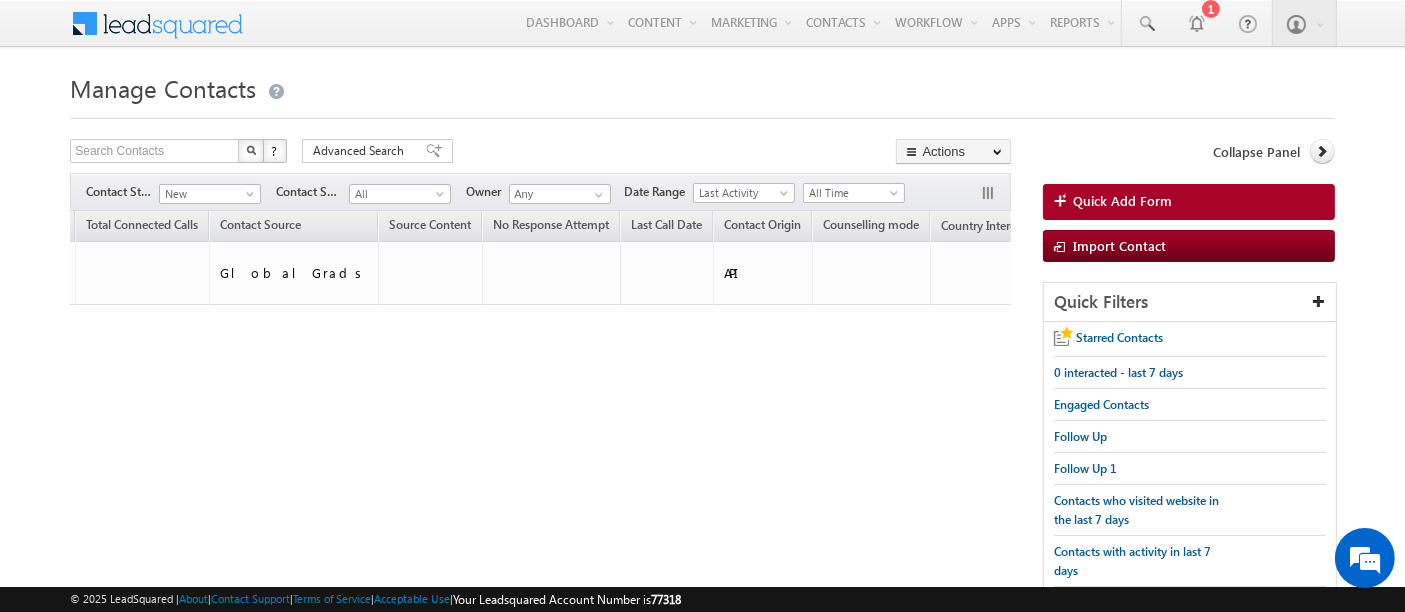 scroll, scrollTop: 0, scrollLeft: 0, axis: both 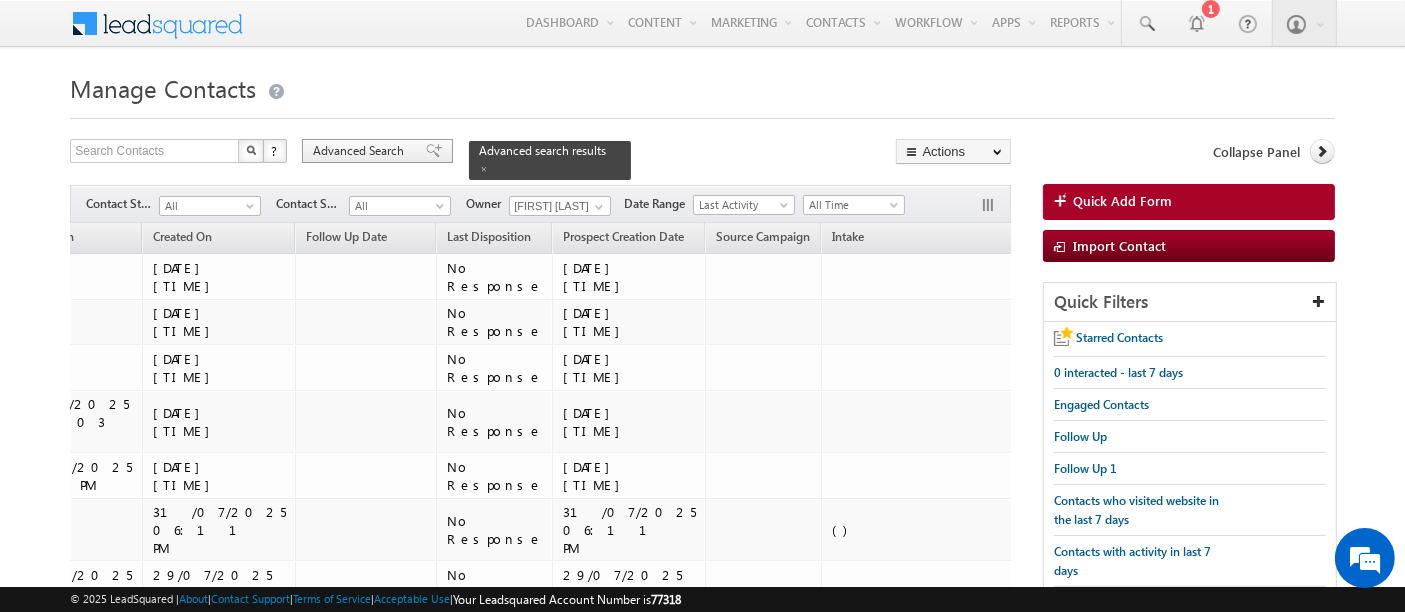 click on "Advanced Search" at bounding box center (361, 151) 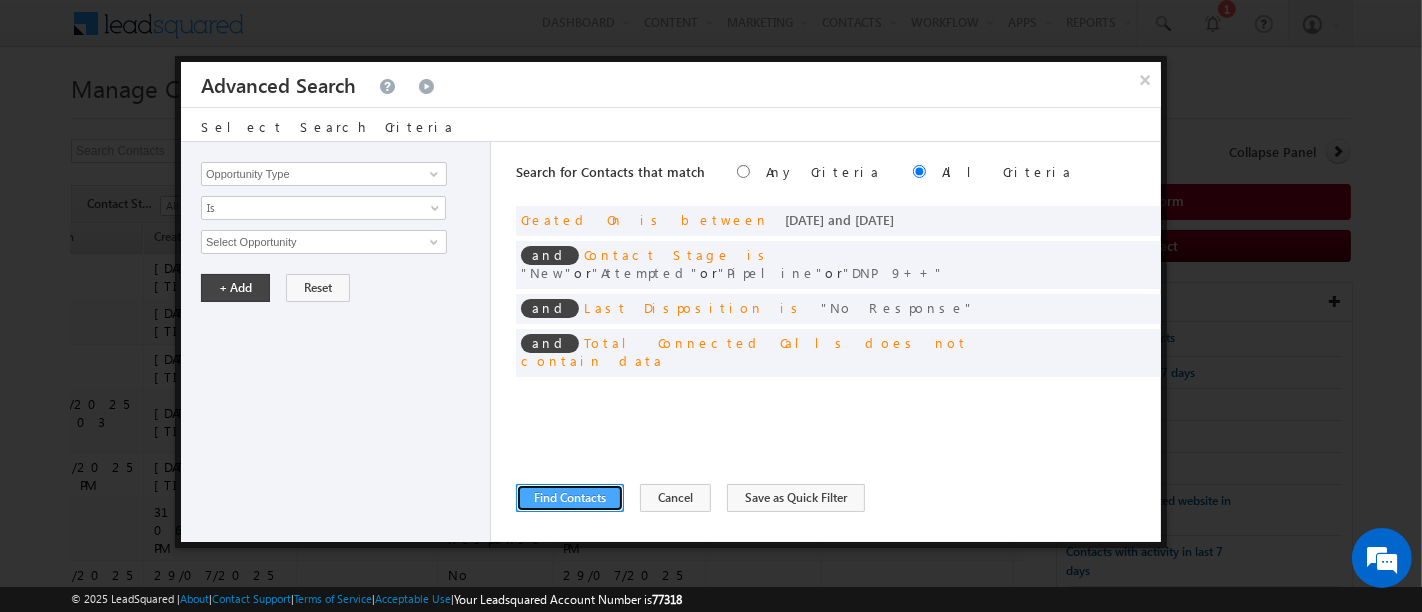 click on "Find Contacts" at bounding box center (570, 498) 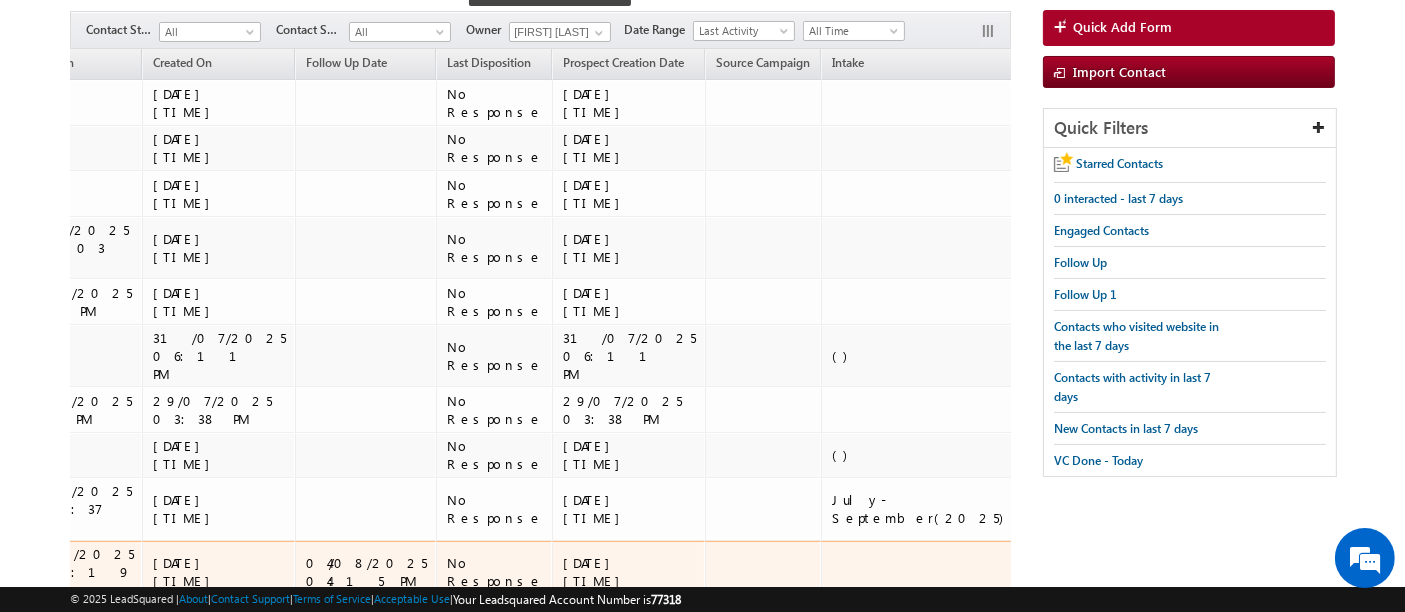 scroll, scrollTop: 299, scrollLeft: 0, axis: vertical 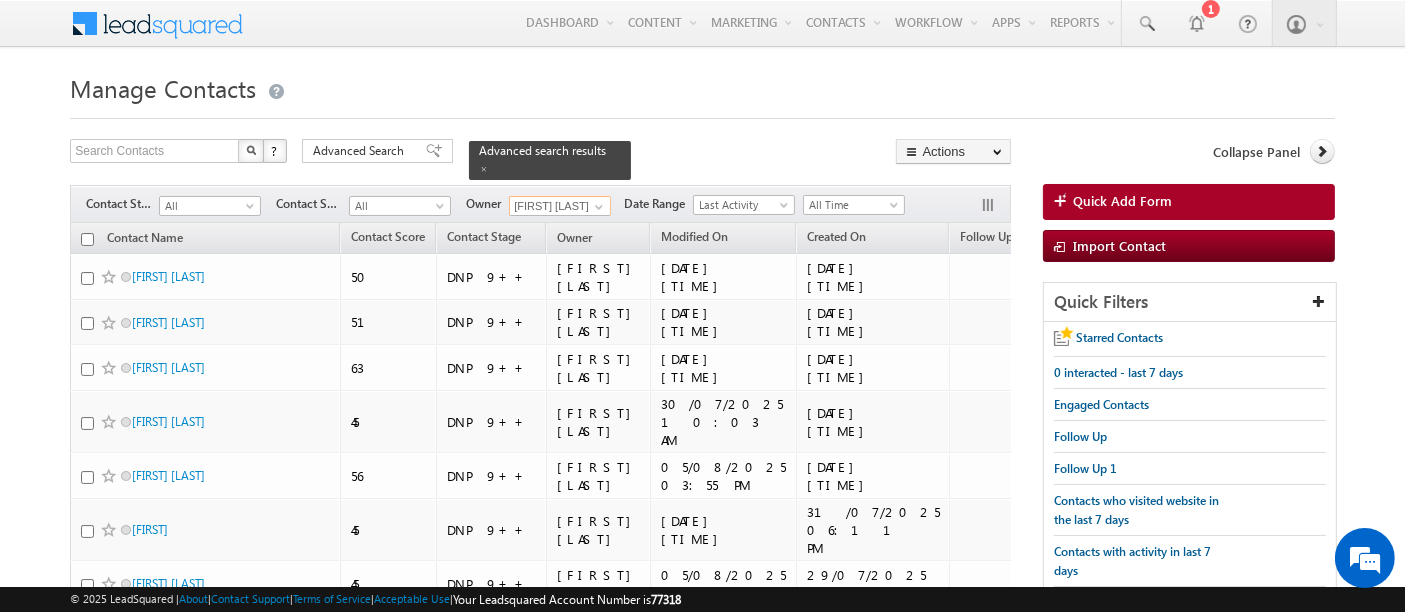 click on "[FIRST] [LAST]" at bounding box center [560, 206] 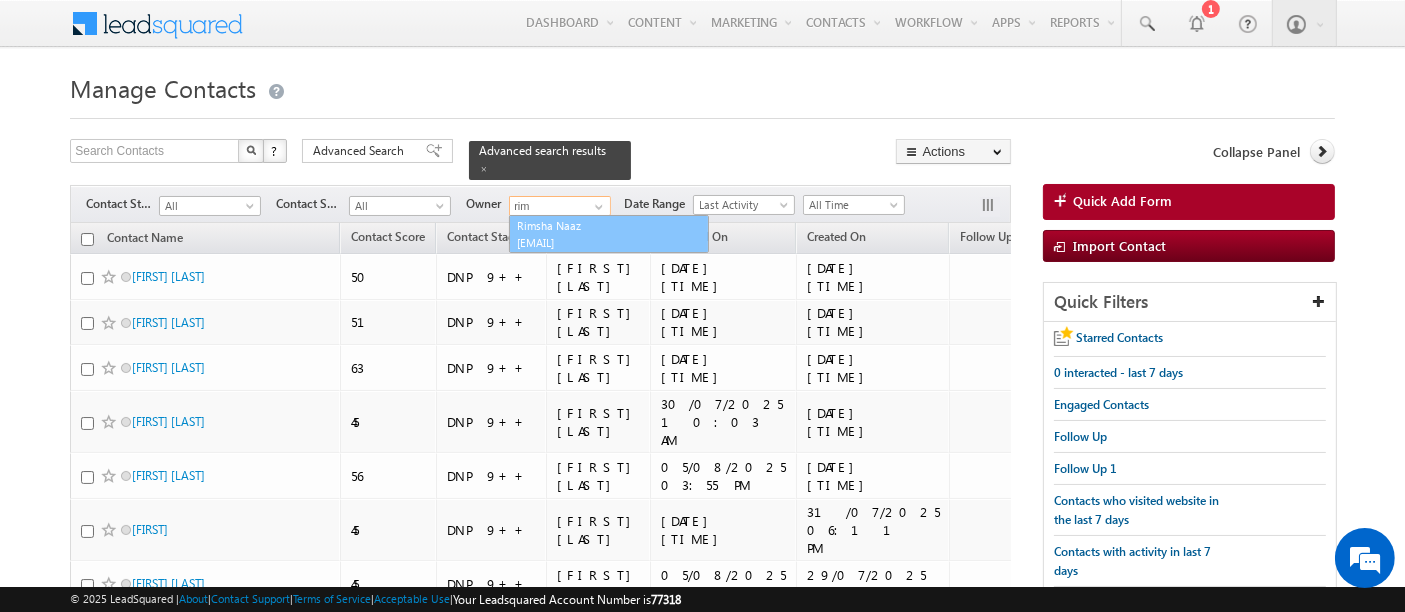 click on "[FIRST] [LAST] [EMAIL]" at bounding box center (609, 234) 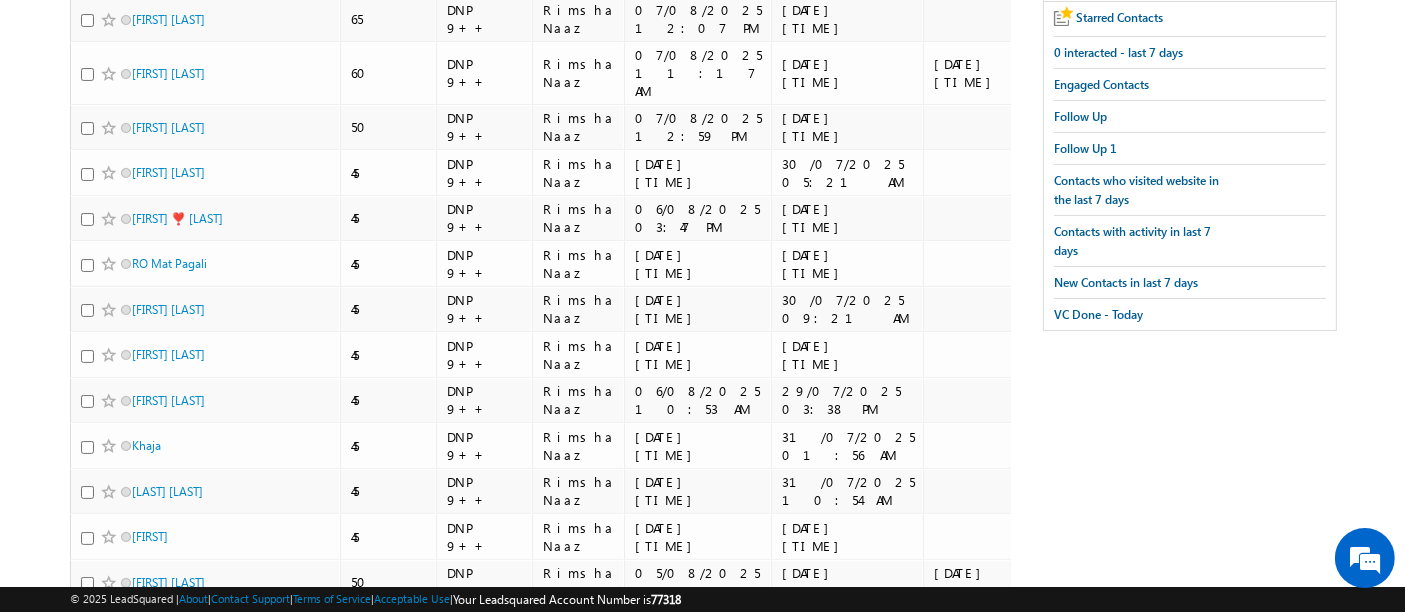 scroll, scrollTop: 524, scrollLeft: 0, axis: vertical 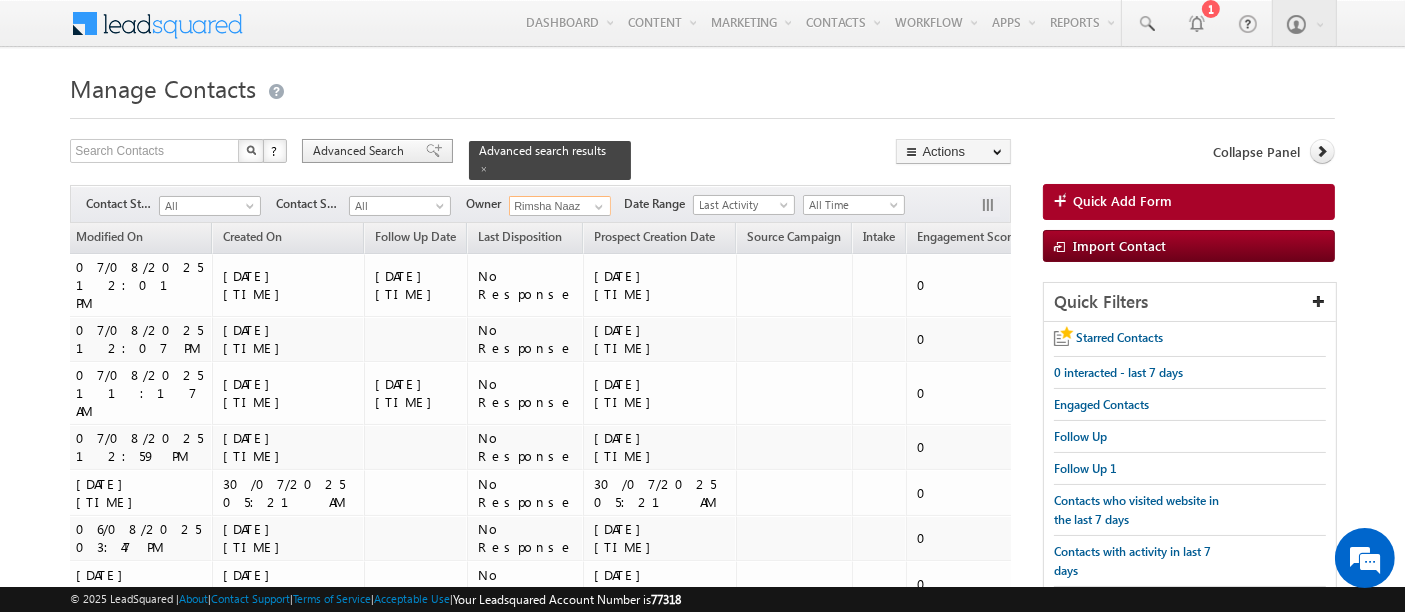 type on "Rimsha Naaz" 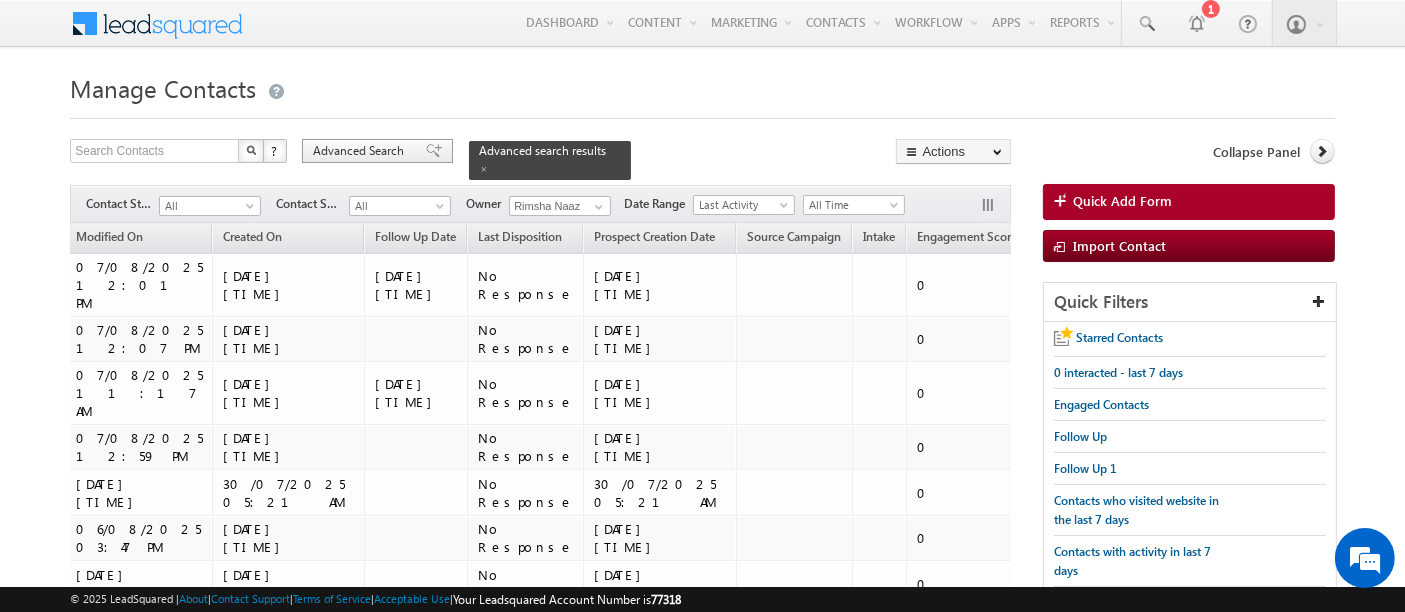 click on "Advanced Search" at bounding box center (361, 151) 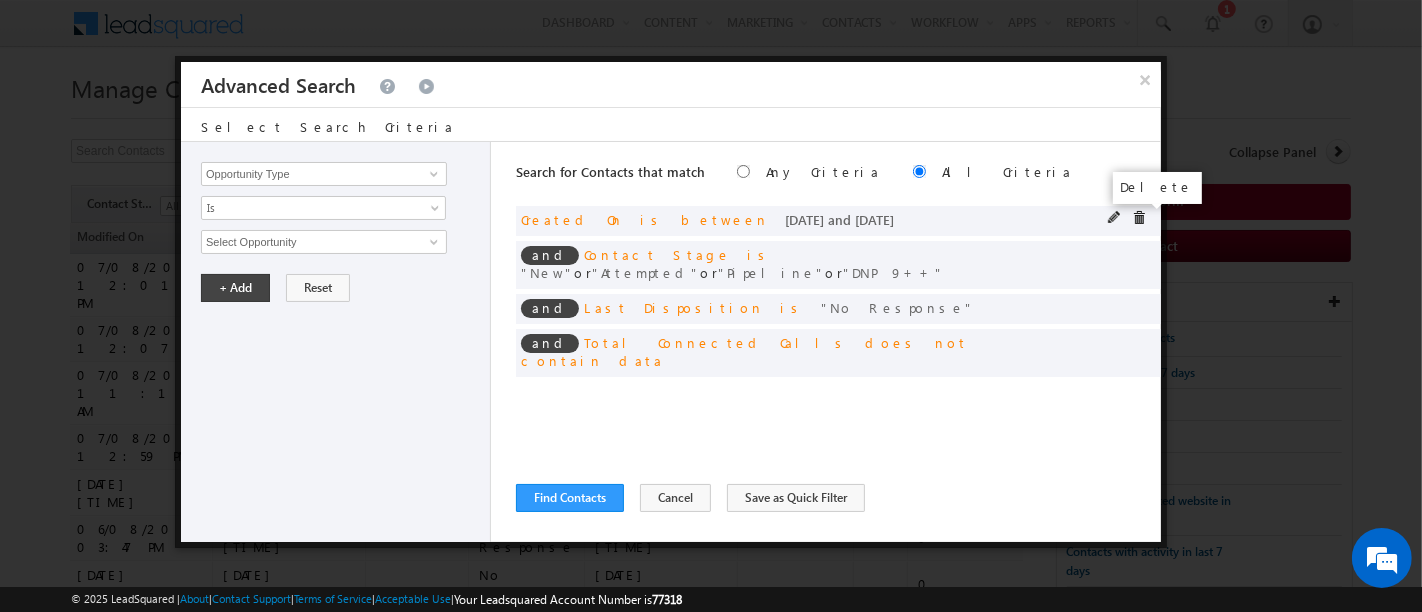 click at bounding box center (1139, 218) 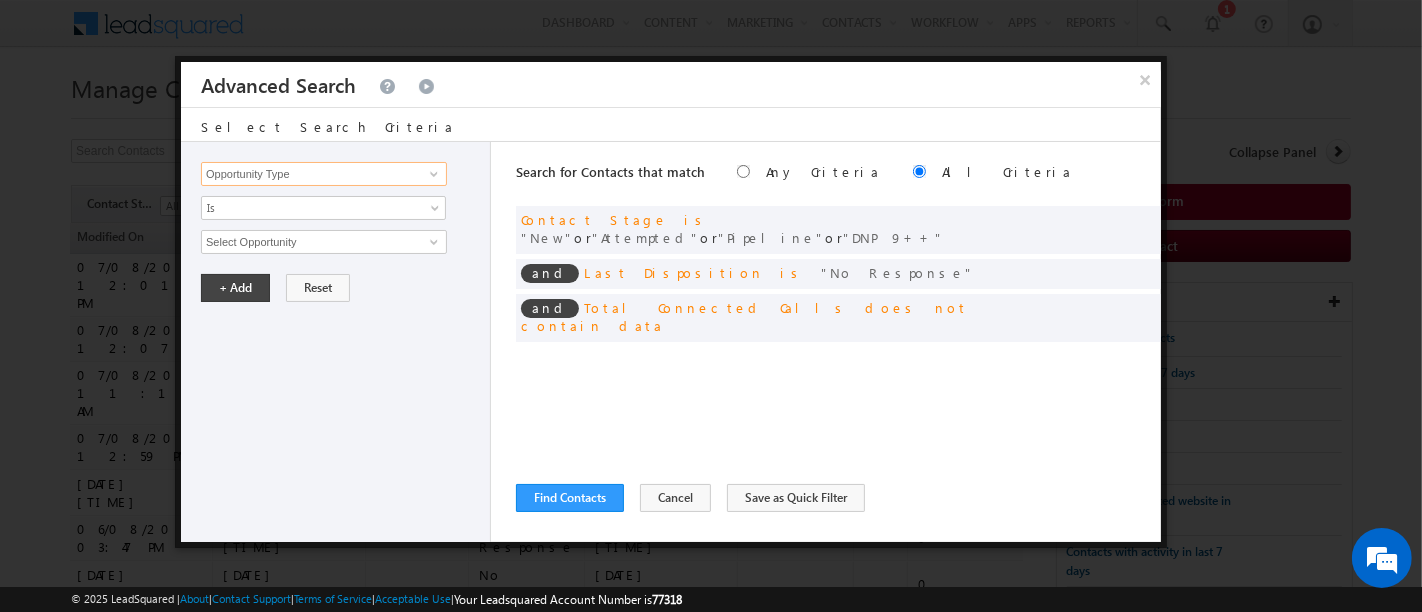 click on "Opportunity Type" at bounding box center [324, 174] 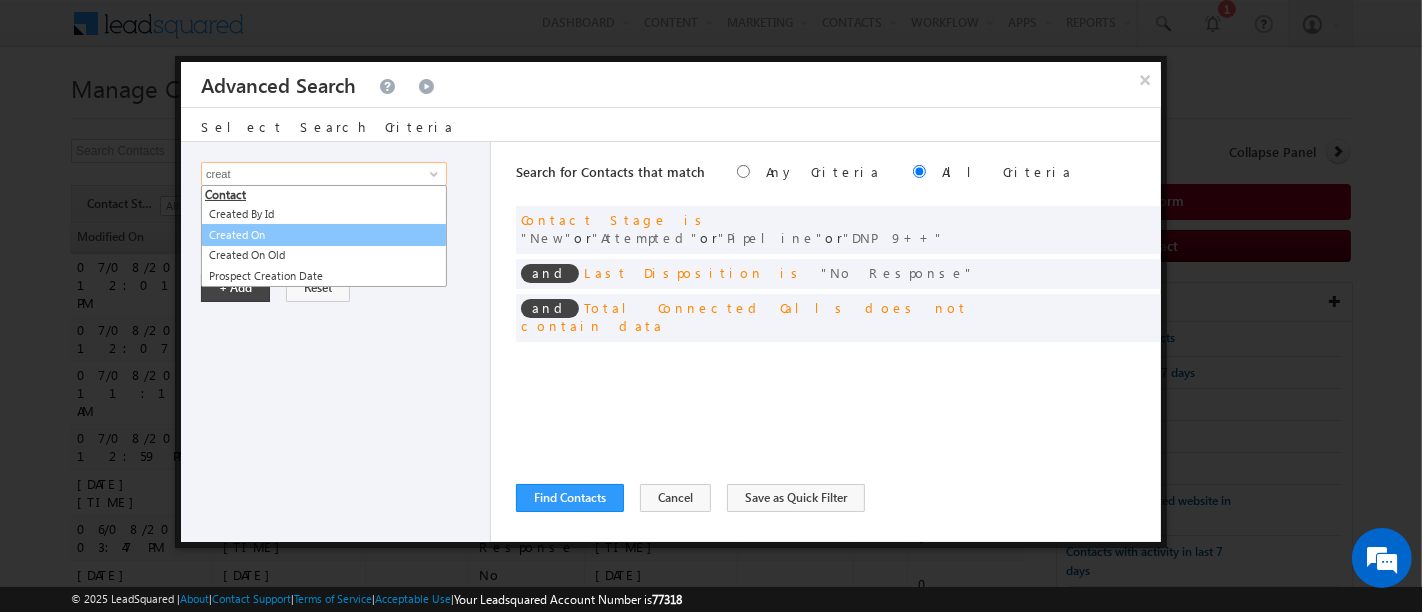 click on "Created On" at bounding box center (324, 235) 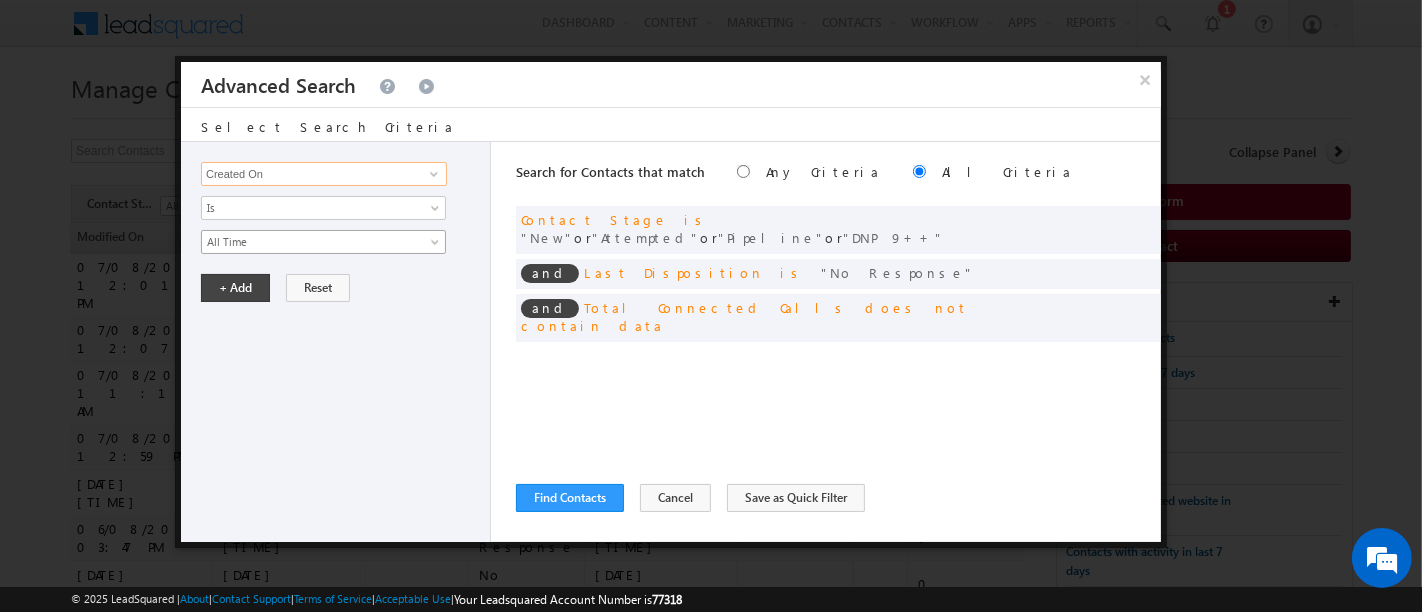 type on "Created On" 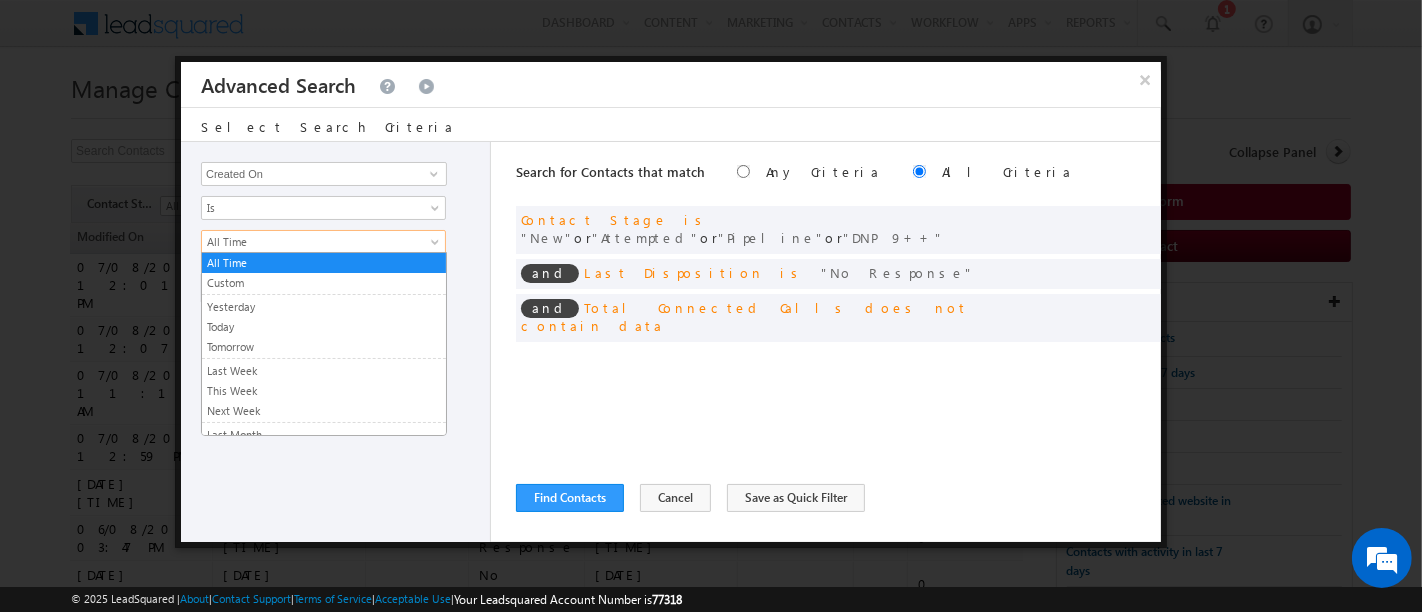 click on "All Time" at bounding box center (310, 242) 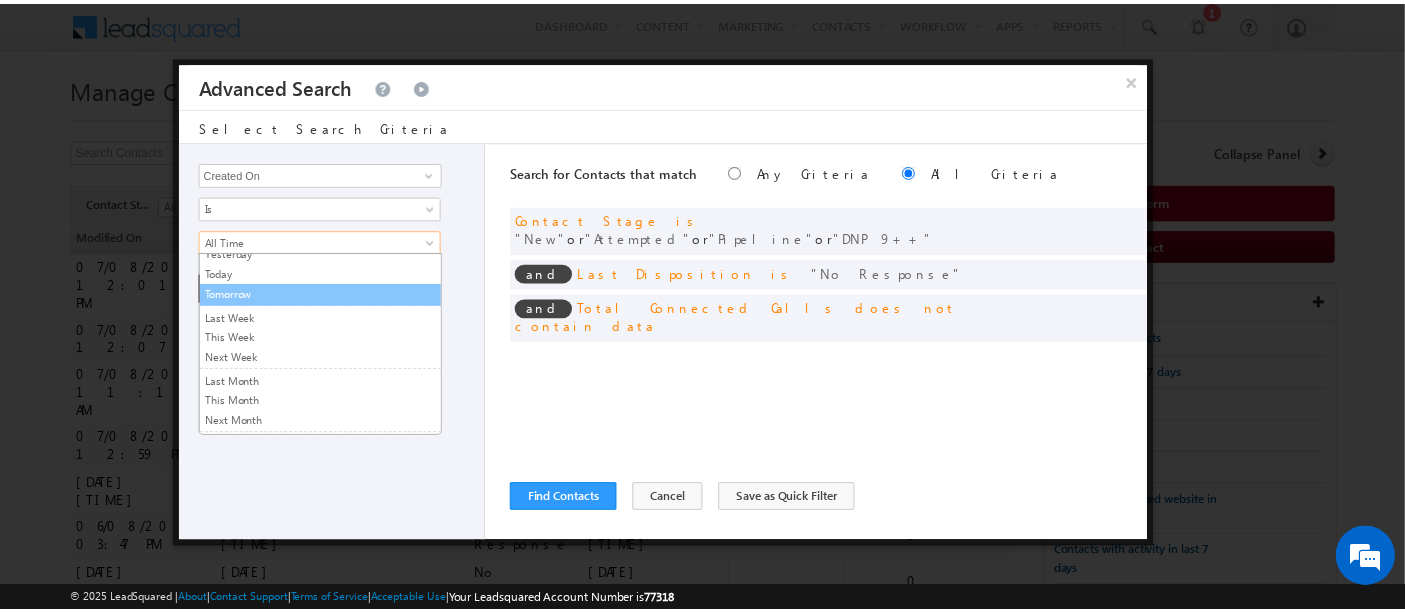 scroll, scrollTop: 125, scrollLeft: 0, axis: vertical 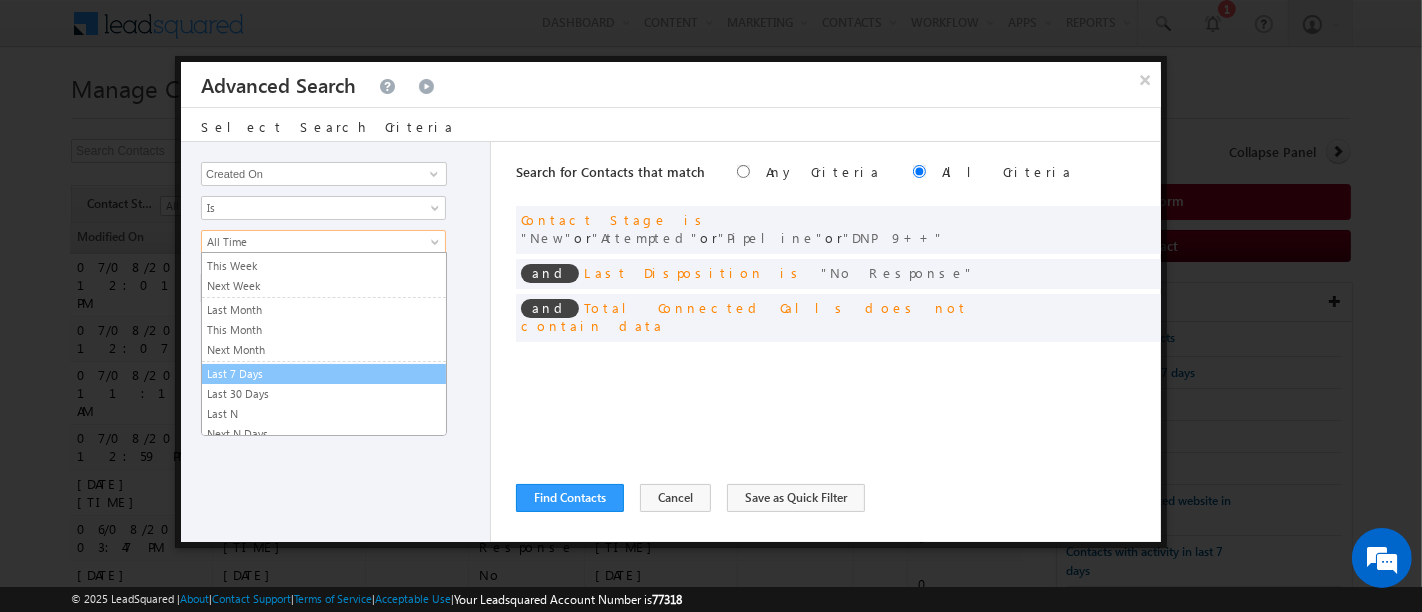 click on "Last 7 Days" at bounding box center [324, 374] 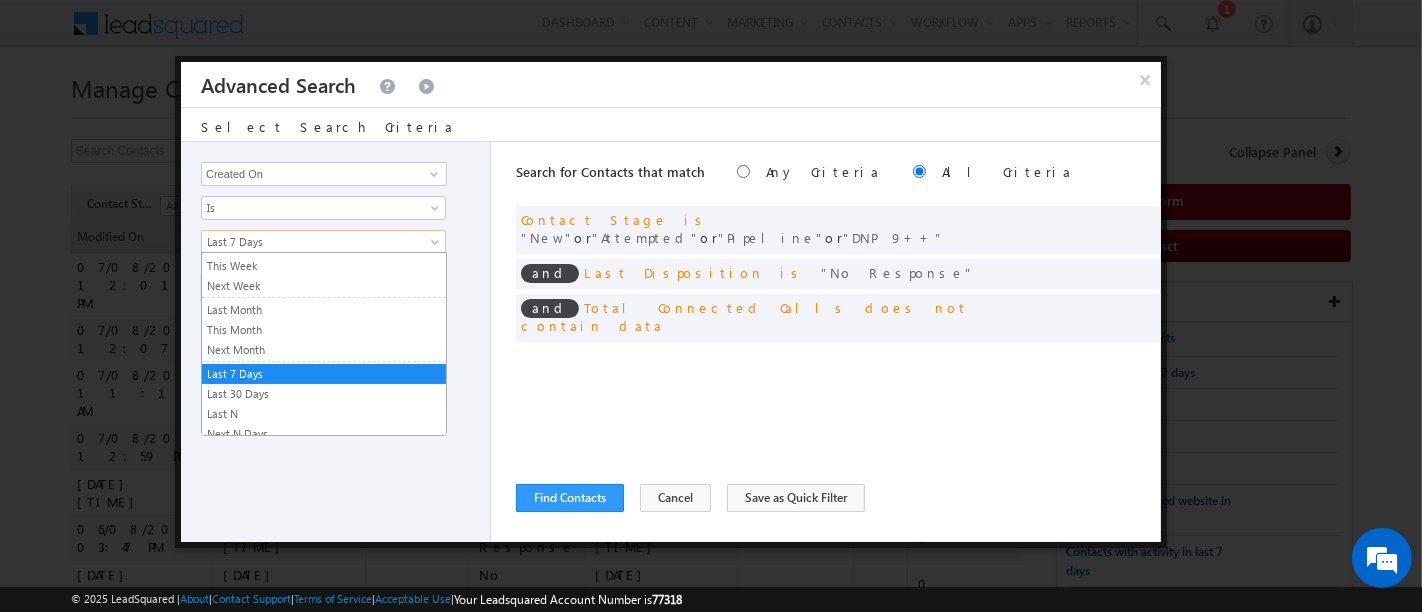 click on "Last 7 Days" at bounding box center (323, 242) 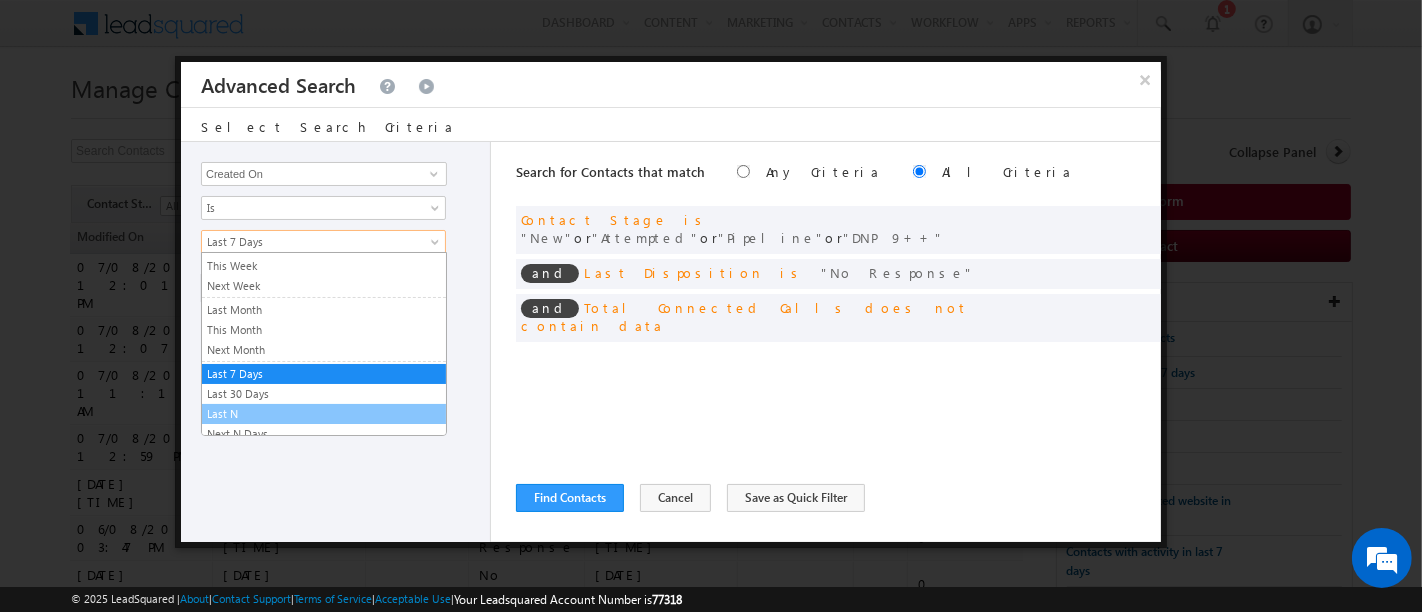click on "Last N" at bounding box center (324, 414) 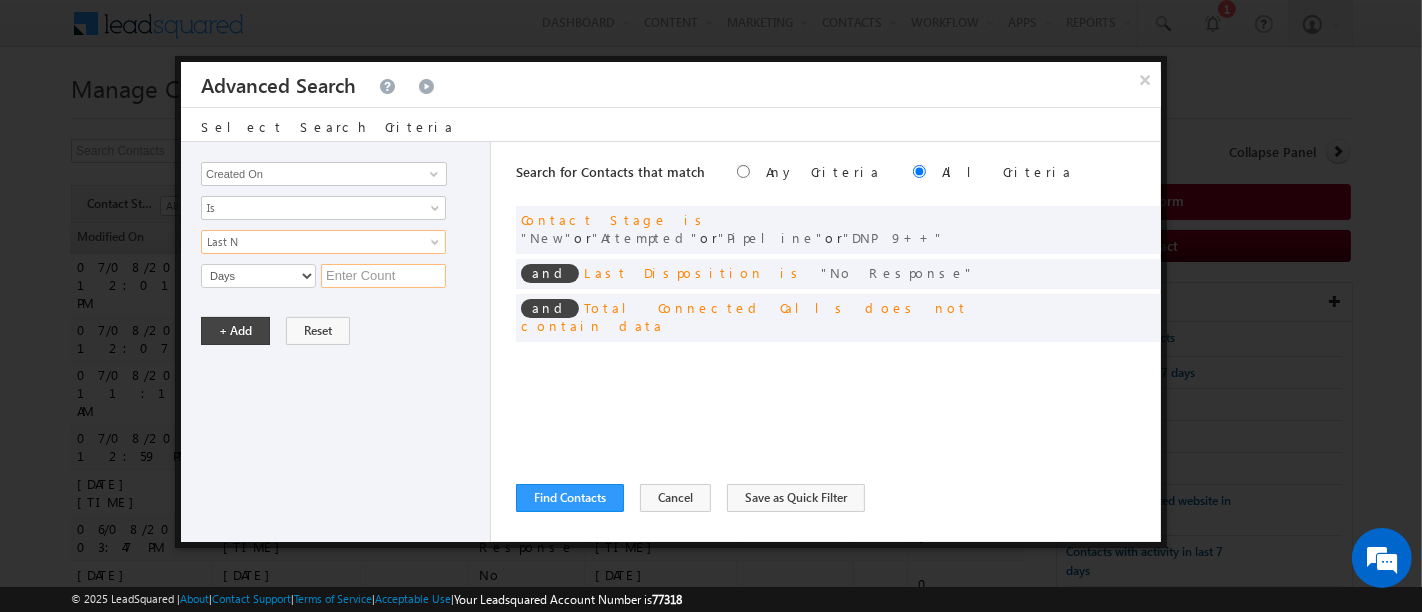 click at bounding box center (383, 276) 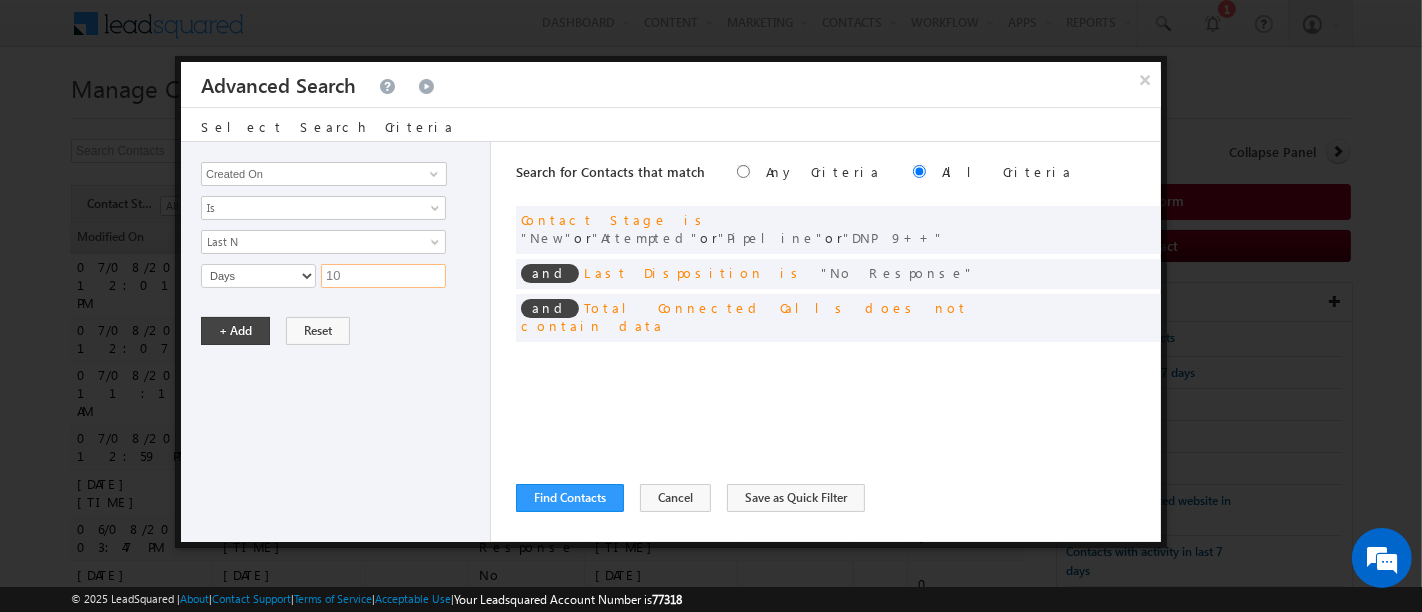 type on "10" 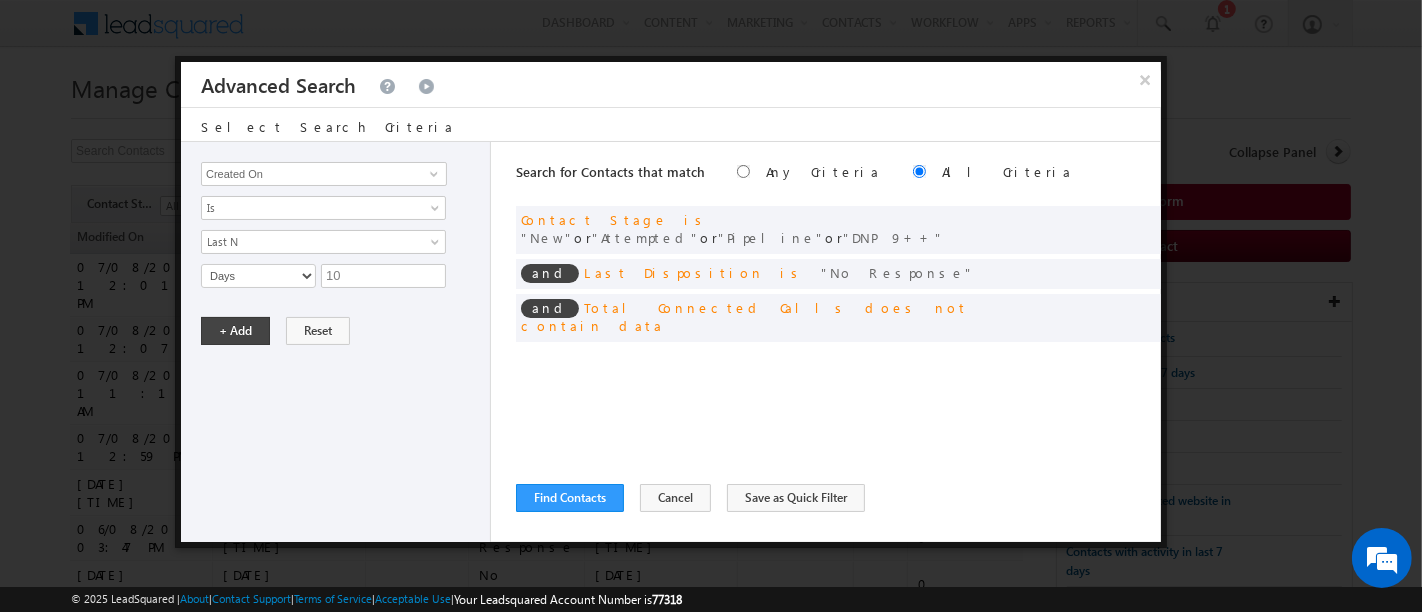 click on "Opportunity Type Contact Activity Task Sales Group  Prospect Id Address 1 Address 2 Any Specific University Or Program Application Status Assignment date current owner Auto Login URL City Class XII Marks Company Concentration Contact Number Contact Origin Contact Score Contact Source Contact Stage Conversion Referrer URL Counselling mode Country Country Interested In New Country Interested In Old Course Course Priority Created By Id Created On Created On Old Current Opt In Status Do Not Call Do Not Email Do Not SMS Do Not Track Do You Have Scholarships Do You Have Valid Passport Documents - Status Documents - University Proof Doc Documents - 10th Marksheet Documents - 12th Marksheet Documents - UG Degree Documents - UG Marksheets Documents - PG Degree Documents - PG Marksheets Documents - Resume/CV Documents - LOR Documents - SOP Documents - Passport Documents - ELT Documents - Amity Pathway Certificate Documents - COL Documents - Deposit fee Documents - UCOL Documents - I20" at bounding box center [336, 342] 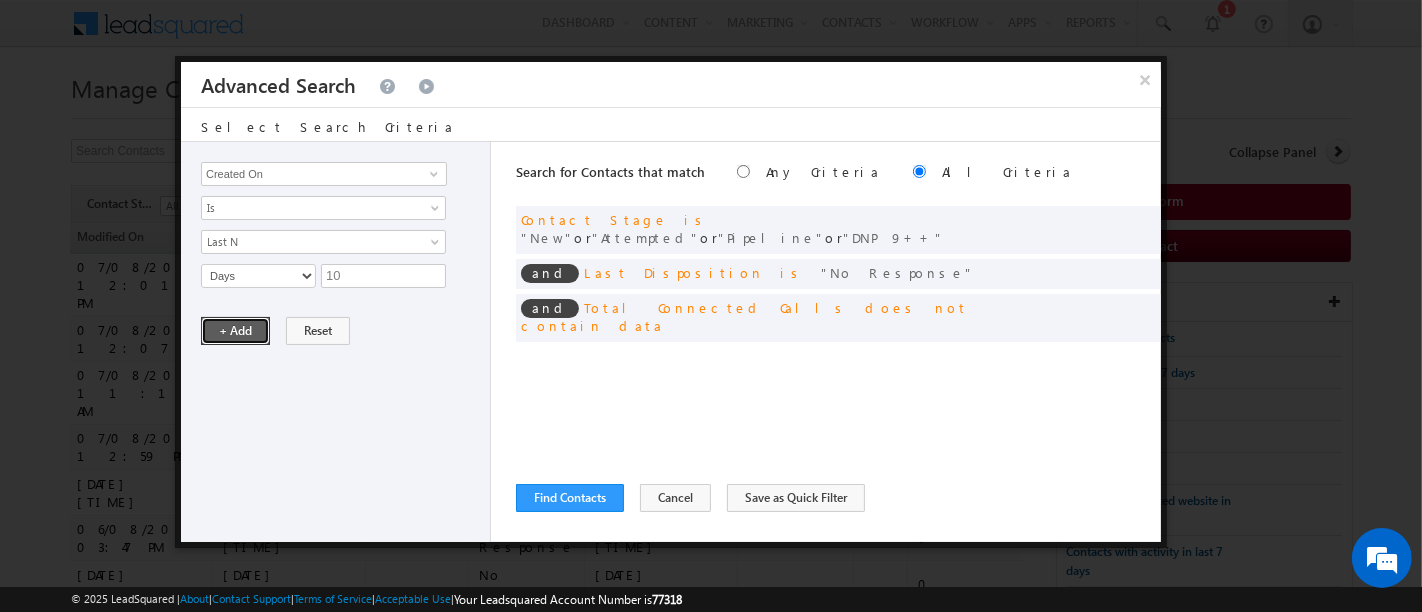 click on "+ Add" at bounding box center (235, 331) 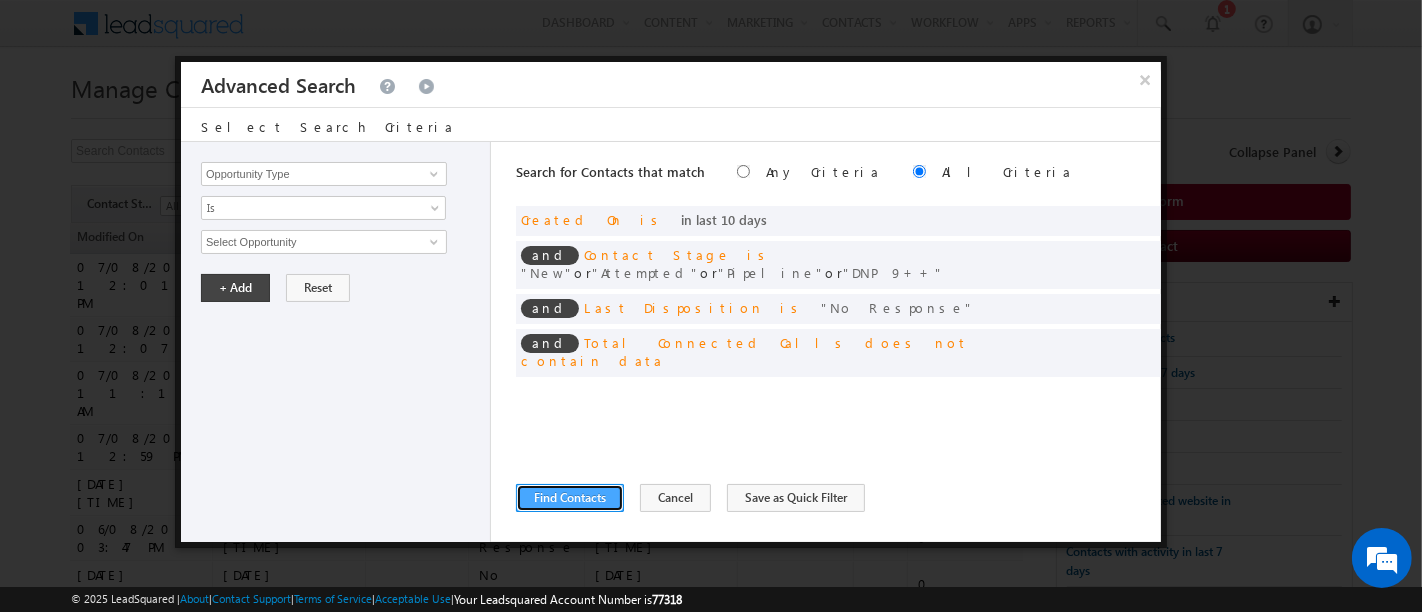 click on "Find Contacts" at bounding box center (570, 498) 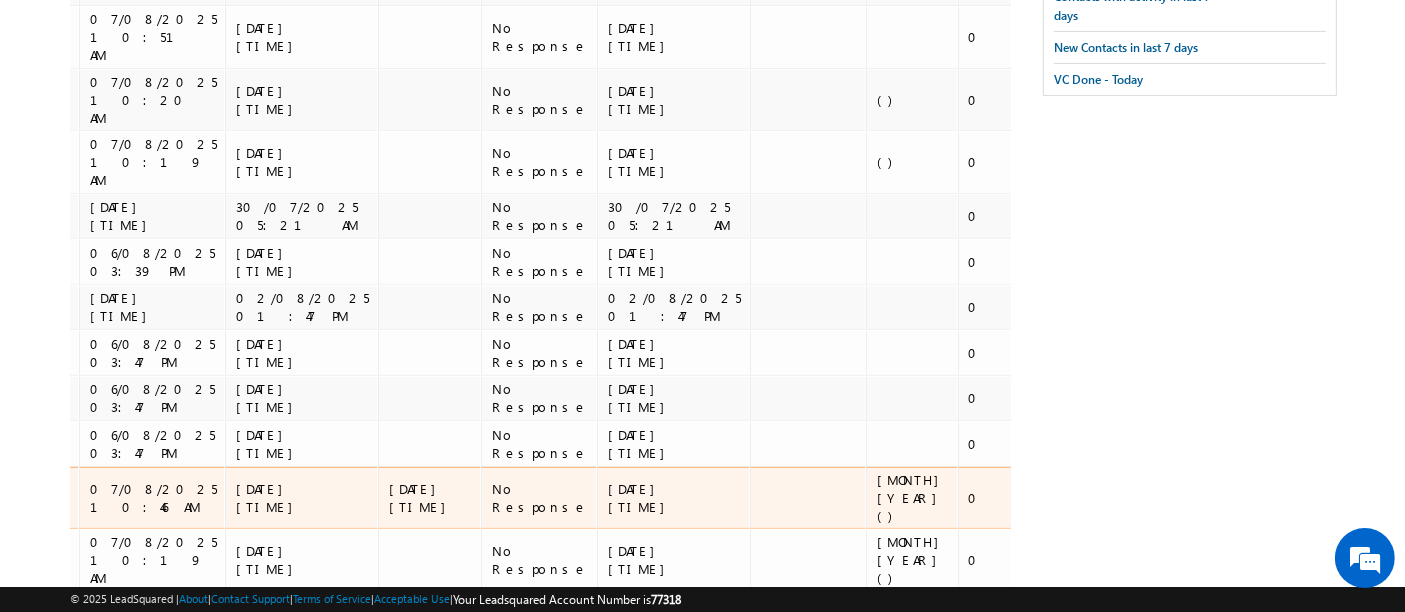 scroll, scrollTop: 1018, scrollLeft: 0, axis: vertical 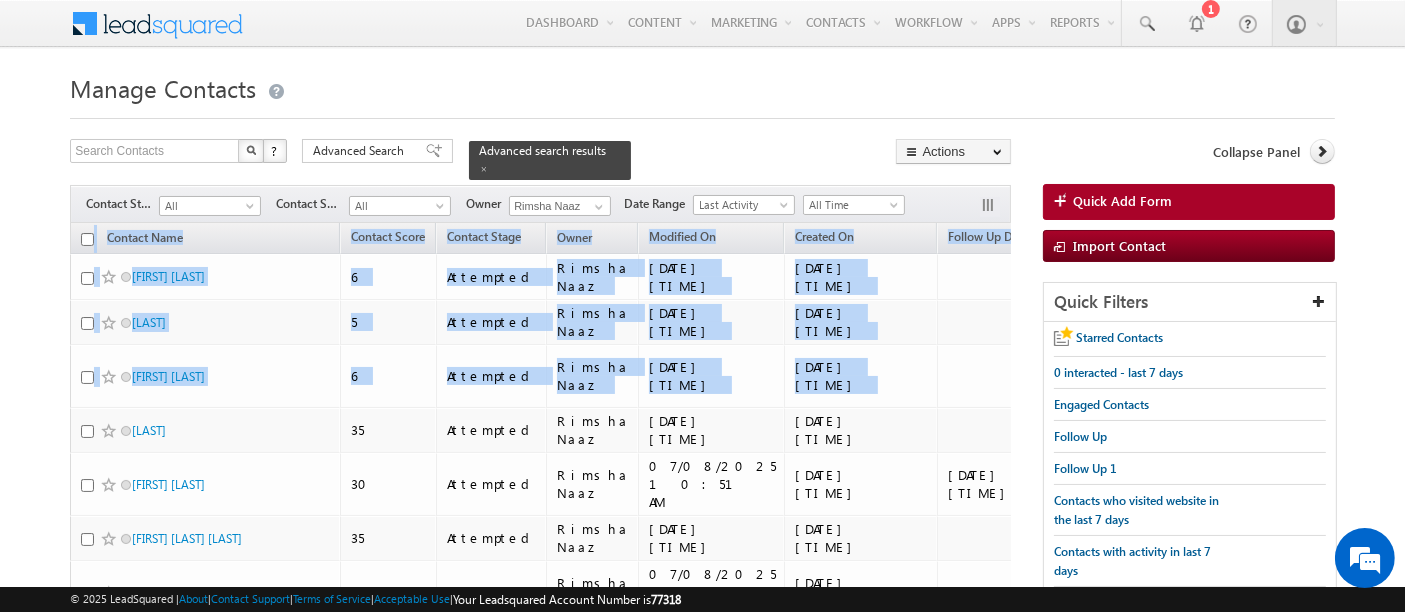 drag, startPoint x: 115, startPoint y: 367, endPoint x: 0, endPoint y: 364, distance: 115.03912 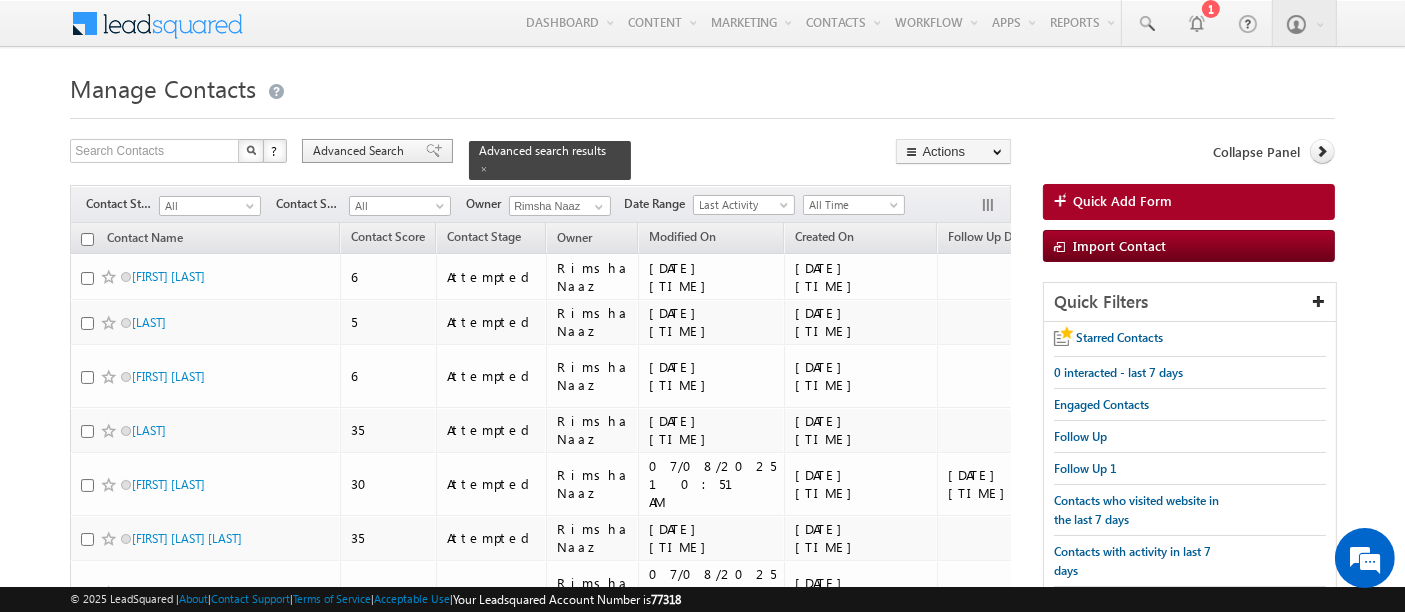 click on "Advanced Search" at bounding box center (361, 151) 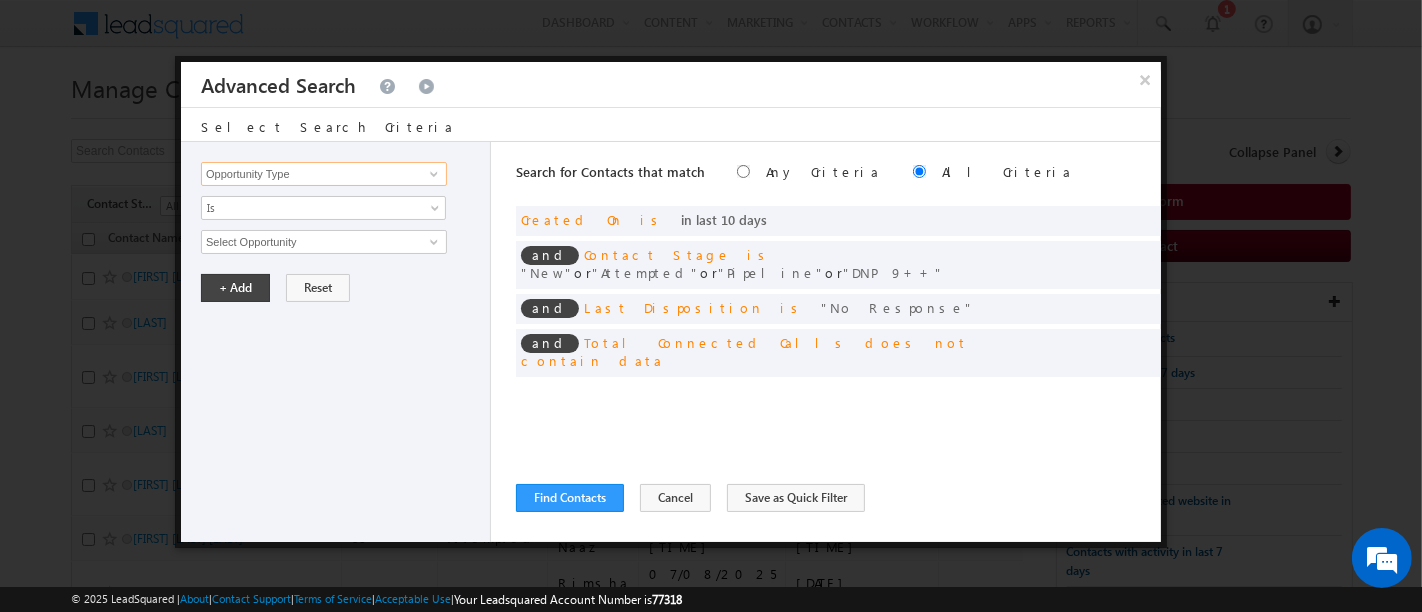 click on "Opportunity Type" at bounding box center [324, 174] 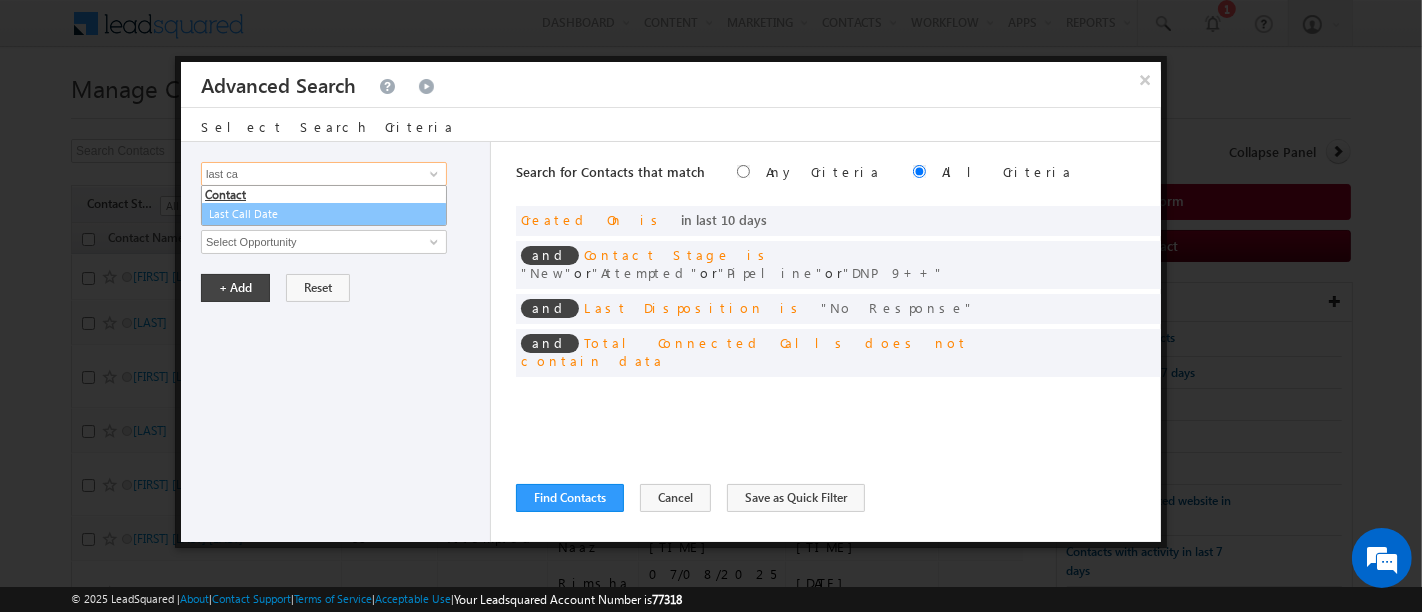 click on "Last Call Date" at bounding box center [324, 214] 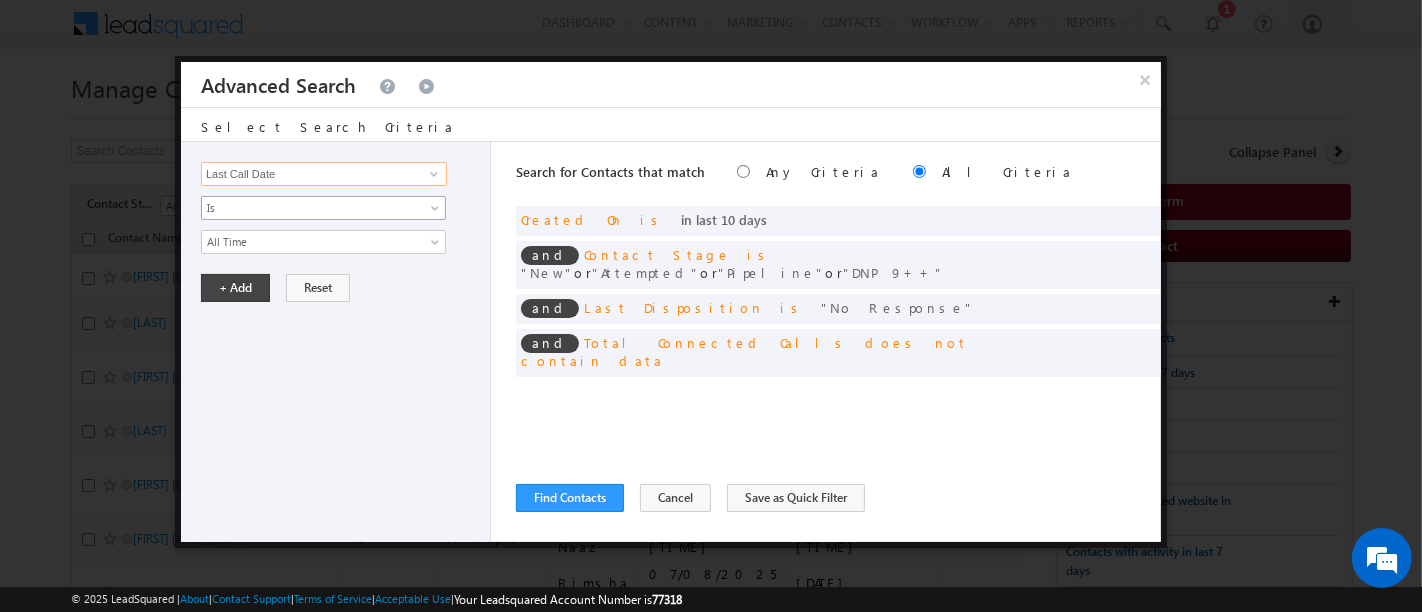 type on "Last Call Date" 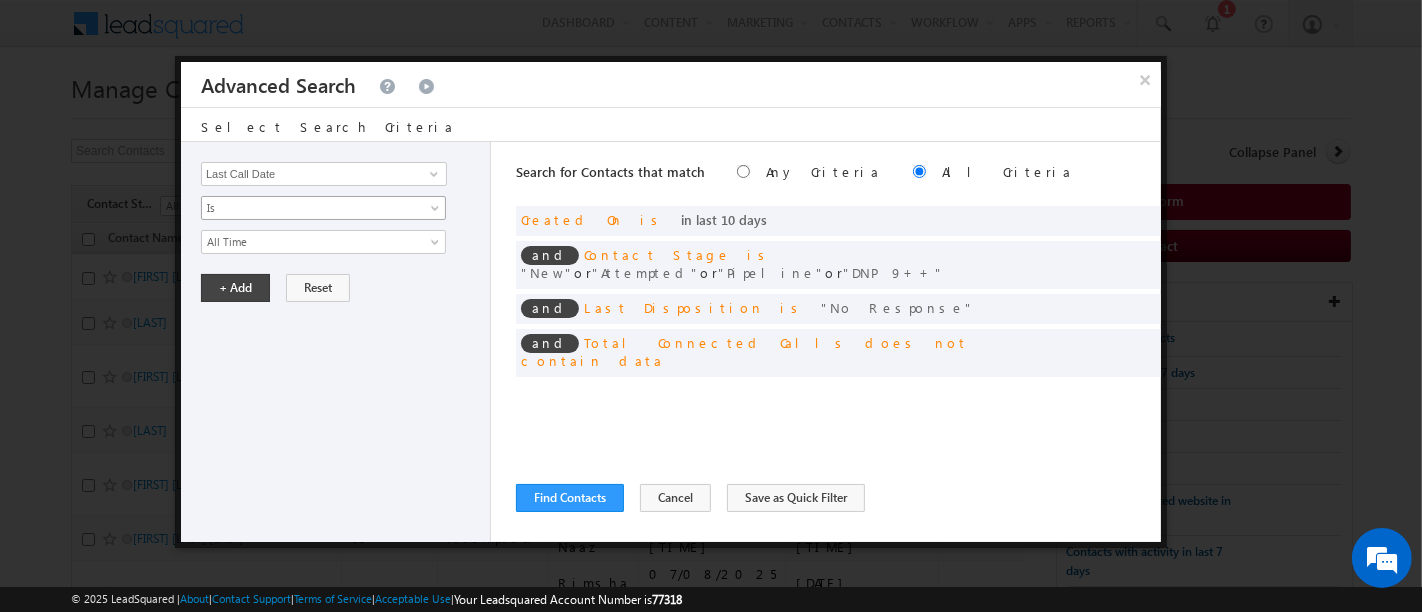click on "Is" at bounding box center [323, 208] 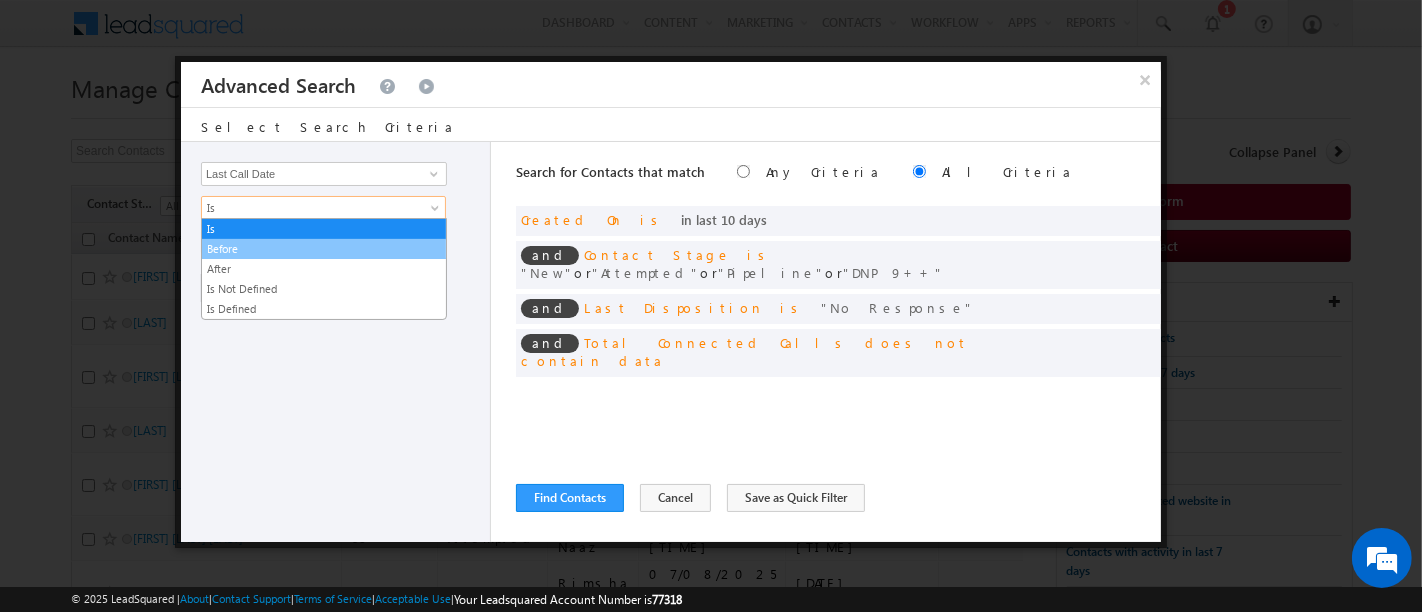 click on "Before" at bounding box center [324, 249] 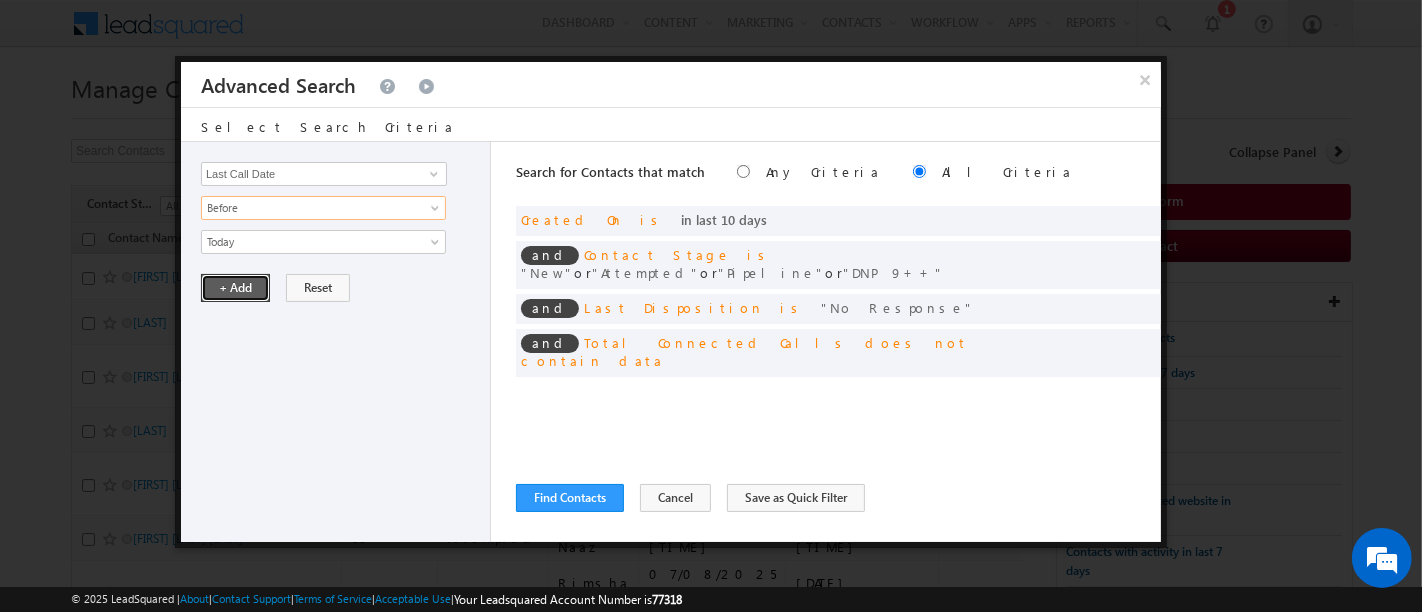 click on "+ Add" at bounding box center [235, 288] 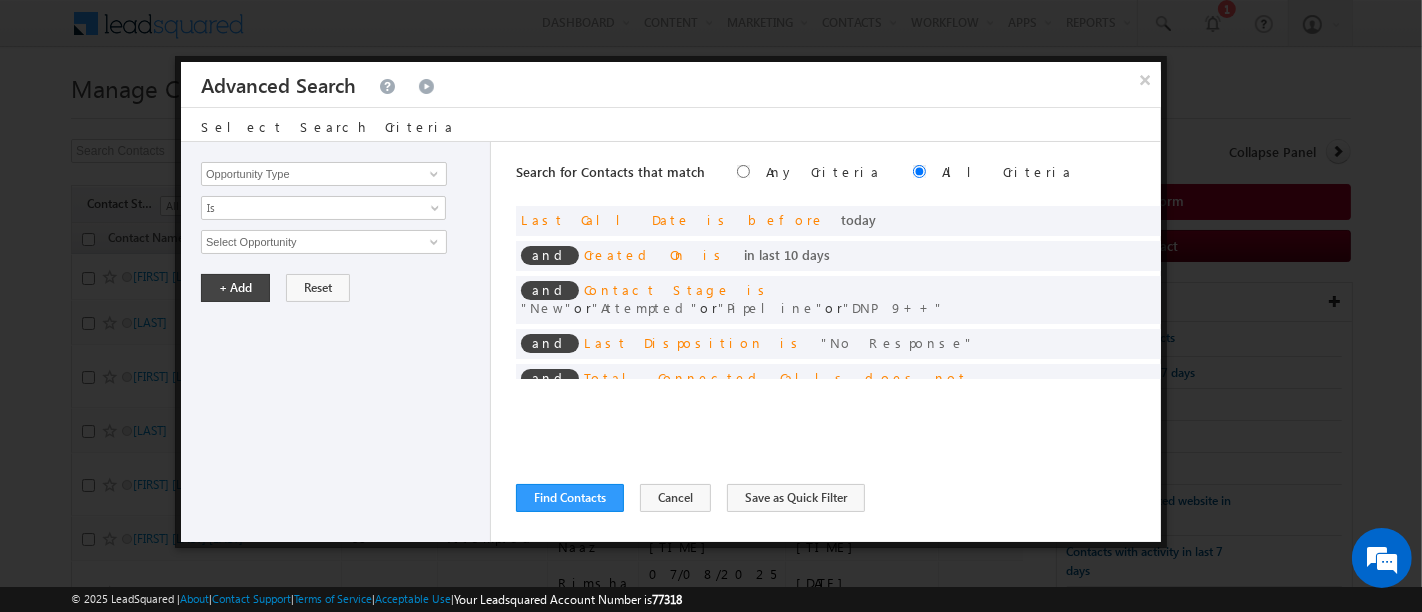 click on "Search for Contacts that match
Any Criteria
All Criteria
Note that the current triggering entity  is not considered  in the condition
If more than one opportunities are returned, the opportunity which is  most recently created  will be considered.
Descending
Ascending
and  Last Call Date   is before   today     and    is" at bounding box center (838, 342) 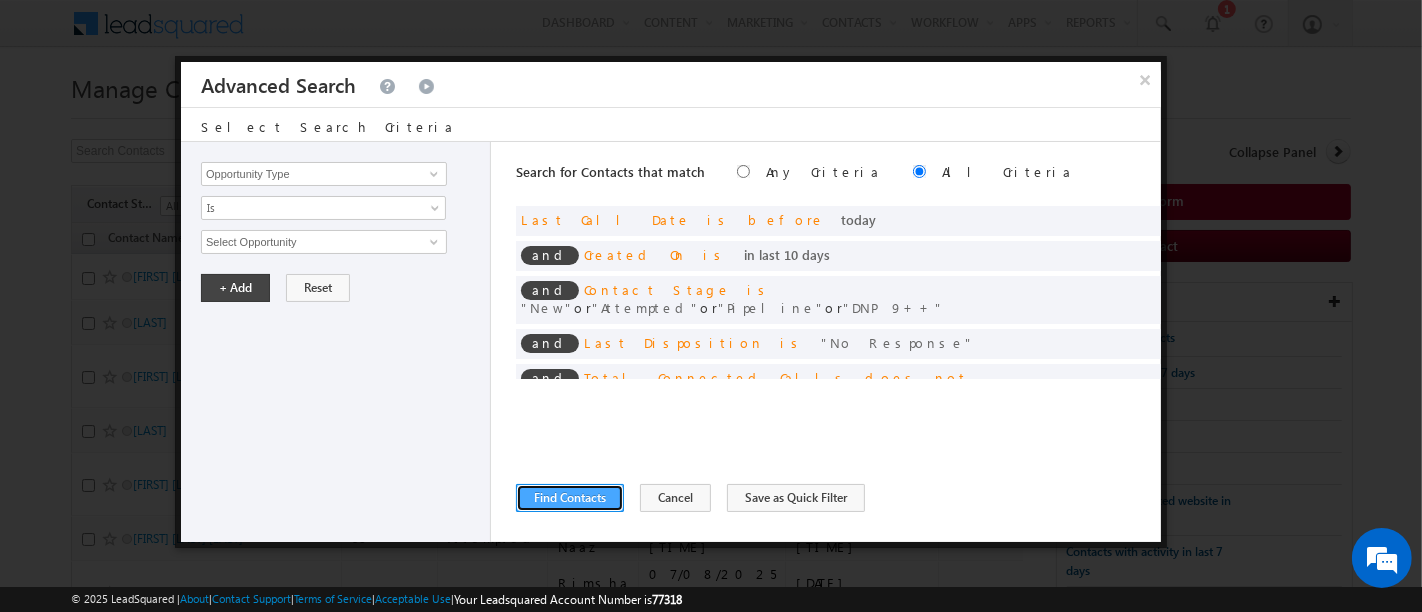 click on "Find Contacts" at bounding box center (570, 498) 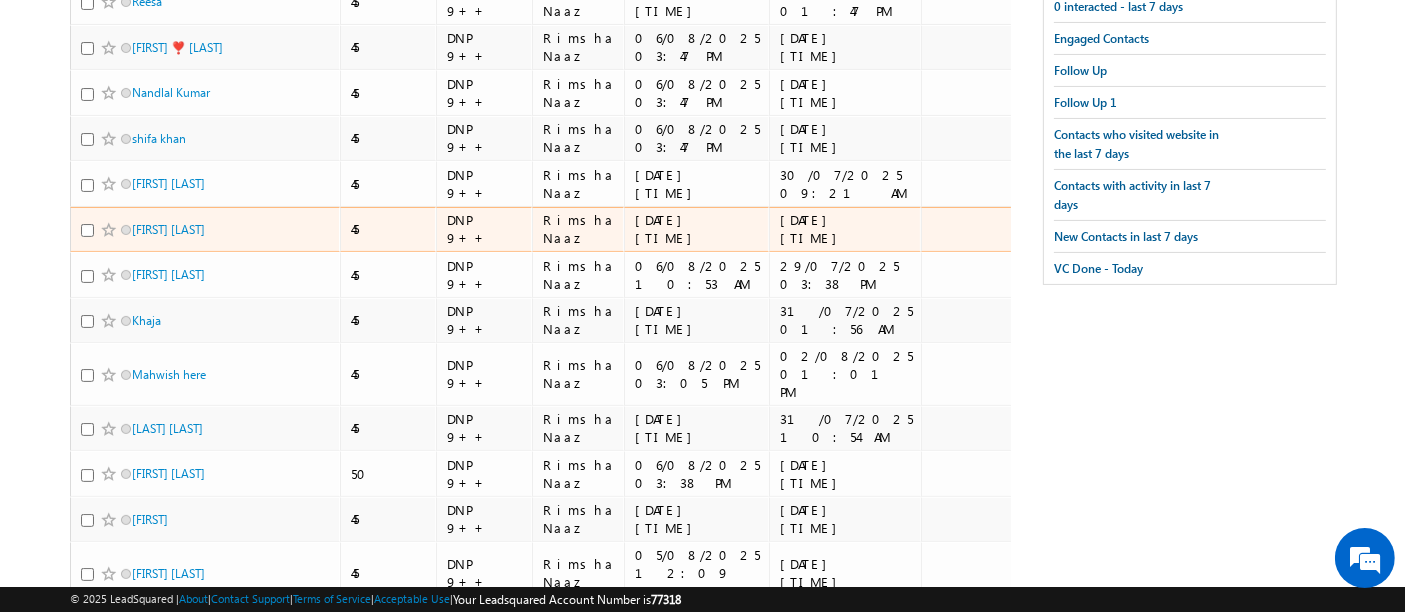 scroll, scrollTop: 524, scrollLeft: 0, axis: vertical 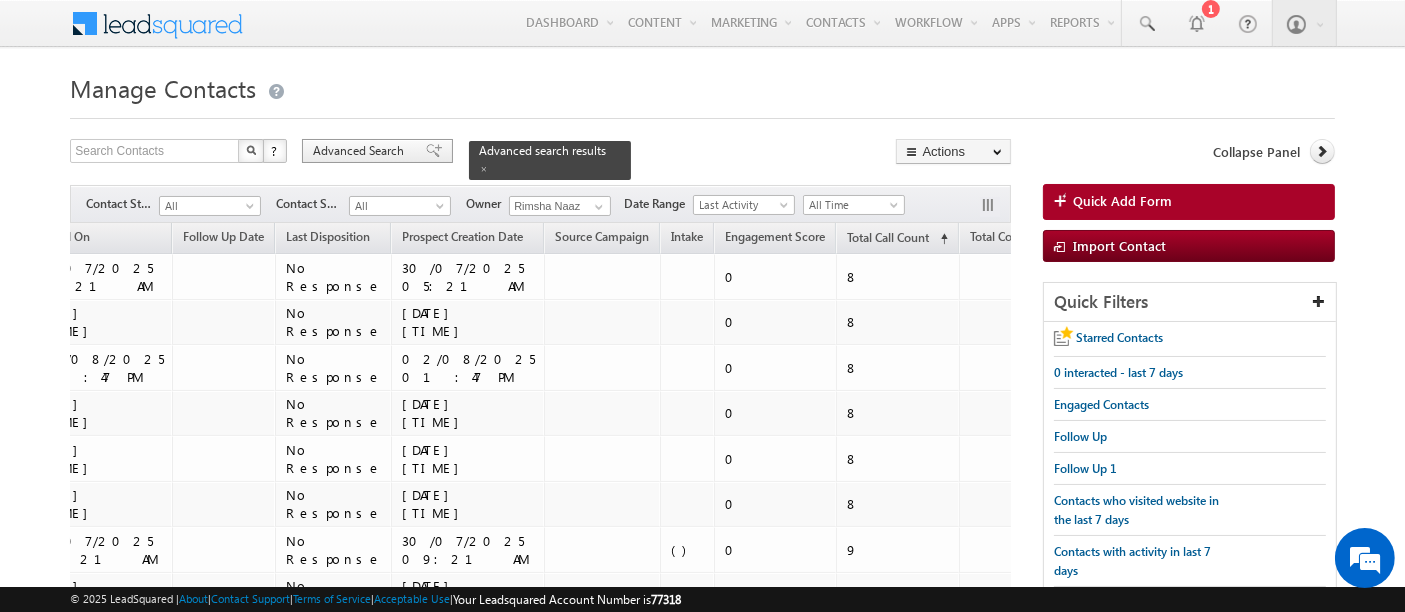 click on "Advanced Search" at bounding box center (377, 151) 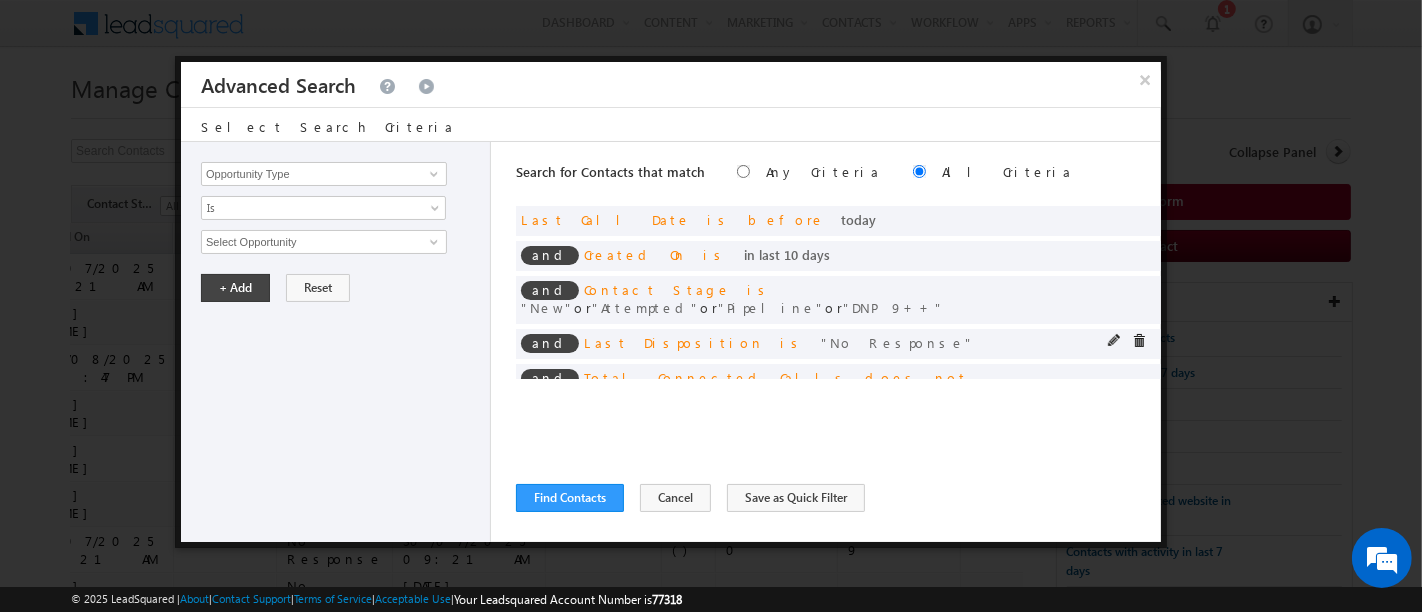 scroll, scrollTop: 1, scrollLeft: 0, axis: vertical 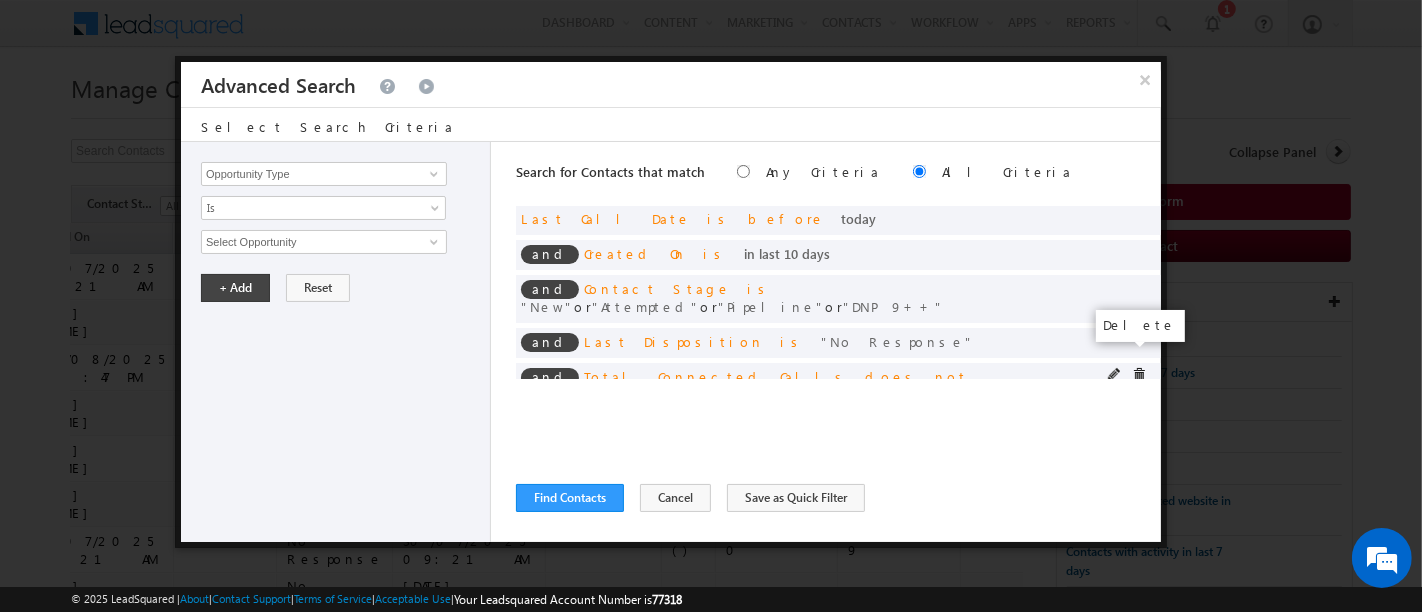 click at bounding box center [1139, 375] 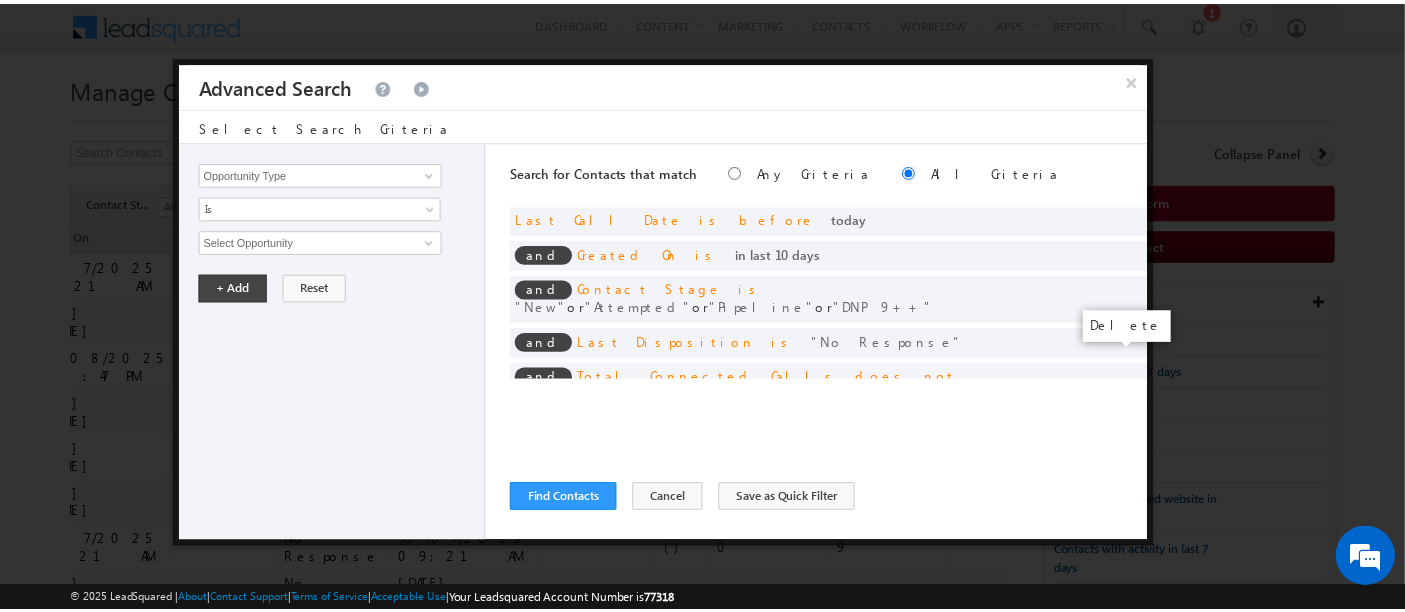 scroll, scrollTop: 0, scrollLeft: 0, axis: both 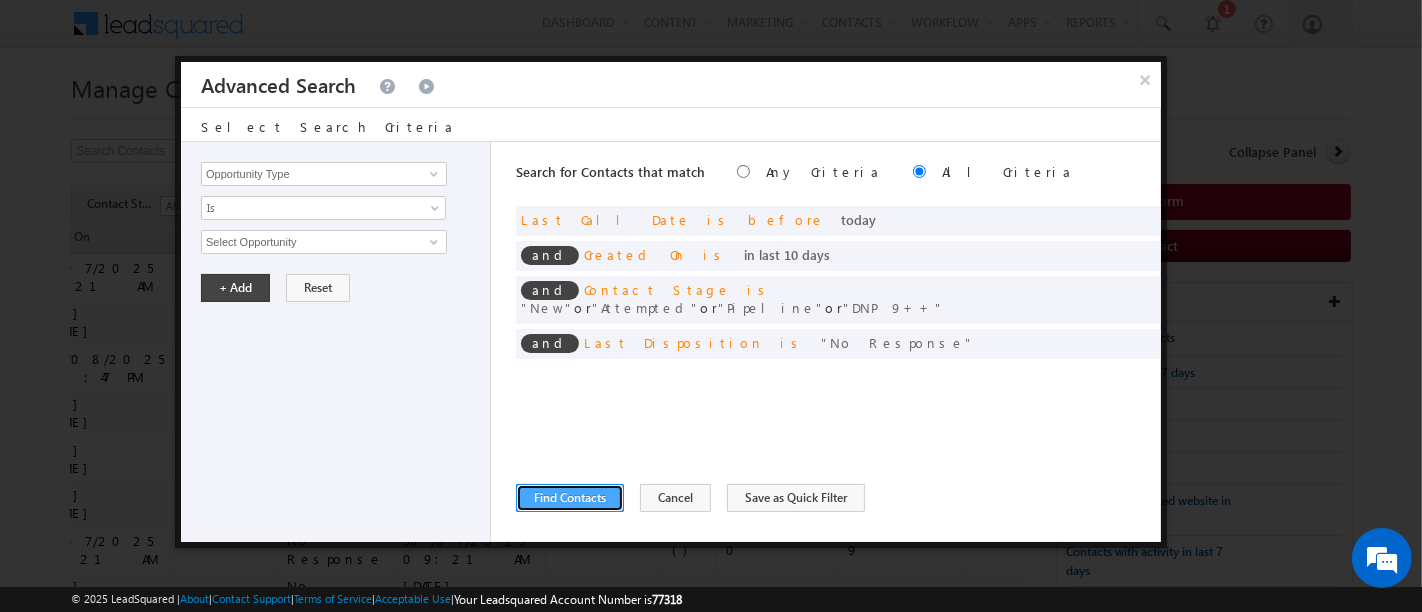 click on "Find Contacts" at bounding box center (570, 498) 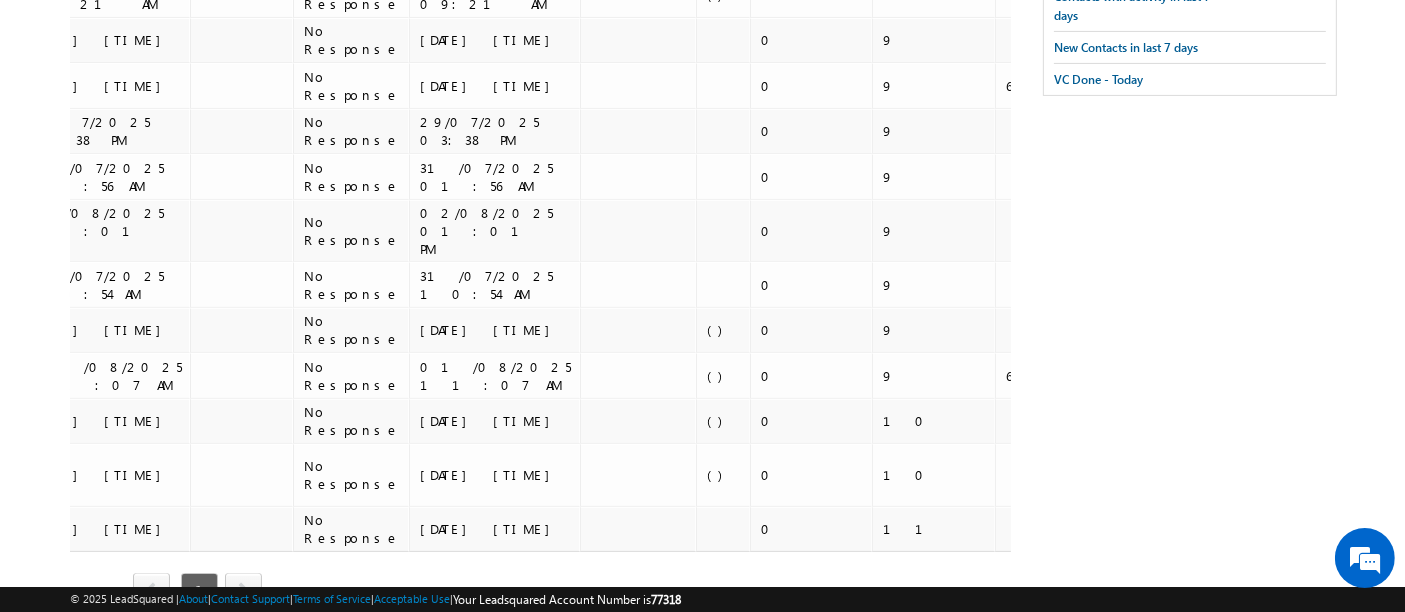 scroll, scrollTop: 623, scrollLeft: 0, axis: vertical 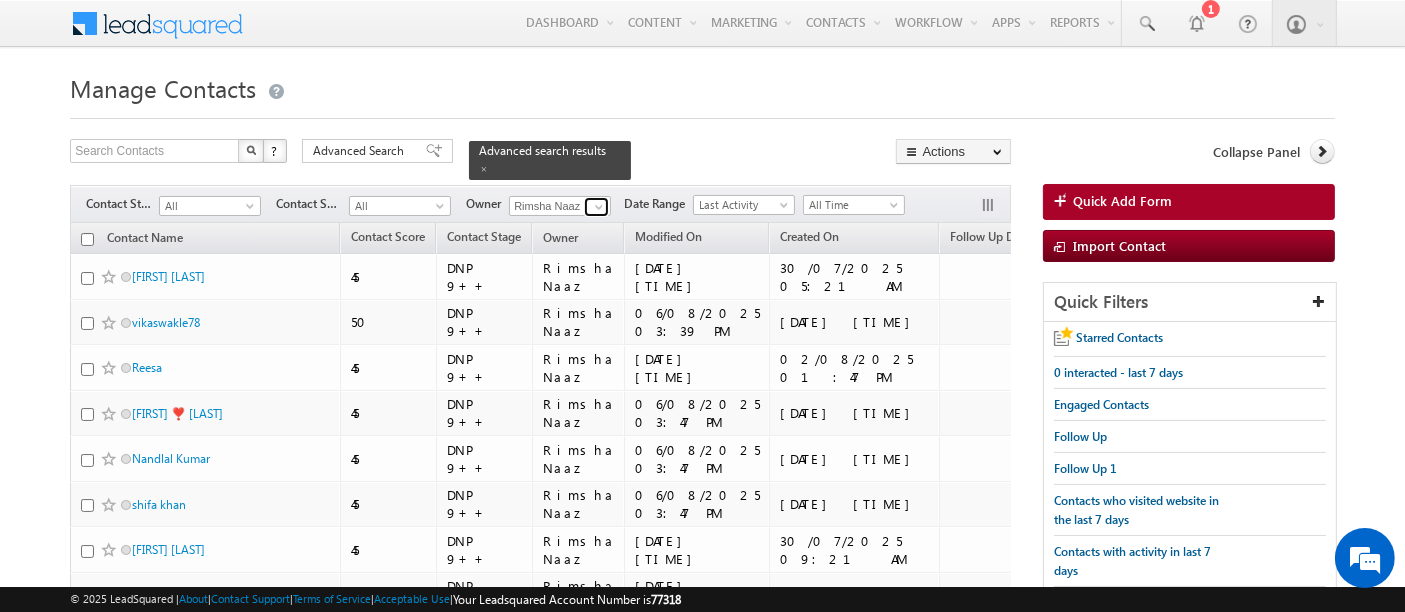 click at bounding box center (599, 207) 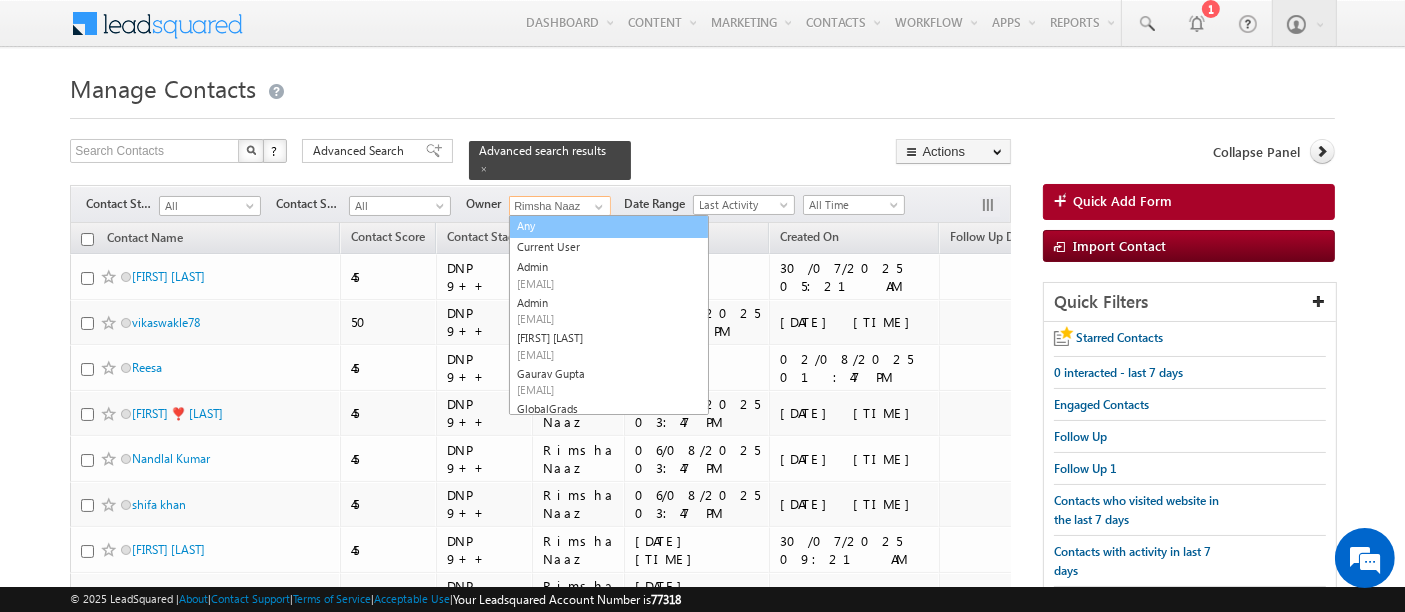 click on "Any" at bounding box center [609, 226] 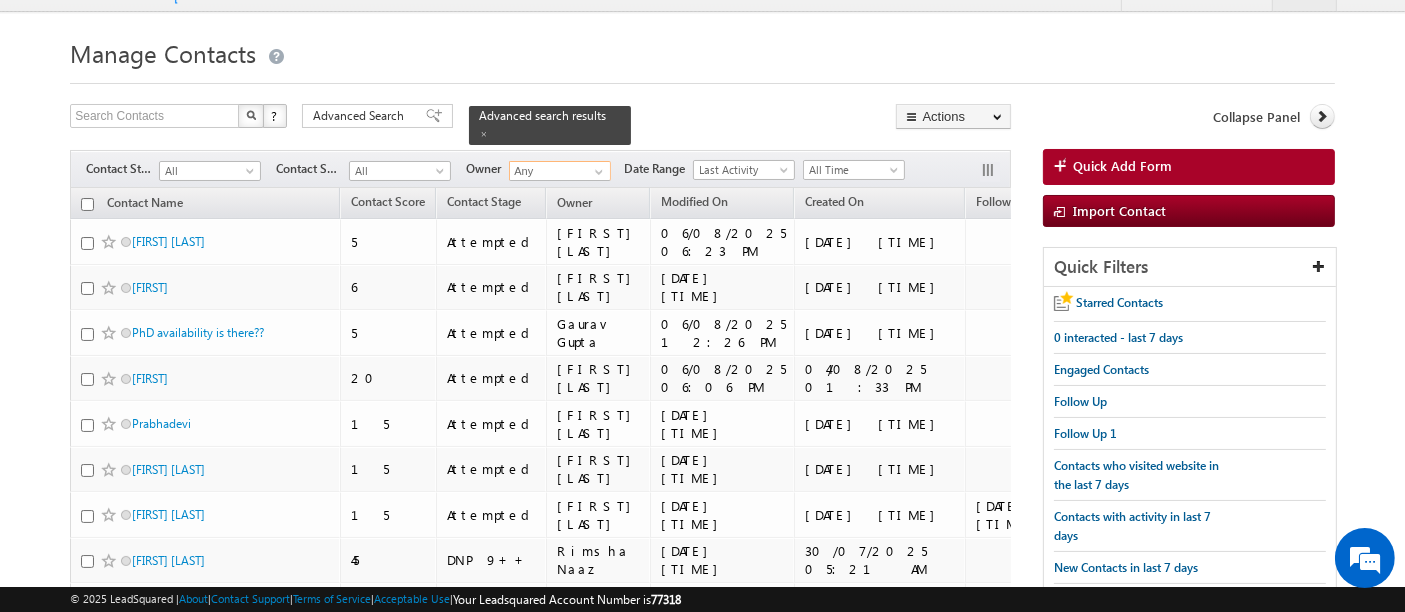 scroll, scrollTop: 0, scrollLeft: 0, axis: both 